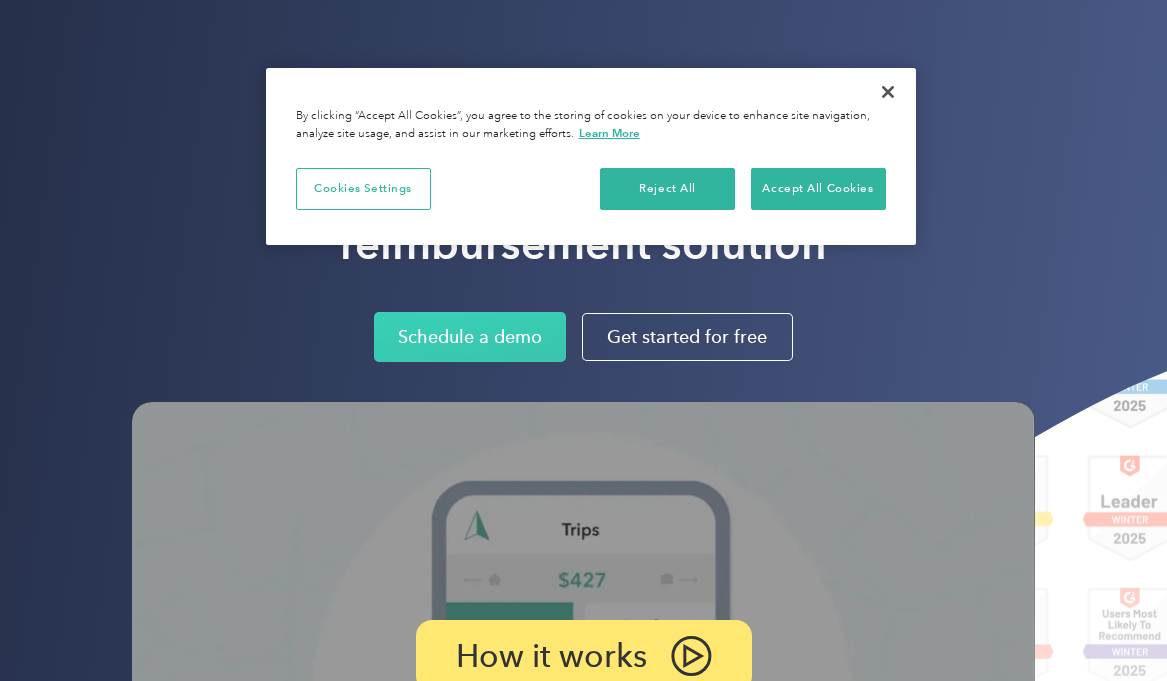 scroll, scrollTop: 0, scrollLeft: 0, axis: both 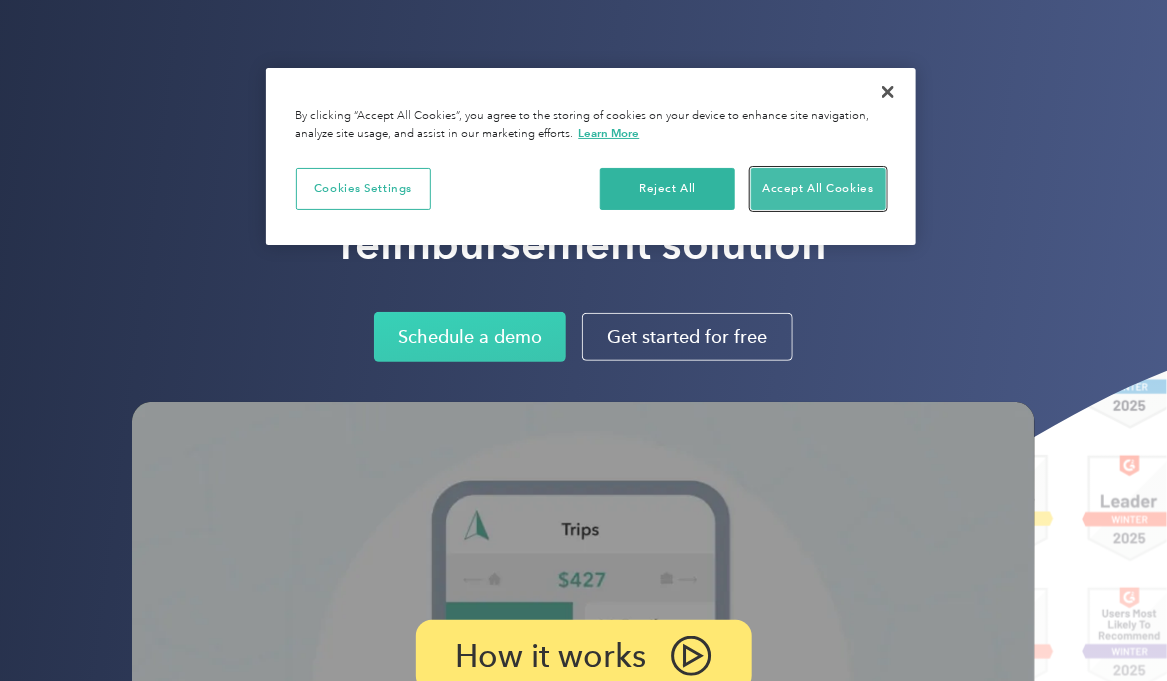 click on "Accept All Cookies" at bounding box center [818, 189] 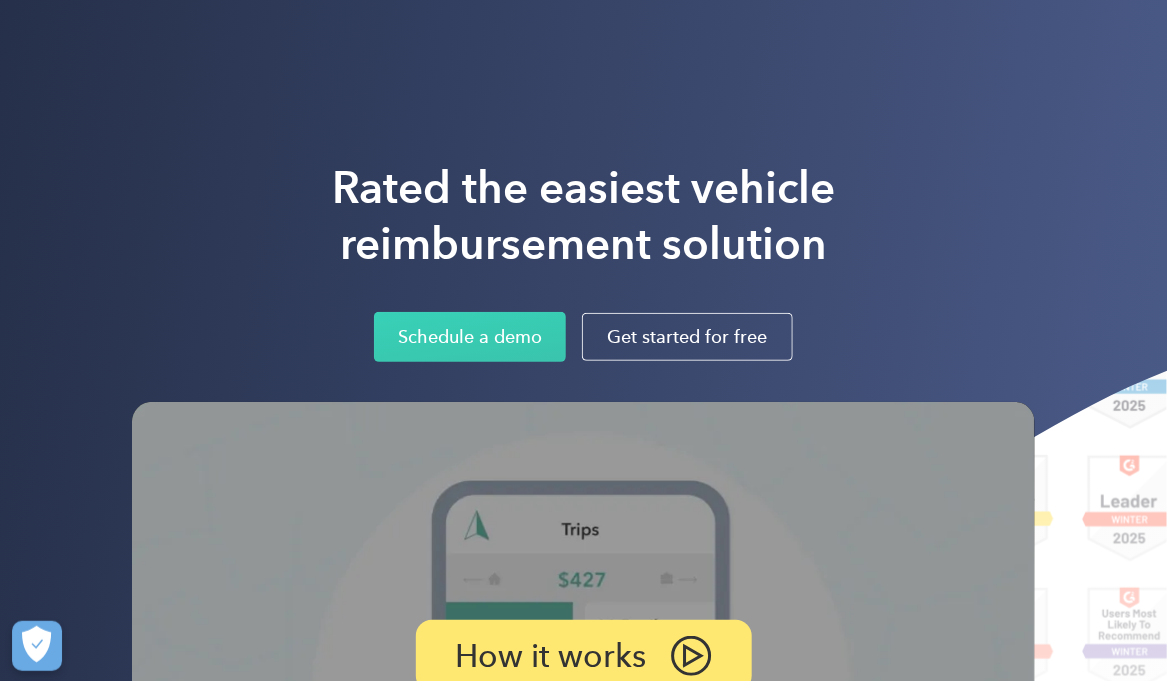 click on "Rated the easiest vehicle reimbursement solution Schedule a demo Get started for free How it works" at bounding box center [583, 495] 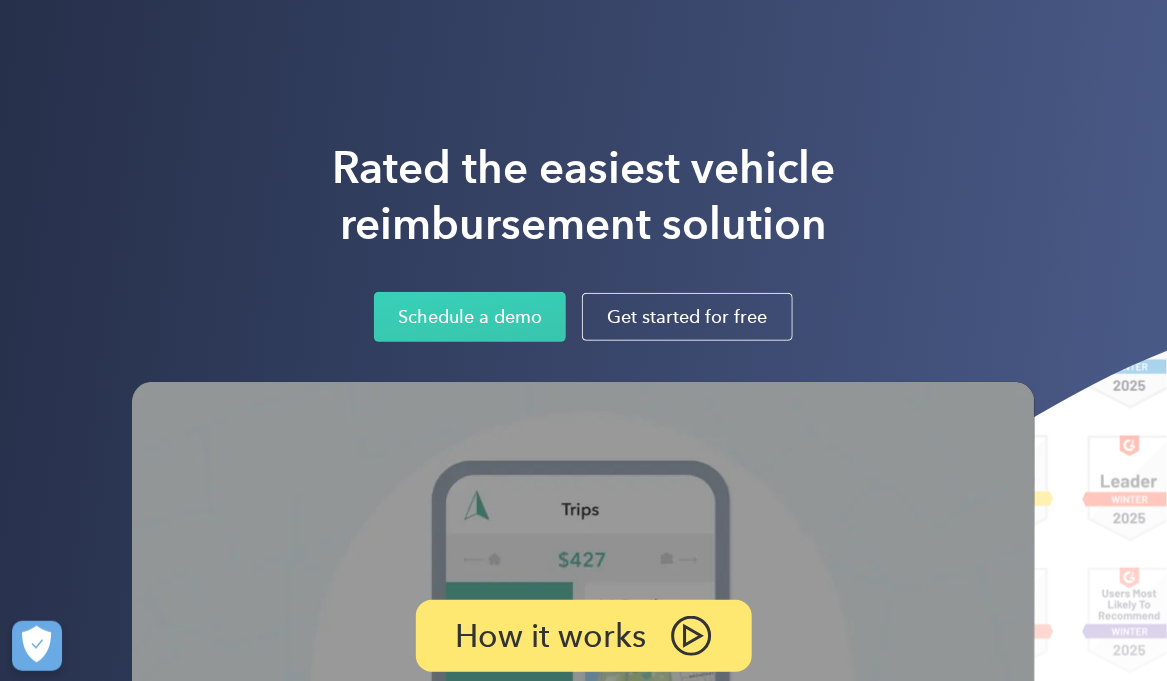scroll, scrollTop: 0, scrollLeft: 0, axis: both 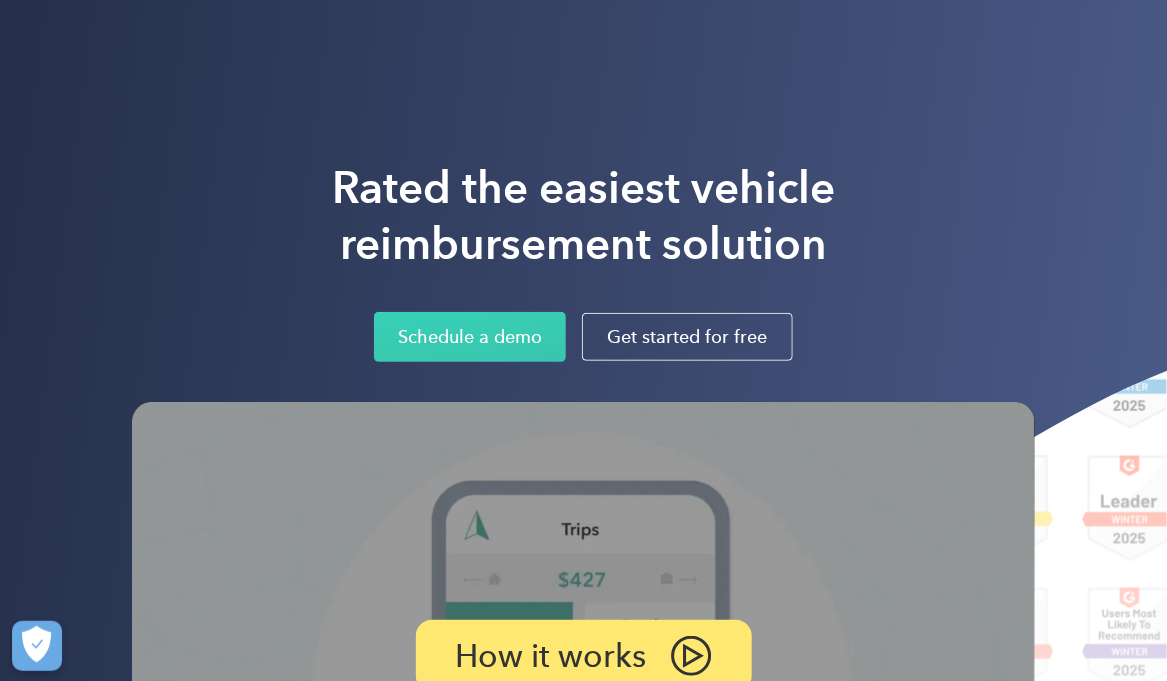 click on "Rated the easiest vehicle reimbursement solution Schedule a demo Get started for free" at bounding box center [583, 261] 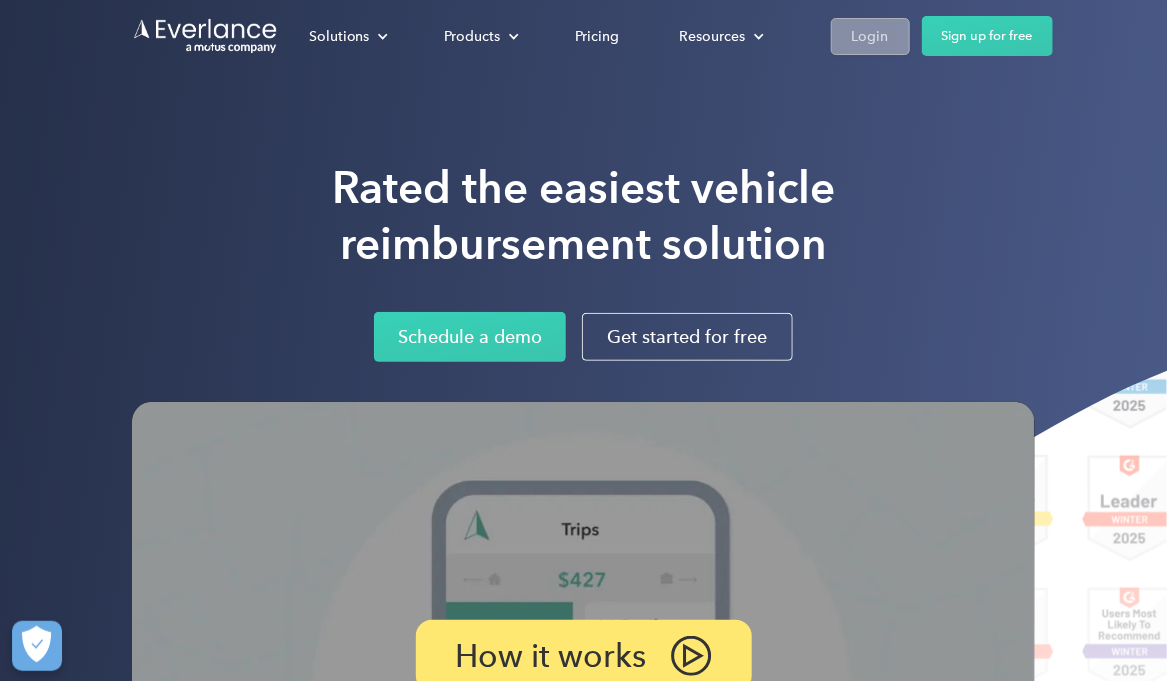 click on "Login" at bounding box center (870, 36) 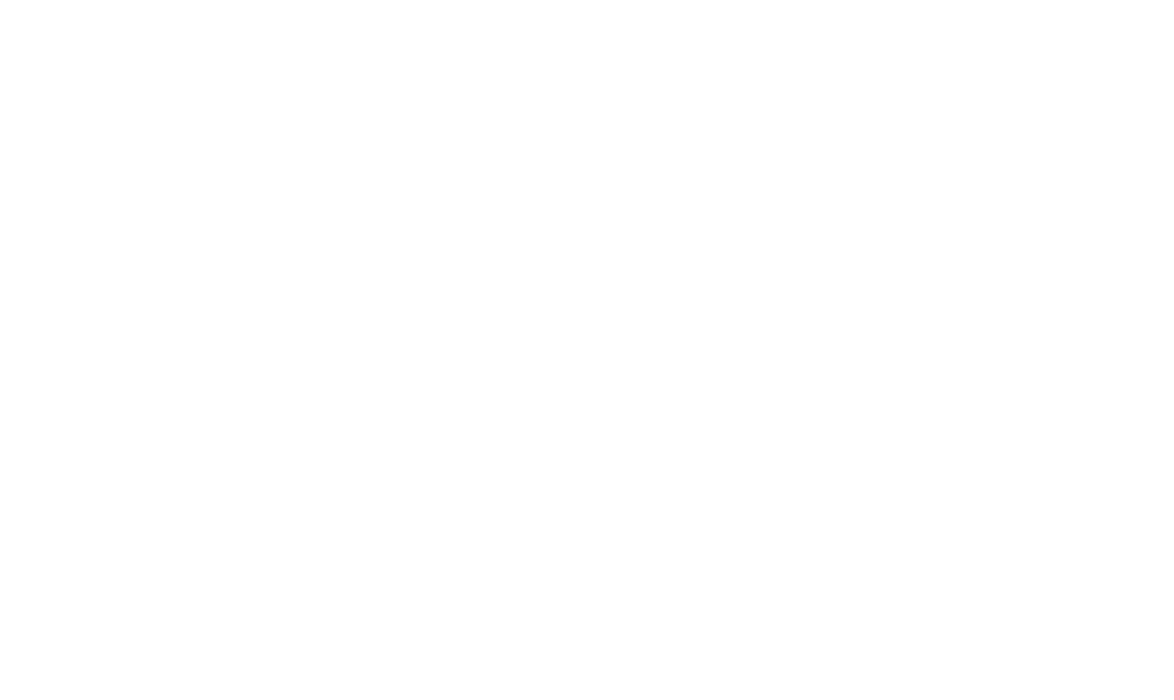 scroll, scrollTop: 0, scrollLeft: 0, axis: both 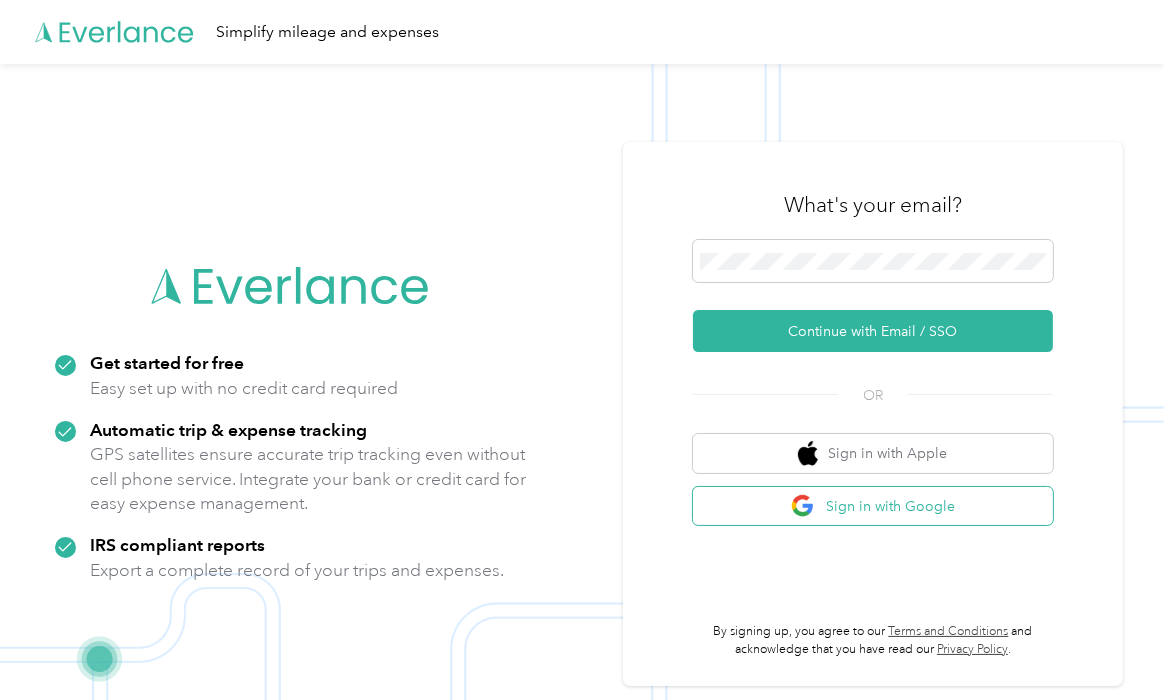 click on "Sign in with Google" at bounding box center [873, 506] 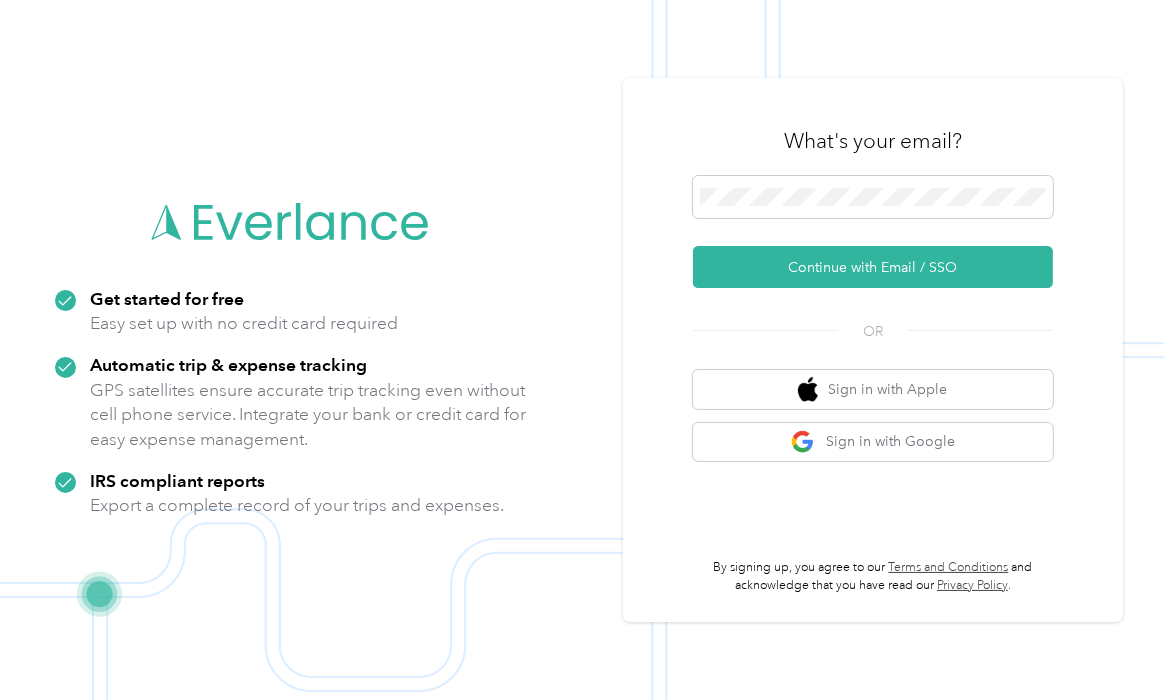 click on "Get started for free Easy set up with no credit card required Automatic trip & expense tracking GPS satellites ensure accurate trip tracking even without cell phone service.  Integrate your bank or credit card for easy expense management. IRS compliant reports Export a complete record of your trips and expenses." at bounding box center (291, 350) 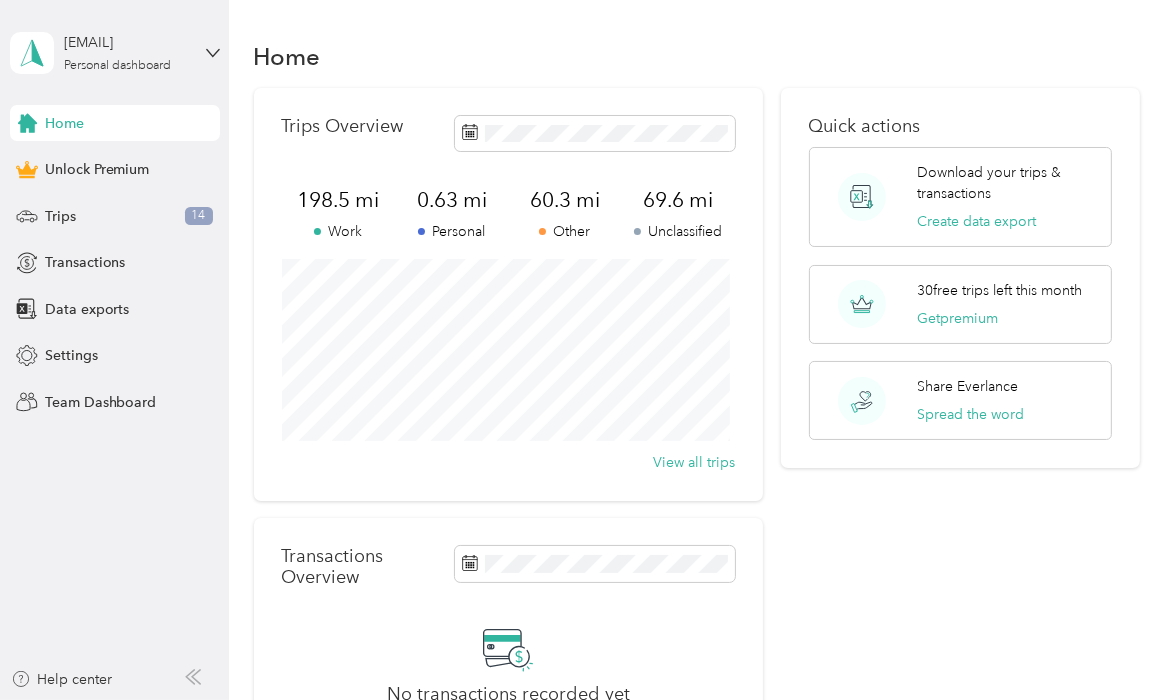 click on "Home" at bounding box center (697, 56) 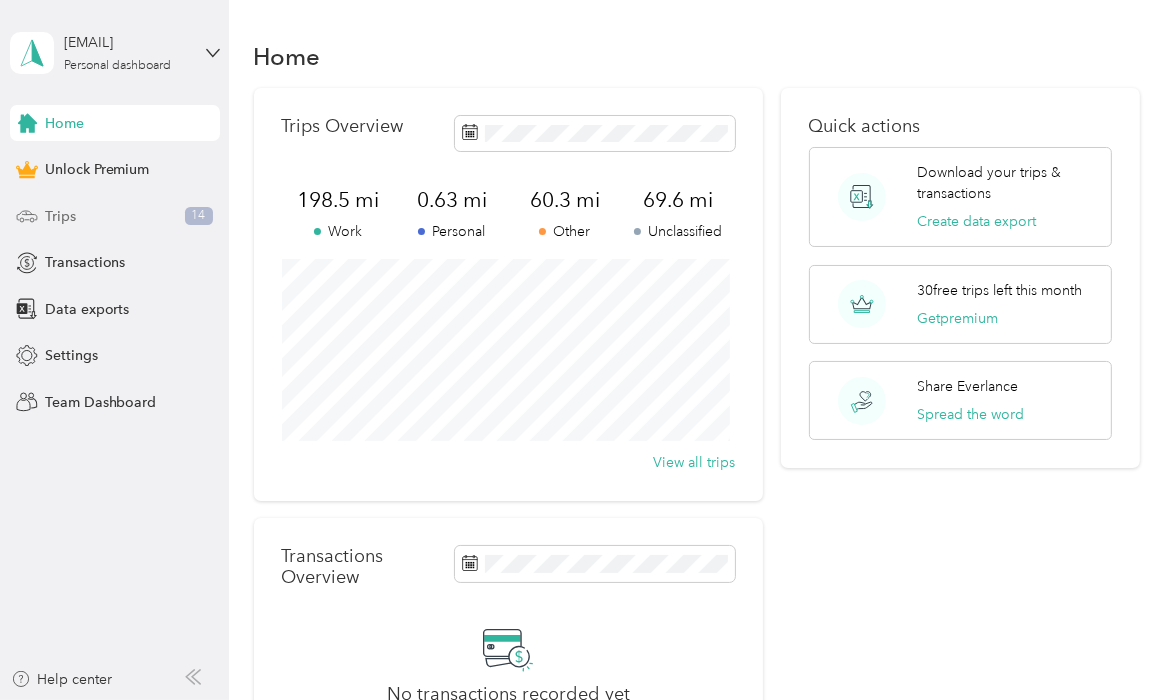 click on "Trips" at bounding box center [60, 216] 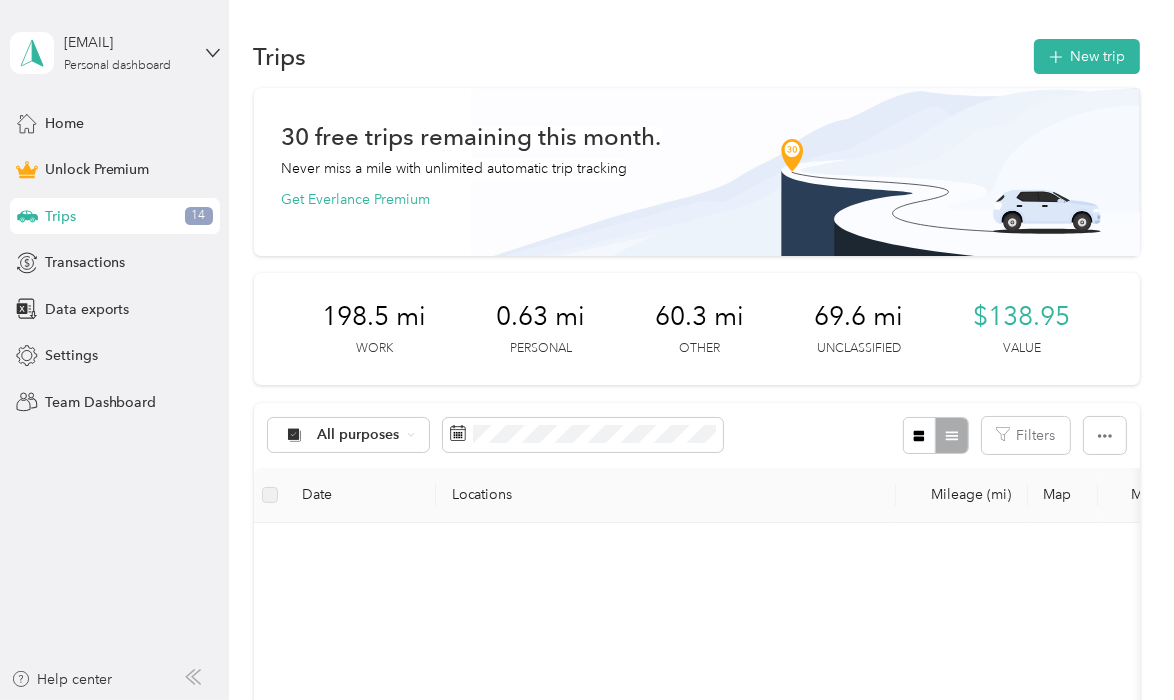 scroll, scrollTop: 124, scrollLeft: 0, axis: vertical 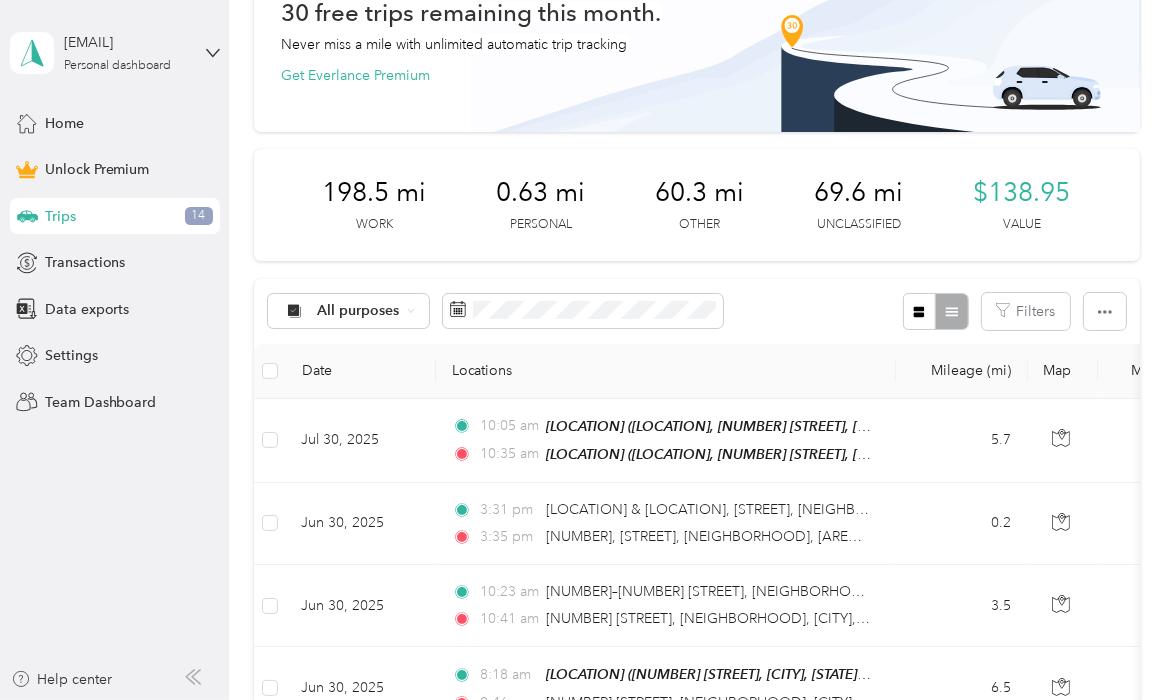 click on "All purposes Filters" at bounding box center (697, 311) 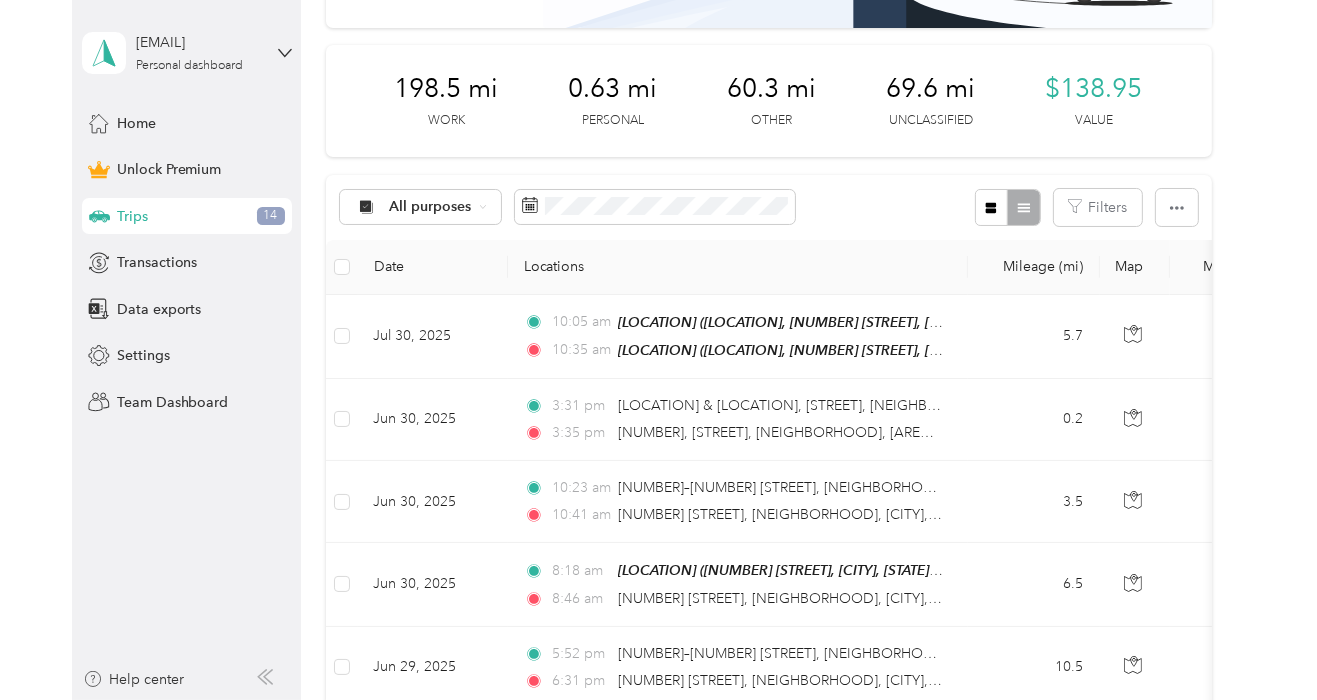 scroll, scrollTop: 249, scrollLeft: 0, axis: vertical 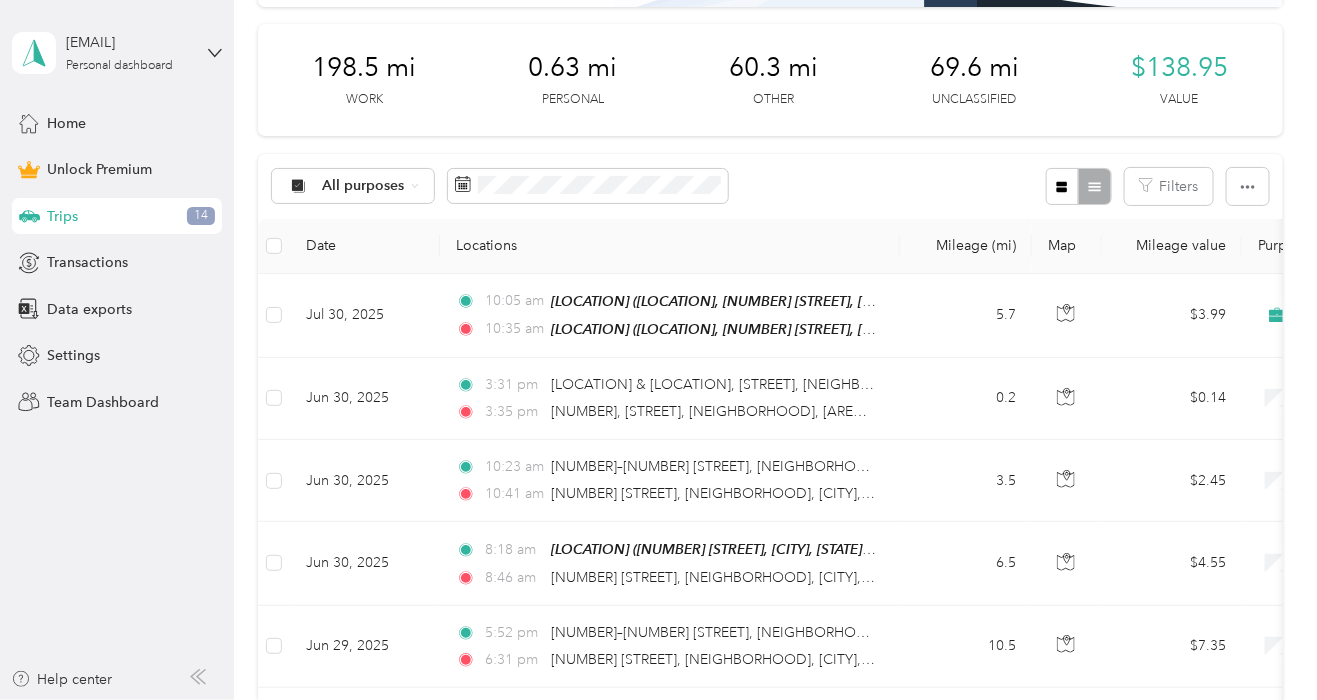 click on "All purposes Filters" at bounding box center (770, 186) 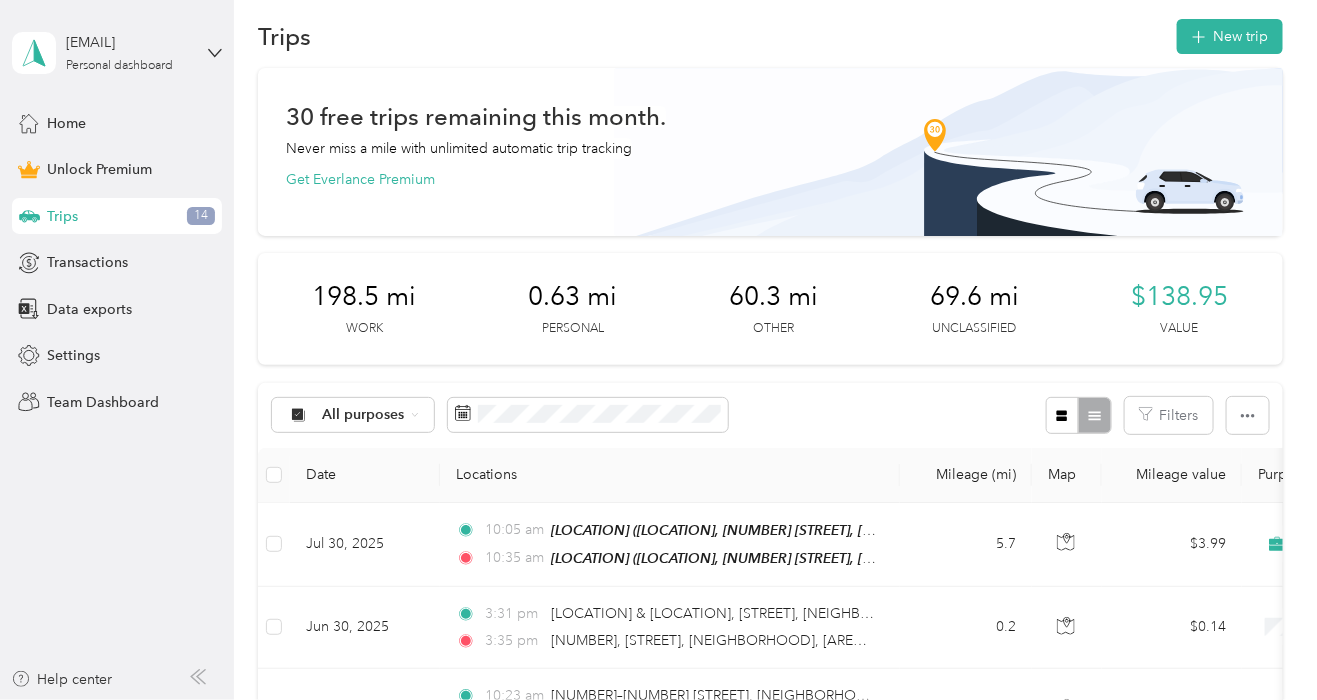 scroll, scrollTop: 0, scrollLeft: 0, axis: both 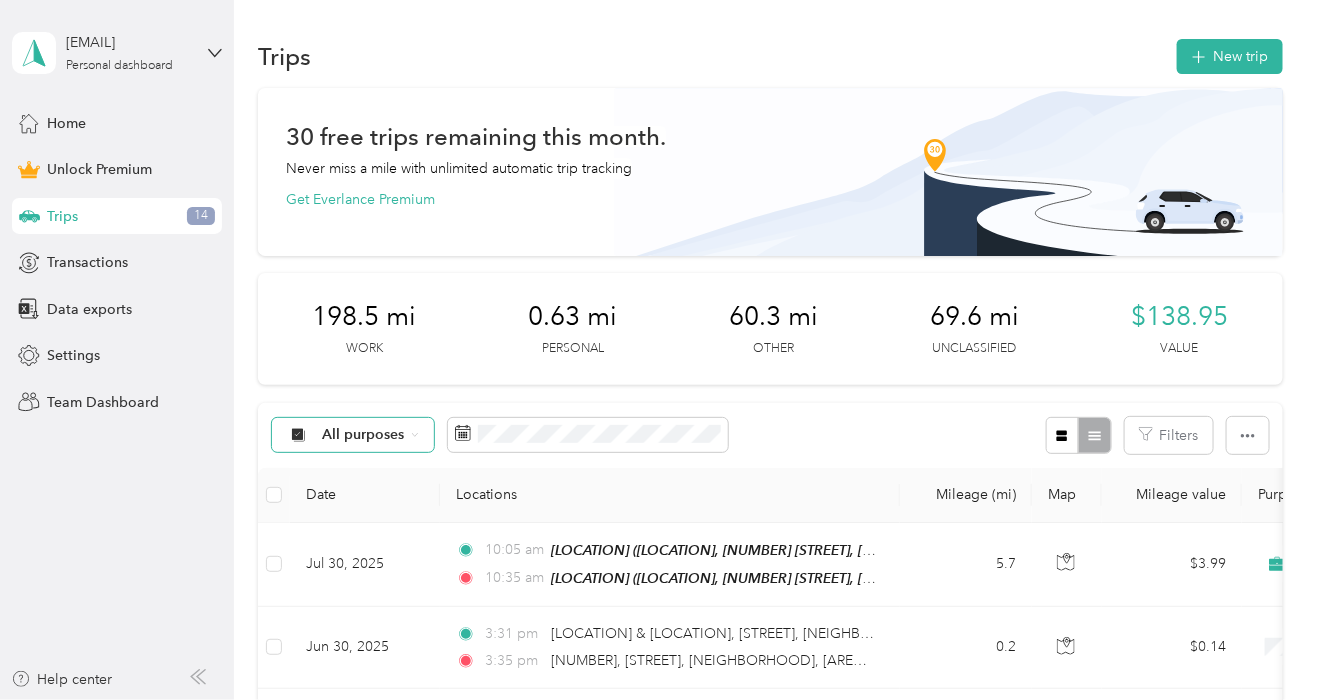 click on "All purposes" at bounding box center [353, 435] 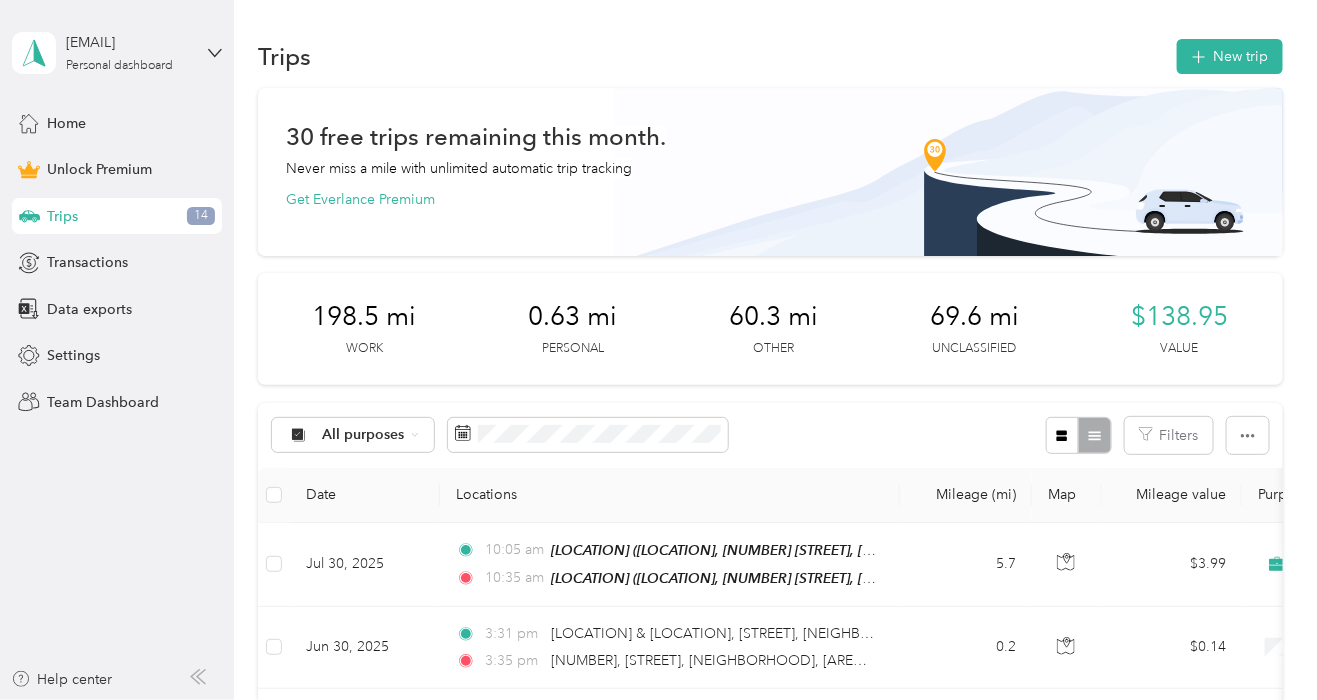 click on "Teaching" at bounding box center (352, 291) 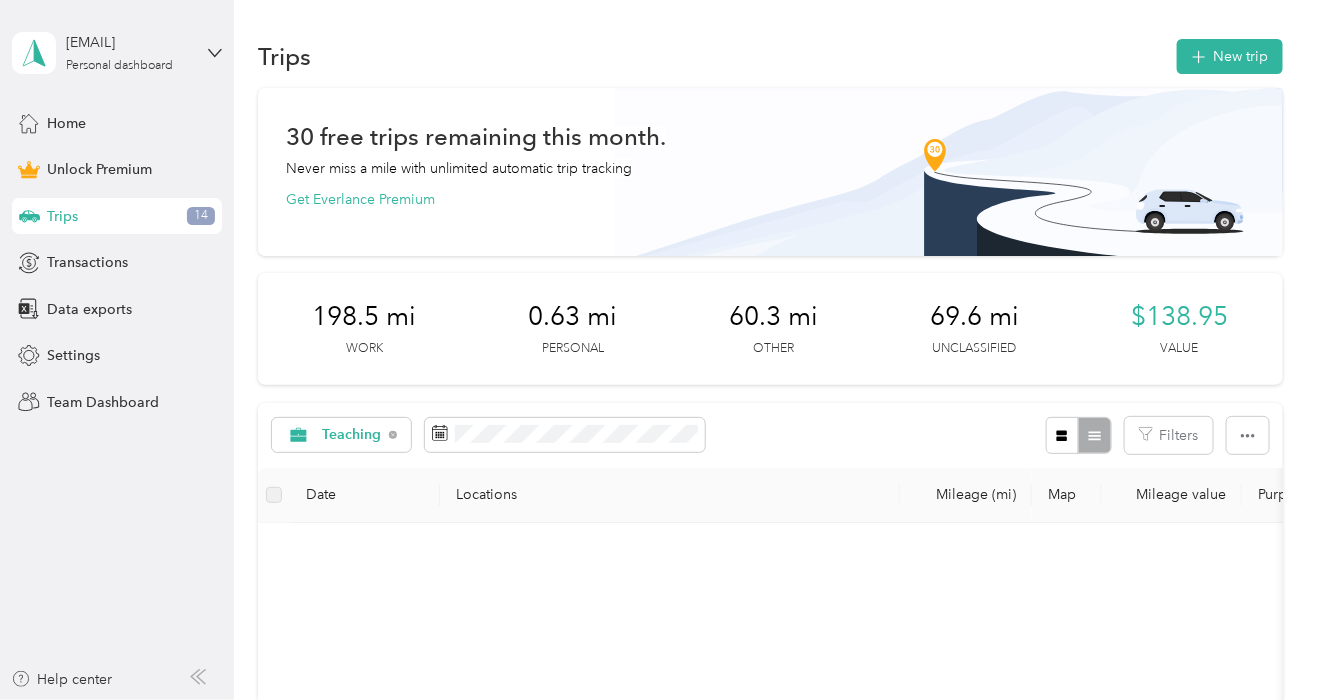 click on "Teaching Filters" at bounding box center [770, 435] 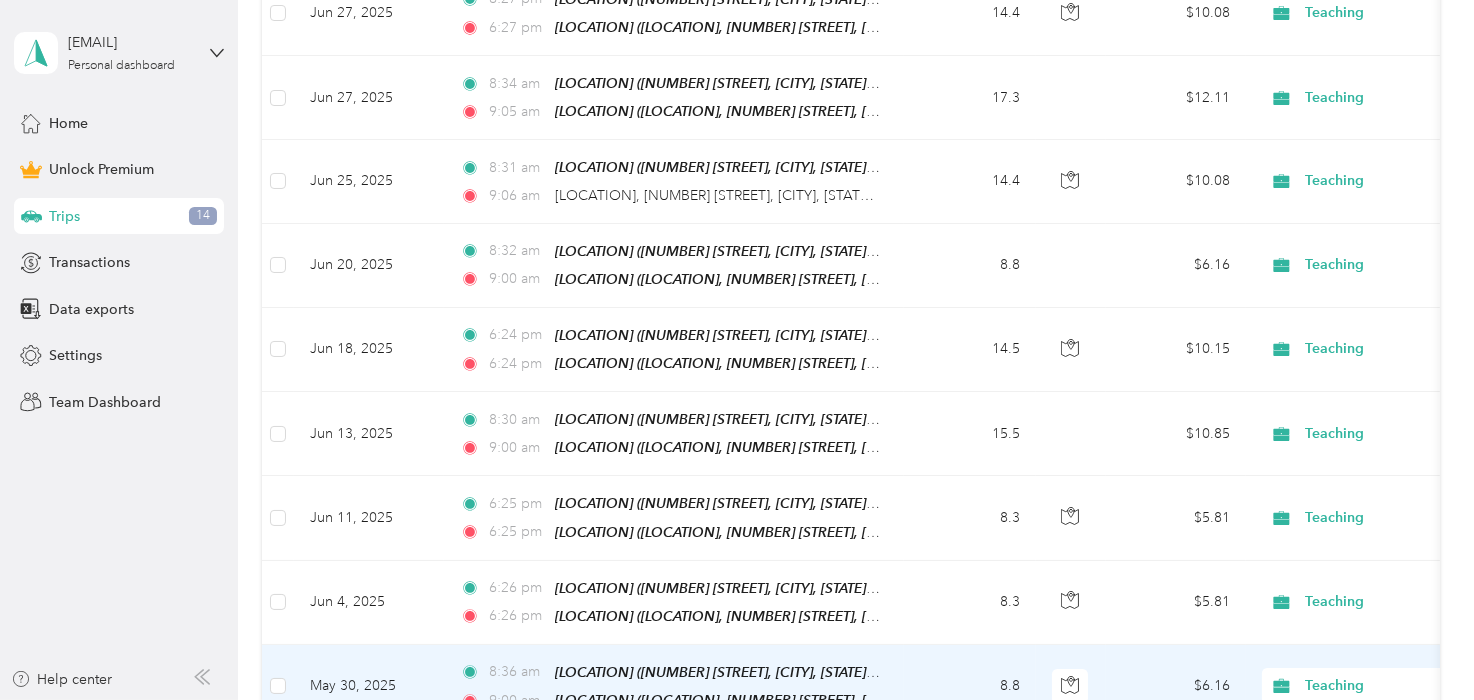 scroll, scrollTop: 625, scrollLeft: 0, axis: vertical 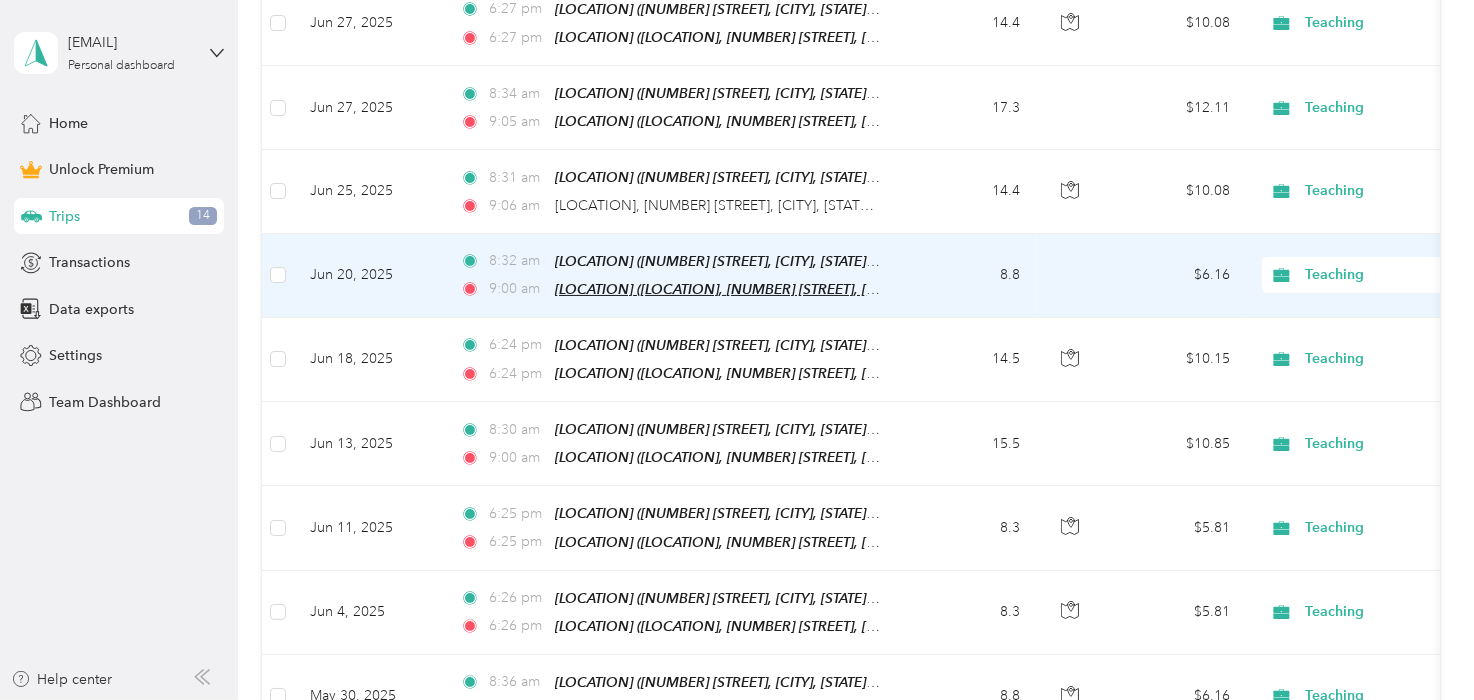 drag, startPoint x: 739, startPoint y: 294, endPoint x: 680, endPoint y: 283, distance: 60.016663 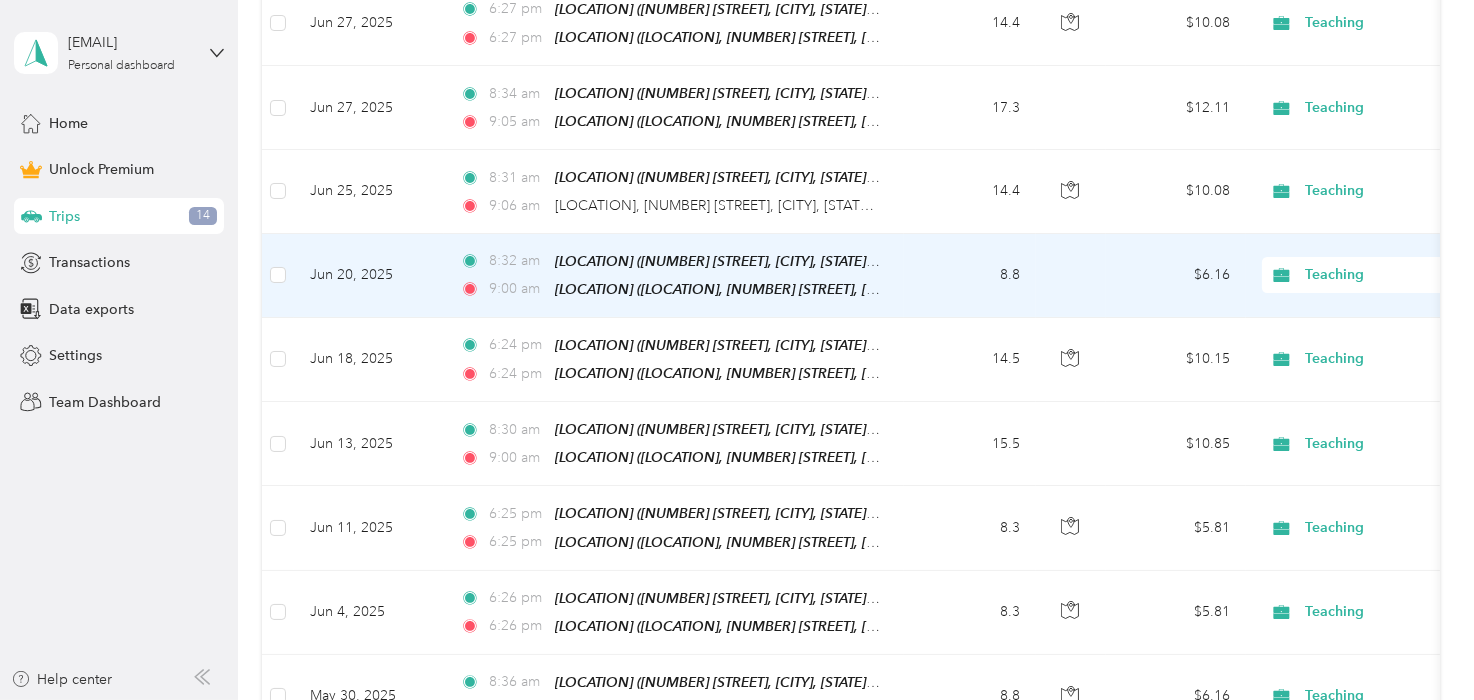 click on "$6.16" at bounding box center [1176, 276] 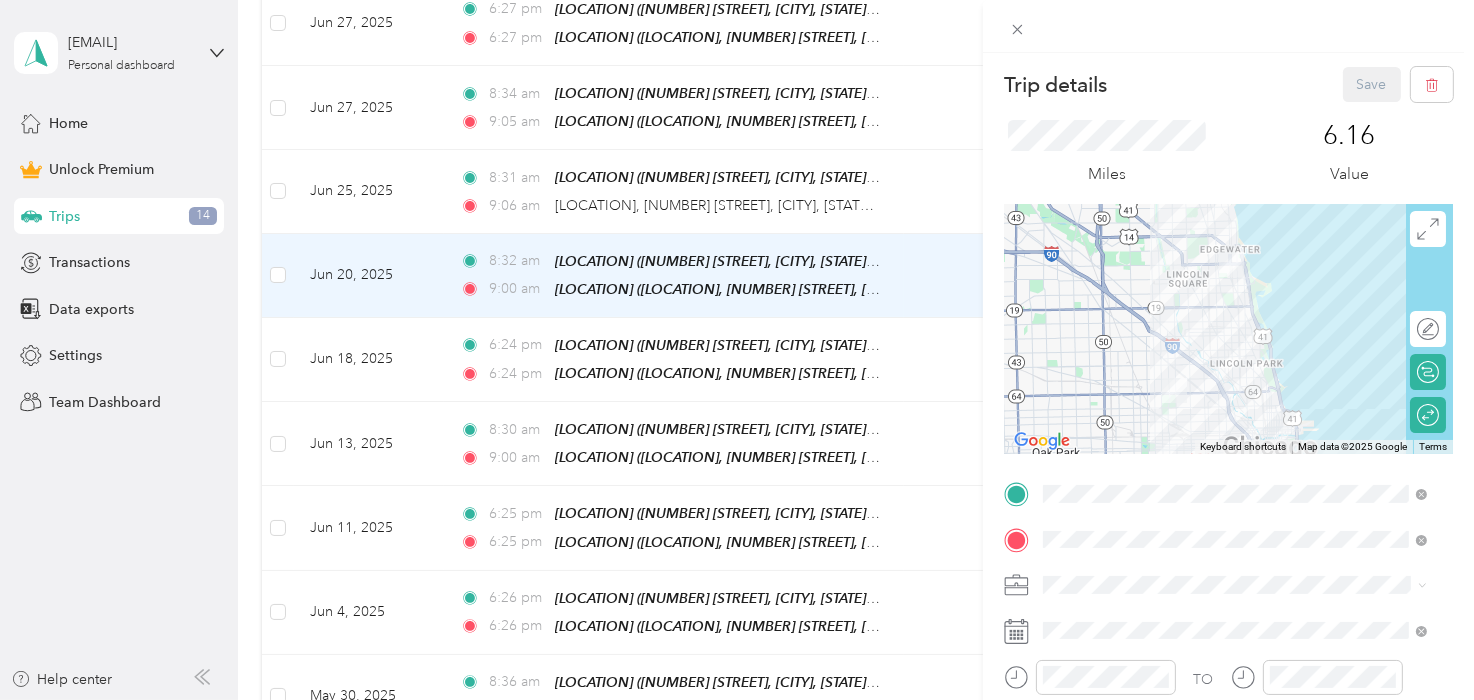 click on "Trip details Save This trip cannot be edited because it is either under review, approved, or paid. Contact your Team Manager to edit it. Miles 6.16 Value  To navigate the map with touch gestures double-tap and hold your finger on the map, then drag the map. ← Move left → Move right ↑ Move up ↓ Move down + Zoom in - Zoom out Home Jump left by 75% End Jump right by 75% Page Up Jump up by 75% Page Down Jump down by 75% Keyboard shortcuts Map Data Map data ©2025 Google Map data ©2025 Google 2 km  Click to toggle between metric and imperial units Terms Report a map error Edit route Calculate route Round trip TO Add photo" at bounding box center [737, 350] 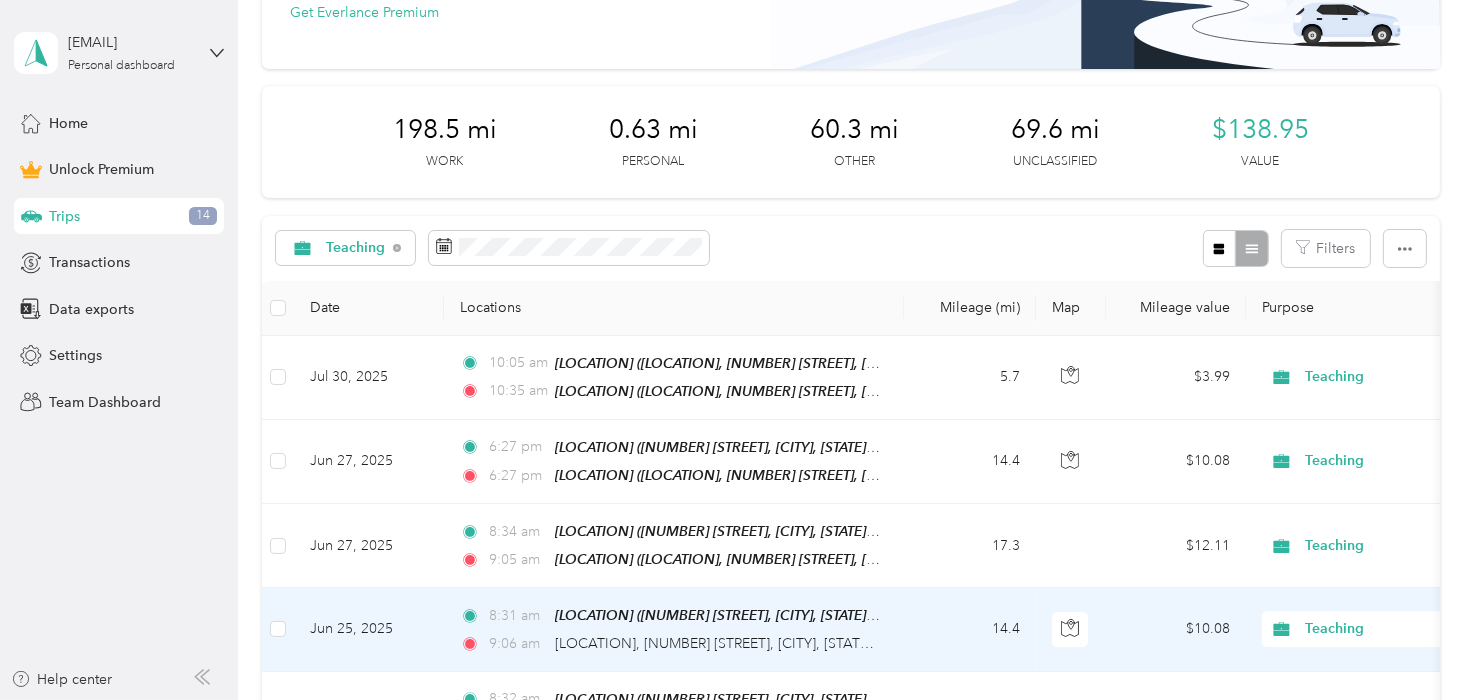 scroll, scrollTop: 0, scrollLeft: 0, axis: both 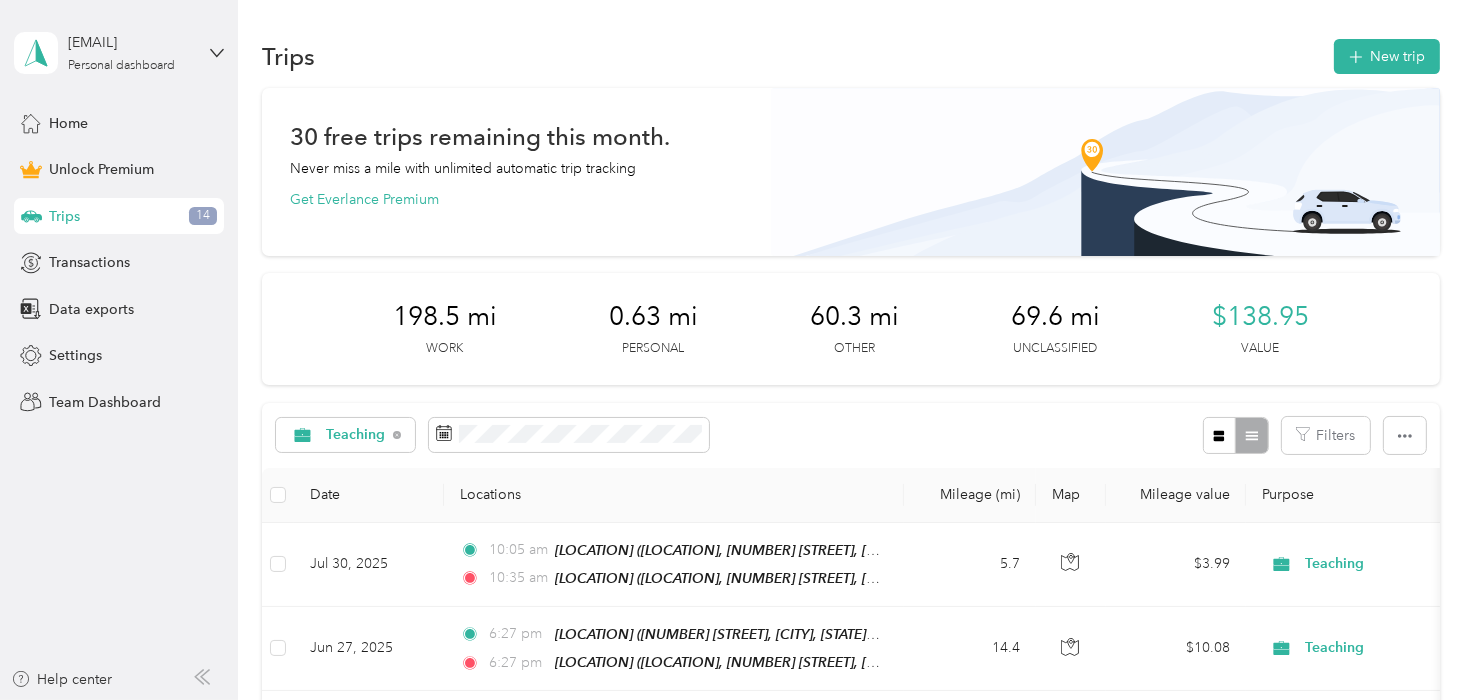click on "30 free trips remaining this month. Never miss a mile with unlimited automatic trip tracking Get Everlance Premium" at bounding box center (850, 168) 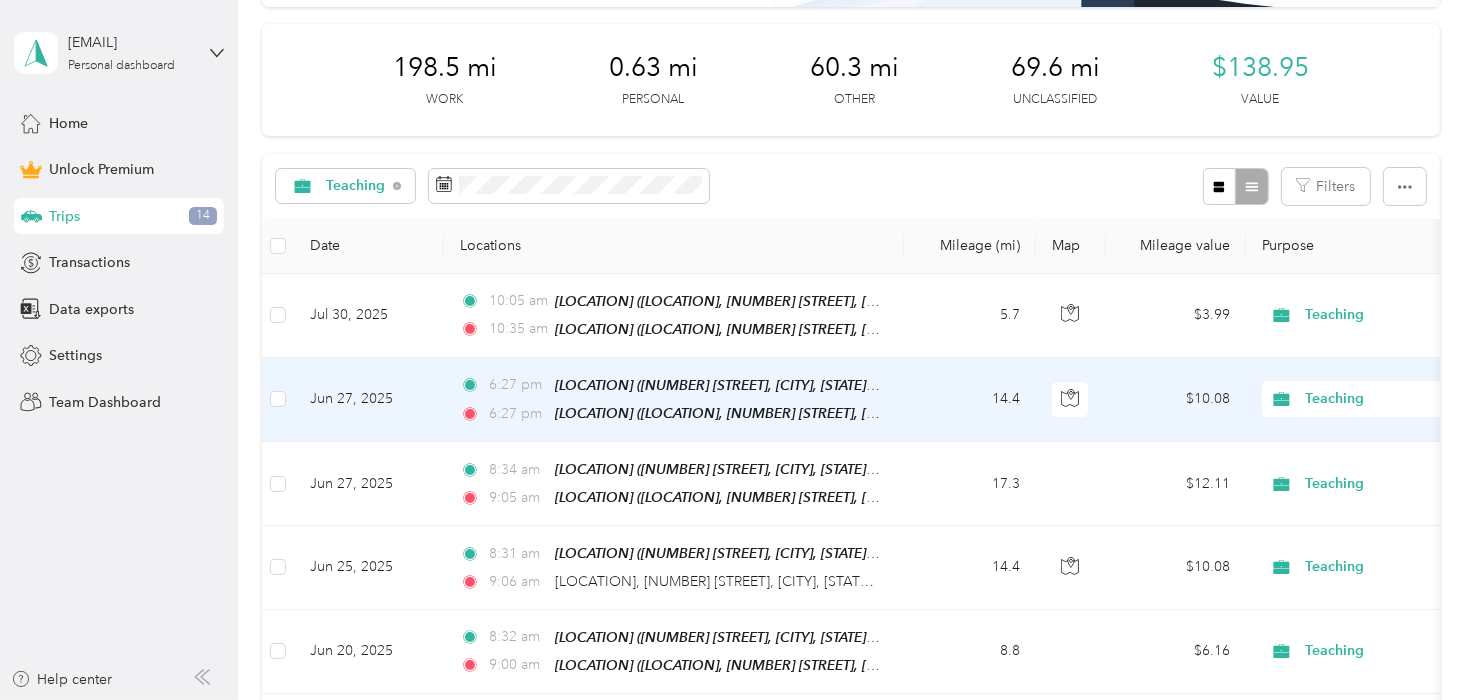 scroll, scrollTop: 375, scrollLeft: 0, axis: vertical 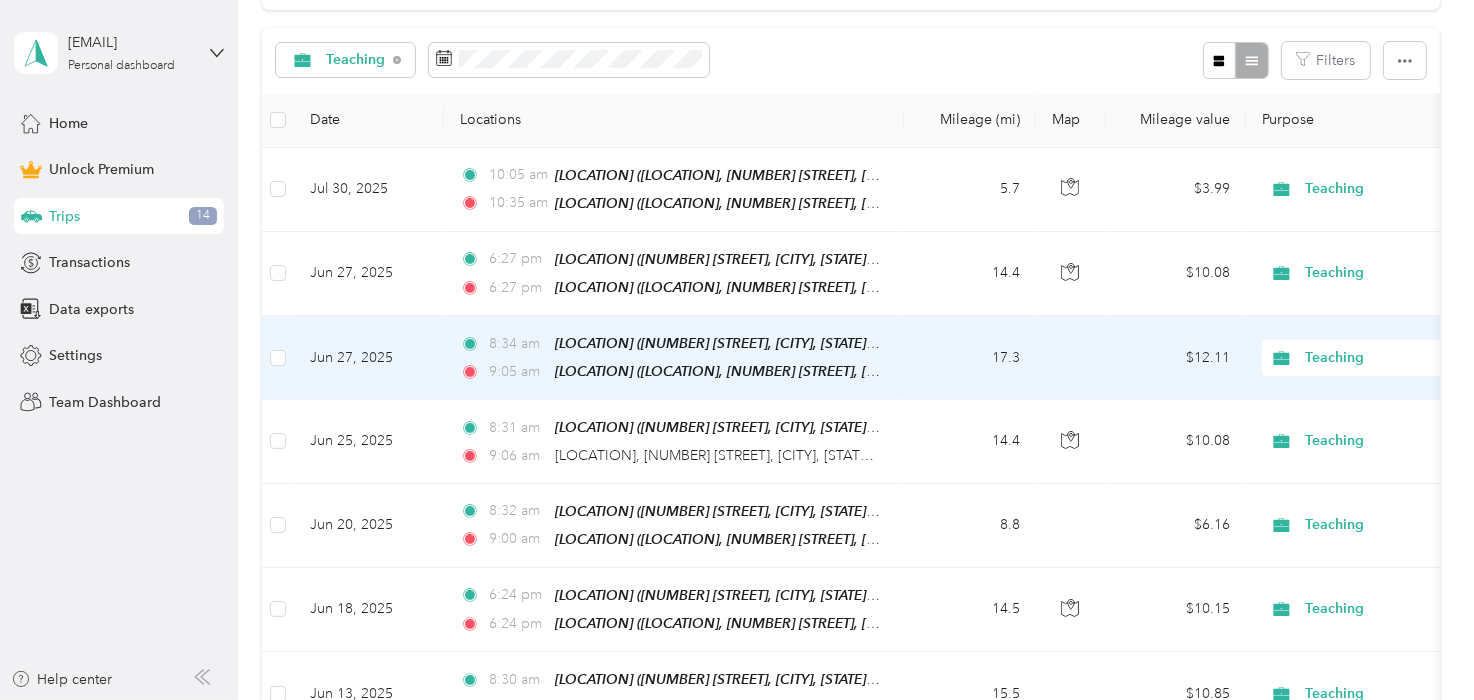 click on "Jun 27, 2025" at bounding box center [369, 358] 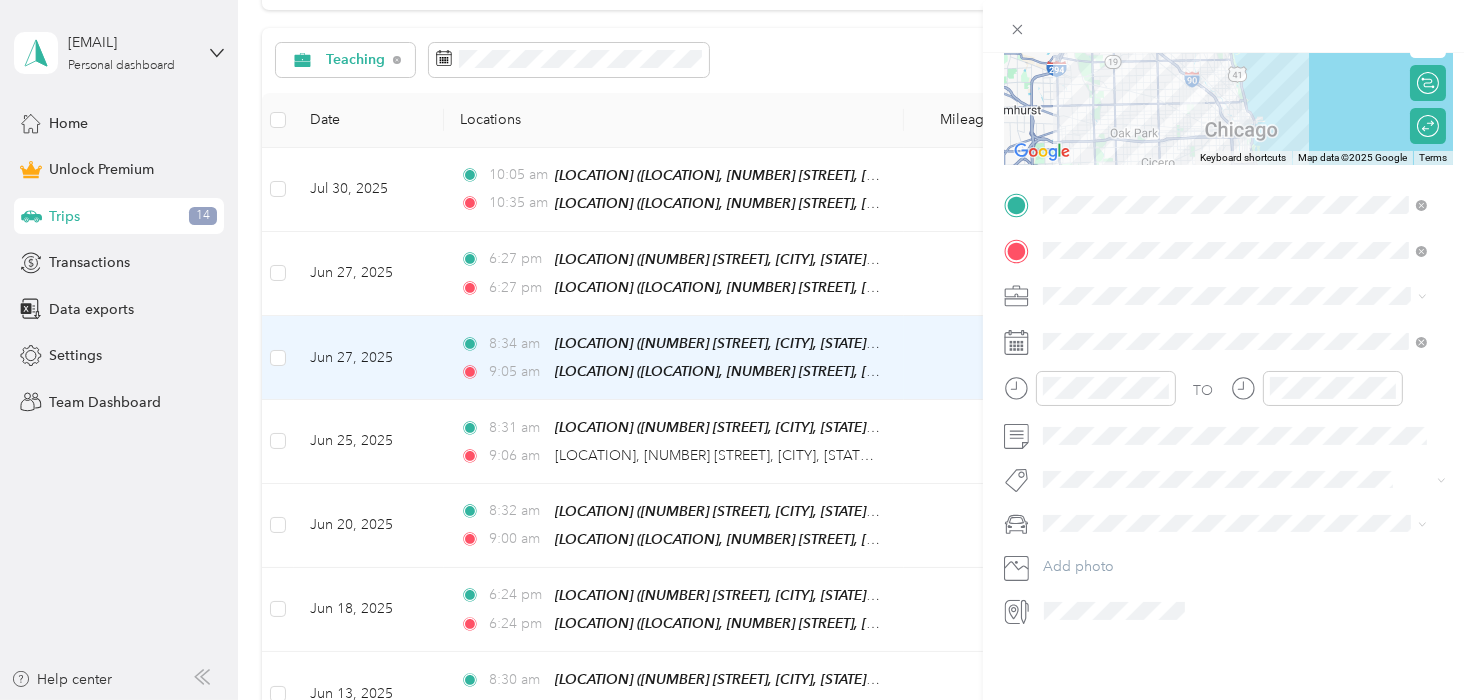 scroll, scrollTop: 0, scrollLeft: 0, axis: both 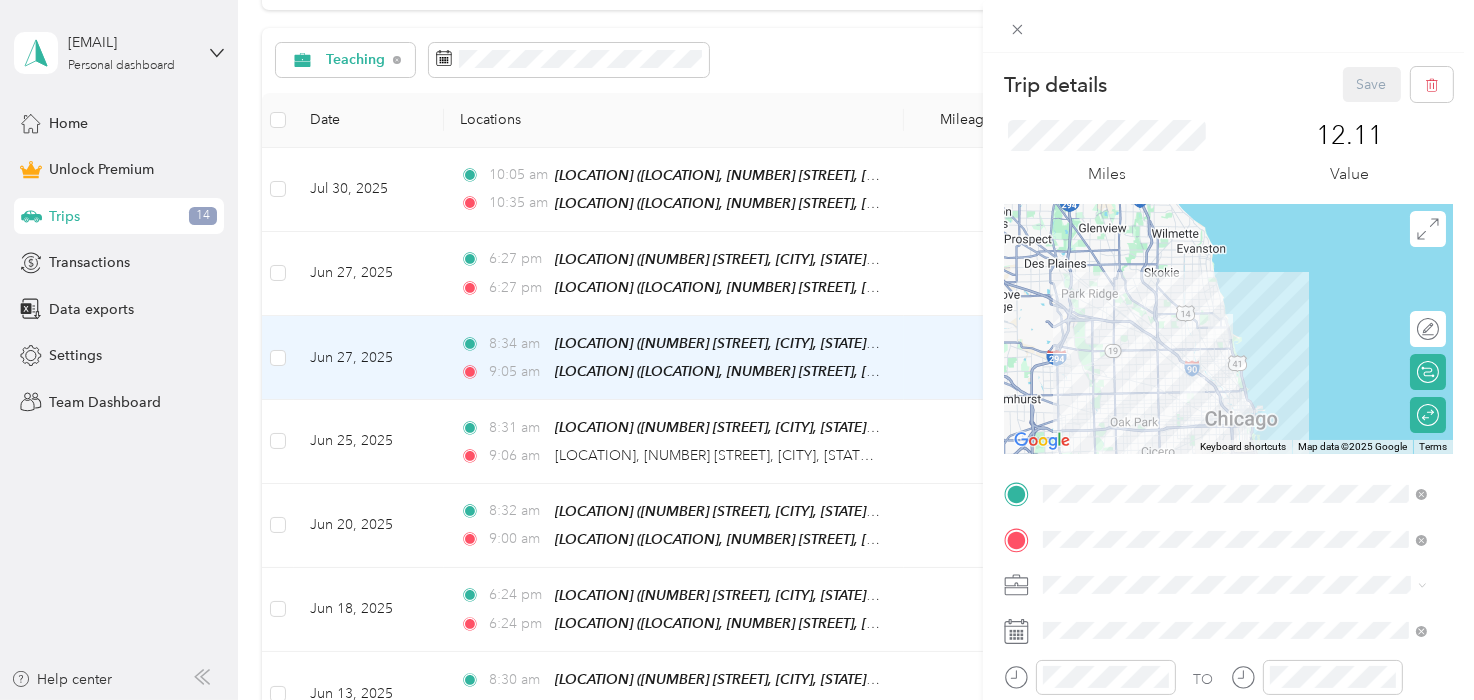 click on "Trip details Save This trip cannot be edited because it is either under review, approved, or paid. Contact your Team Manager to edit it. Miles 12.11 Value  To navigate the map with touch gestures double-tap and hold your finger on the map, then drag the map. ← Move left → Move right ↑ Move up ↓ Move down + Zoom in - Zoom out Home Jump left by 75% End Jump right by 75% Page Up Jump up by 75% Page Down Jump down by 75% Keyboard shortcuts Map Data Map data ©2025 Google Map data ©2025 Google 5 km  Click to toggle between metric and imperial units Terms Report a map error Edit route Calculate route Round trip TO Add photo" at bounding box center [737, 350] 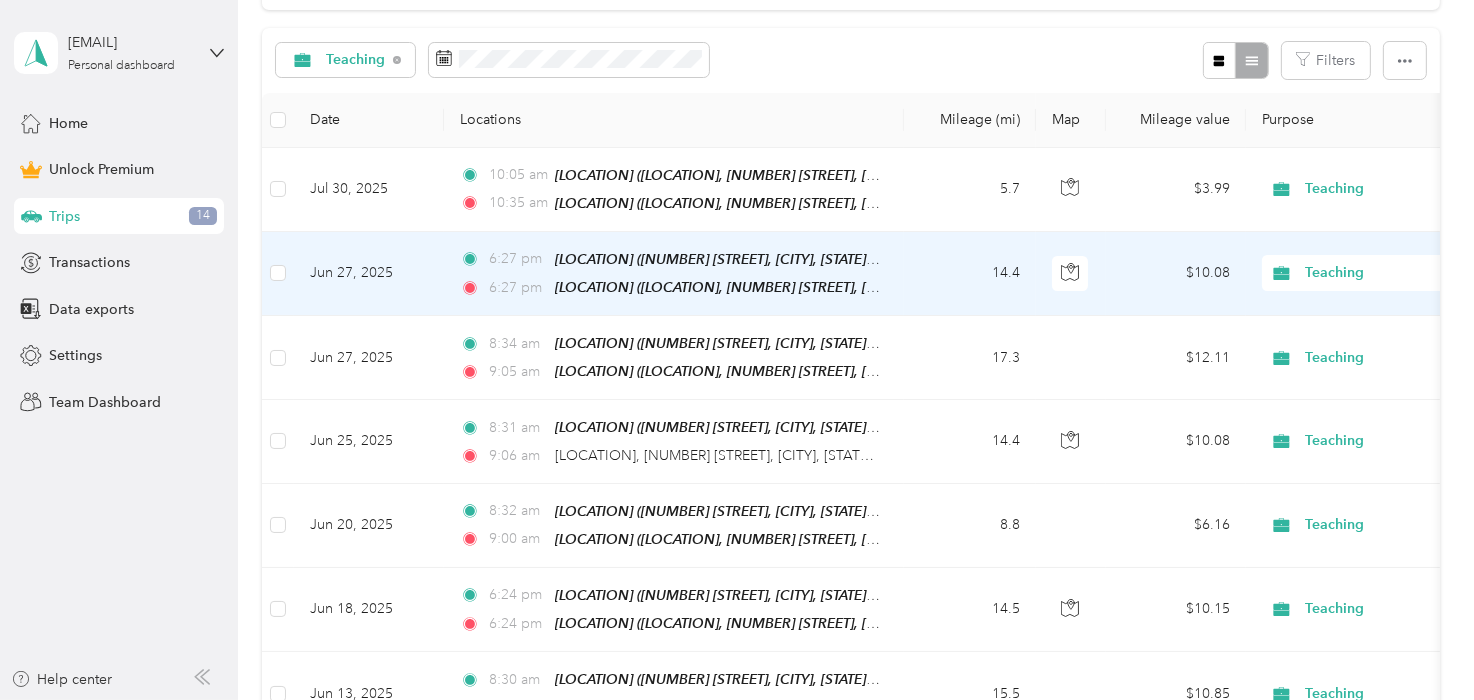 click on "6:27 pm Home (5054 1 2 N Kenmore Ave, Chicago, IL, United States , Chicago, IL) 6:27 pm Nook North (Nook North Daycare, 2345 W North Ave, Chicago, IL  60647, United States , Chicago, IL)" at bounding box center (670, 273) 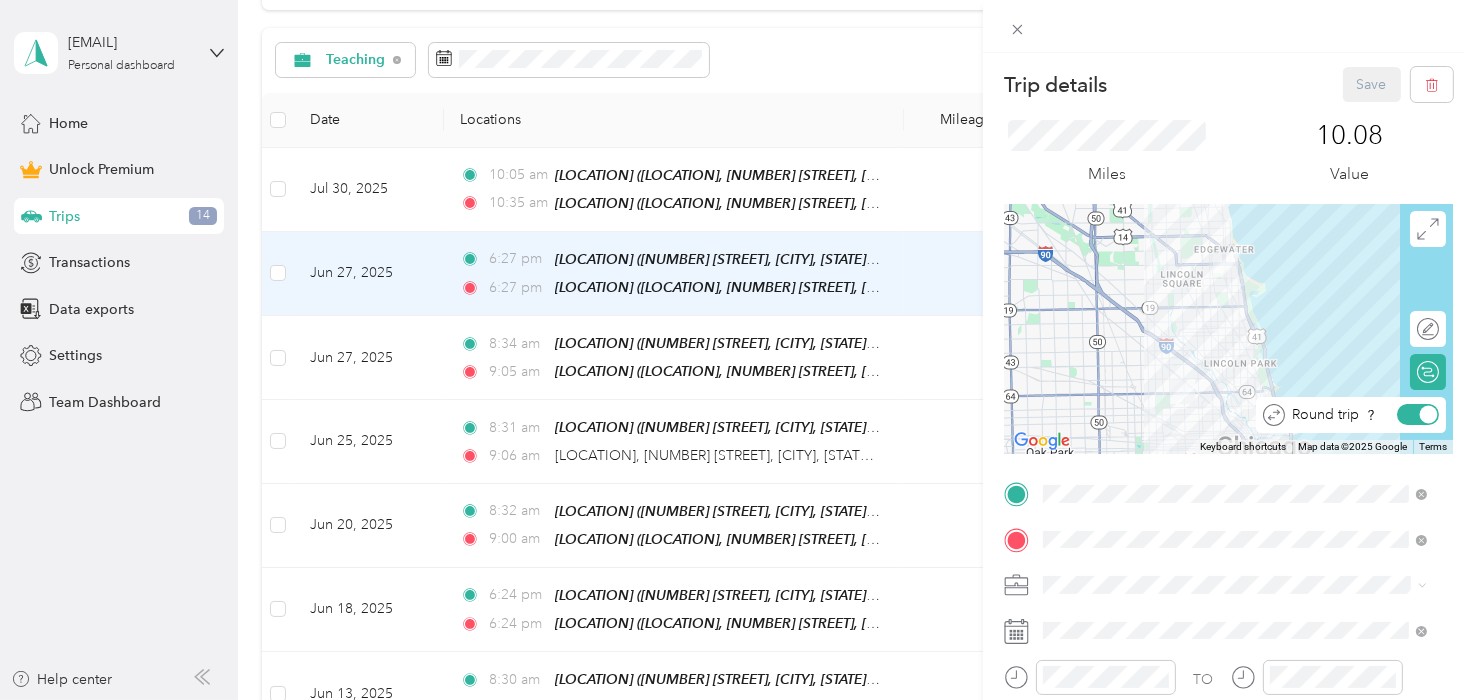 click at bounding box center [1429, 415] 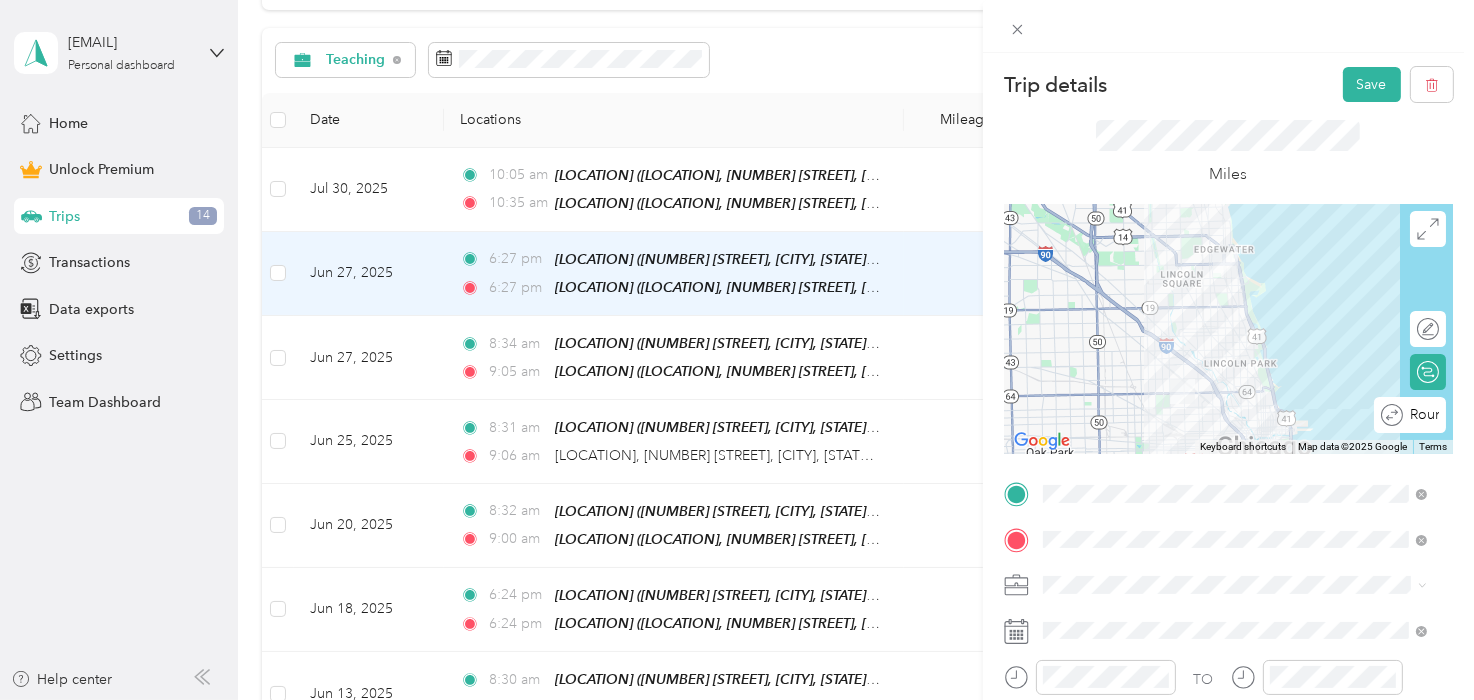 click on "Miles" at bounding box center [1228, 153] 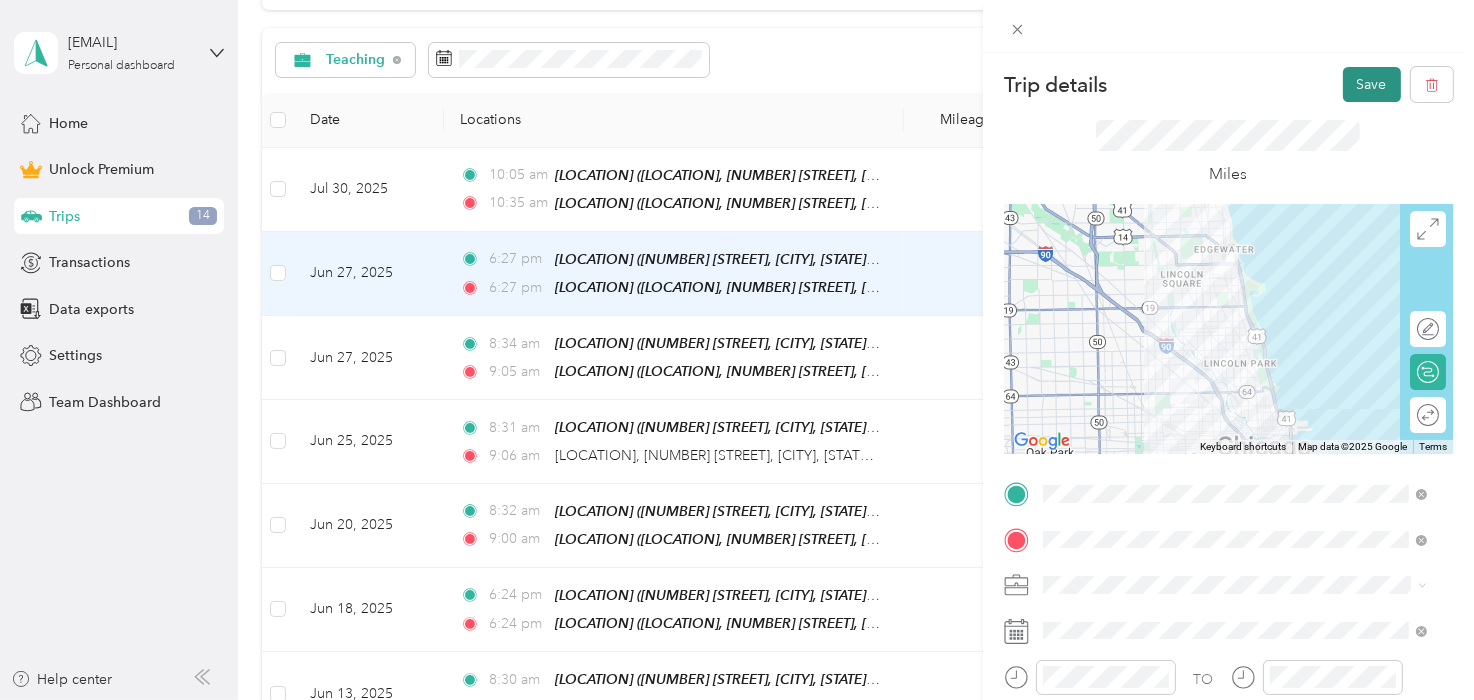 click on "Save" at bounding box center [1372, 84] 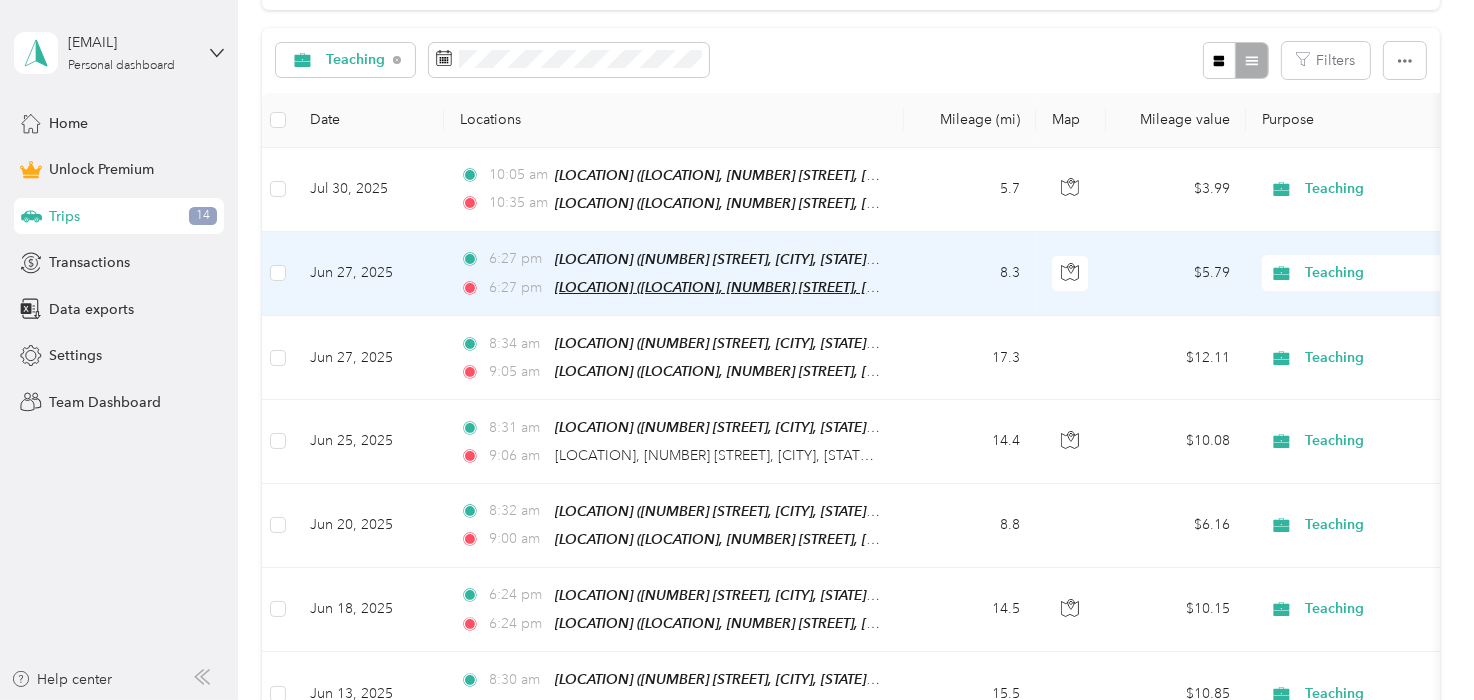 click on "Nook North (Nook North Daycare, [NUMBER] W North Ave, [CITY], [STATE]  [ZIP], United States , [CITY], [STATE])" at bounding box center (864, 287) 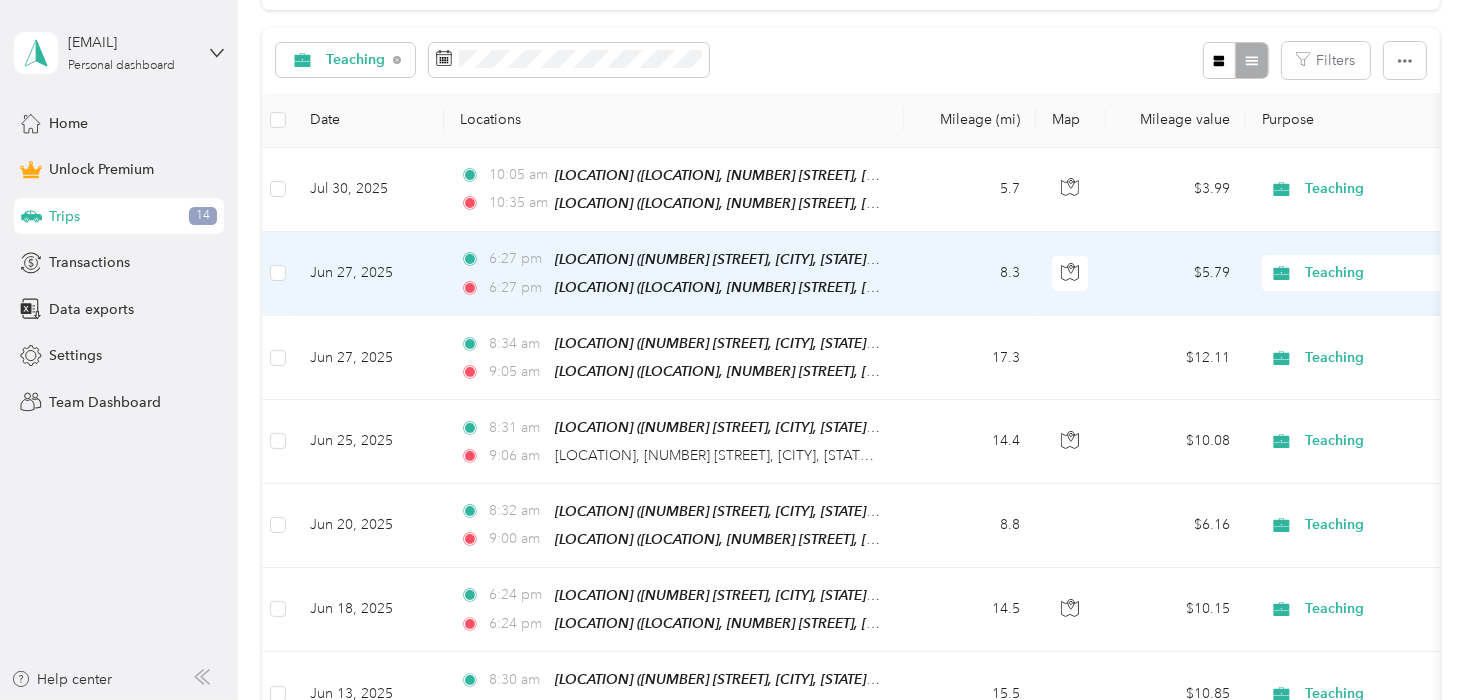 click on "6:27 pm Home (5054 1 2 N Kenmore Ave, Chicago, IL, United States , Chicago, IL) 6:27 pm Nook North (Nook North Daycare, 2345 W North Ave, Chicago, IL  60647, United States , Chicago, IL)" at bounding box center (674, 274) 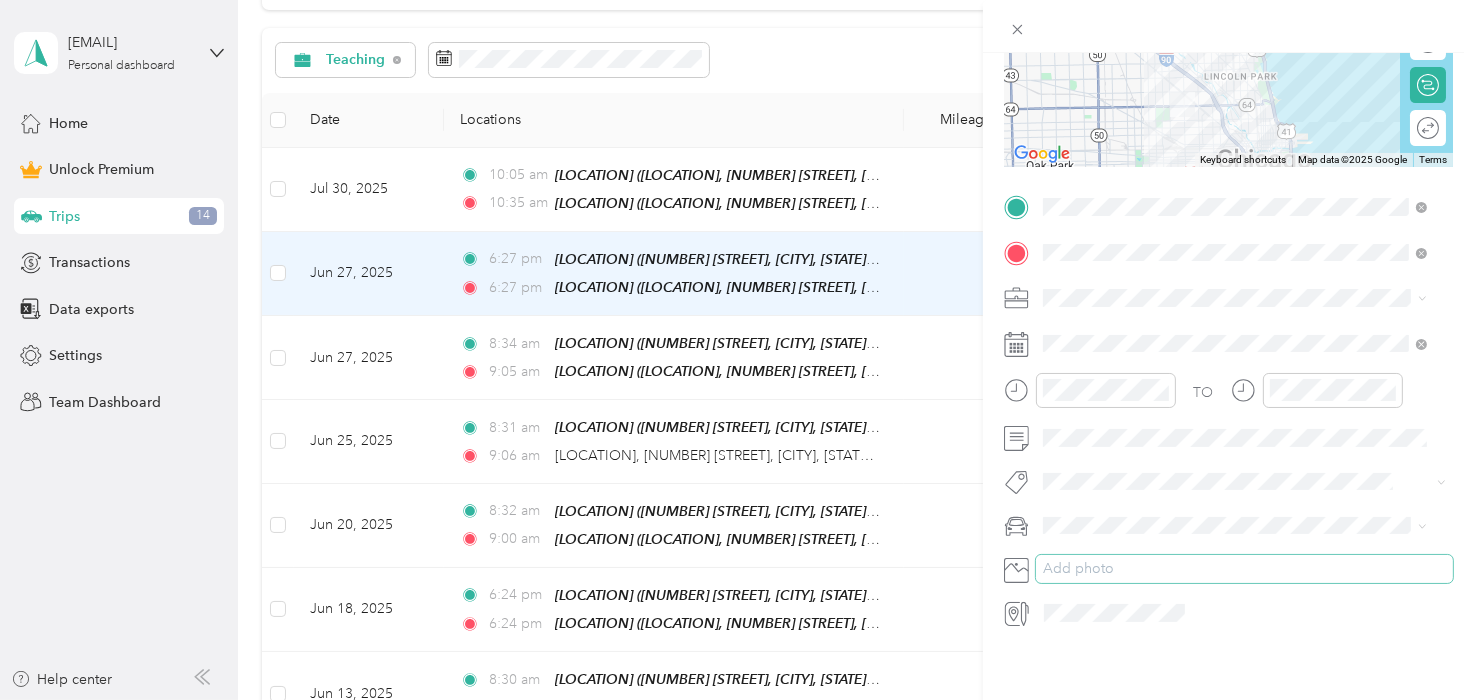 scroll, scrollTop: 307, scrollLeft: 0, axis: vertical 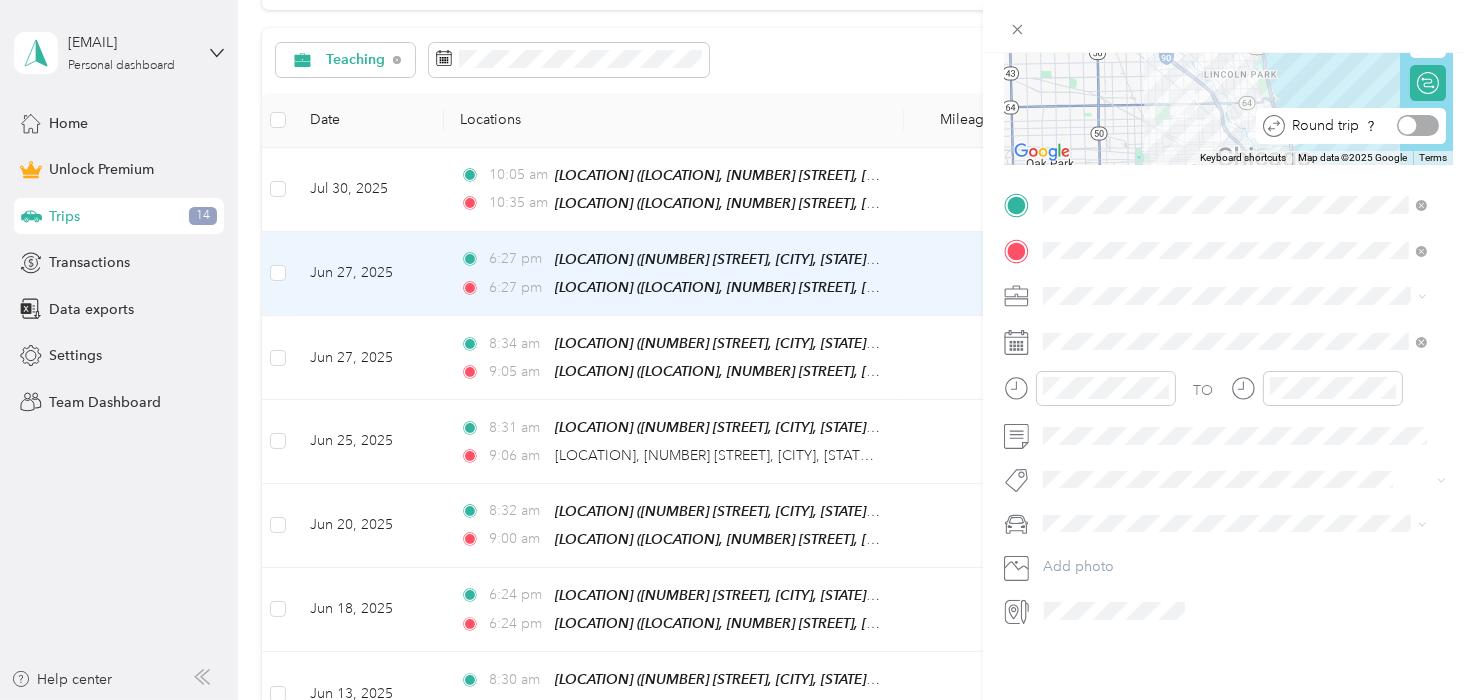 click at bounding box center (1418, 125) 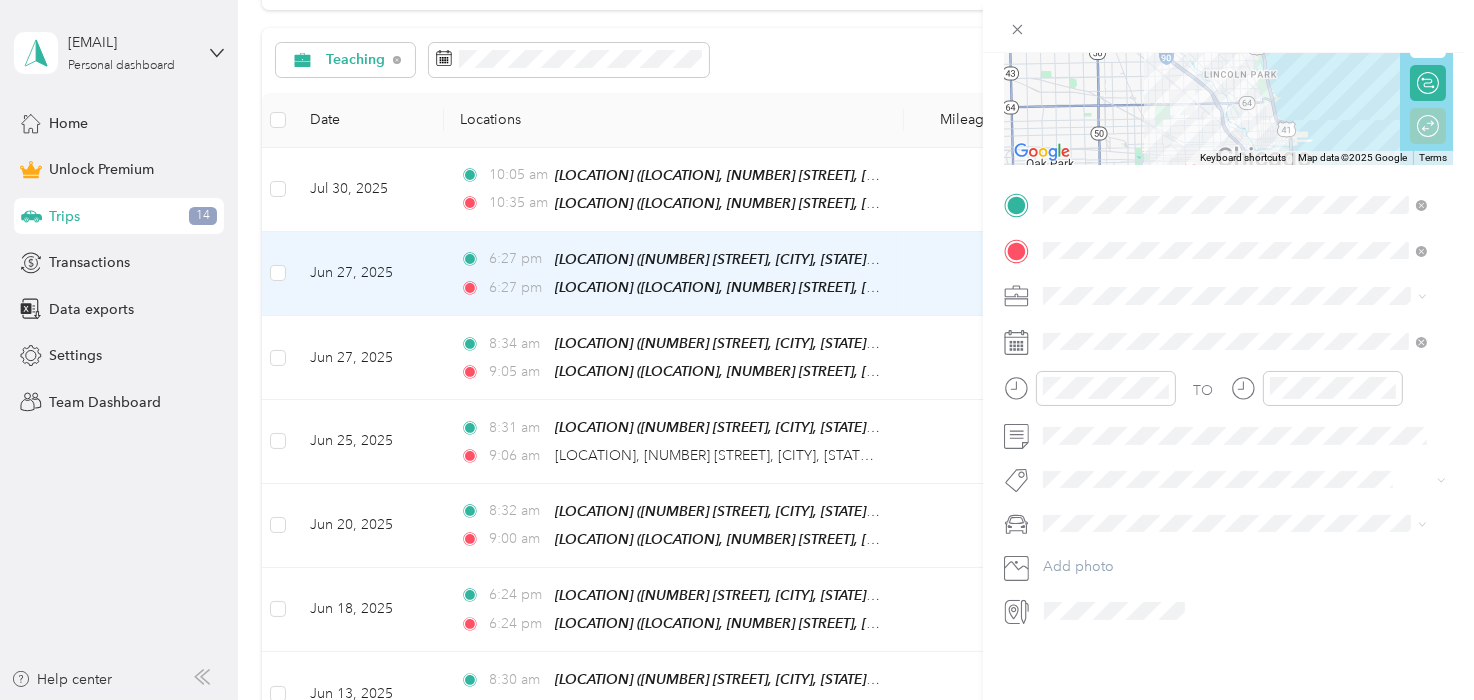 scroll, scrollTop: 0, scrollLeft: 0, axis: both 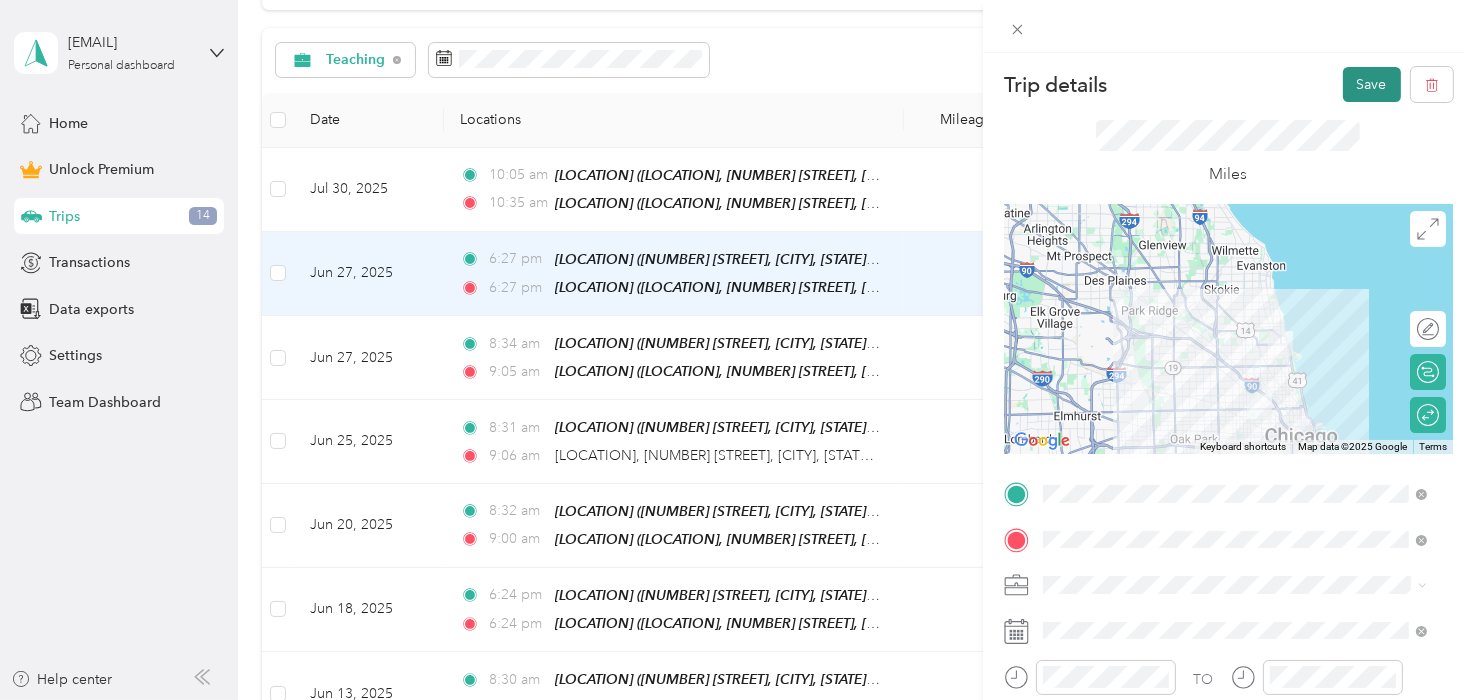 click on "Save" at bounding box center [1372, 84] 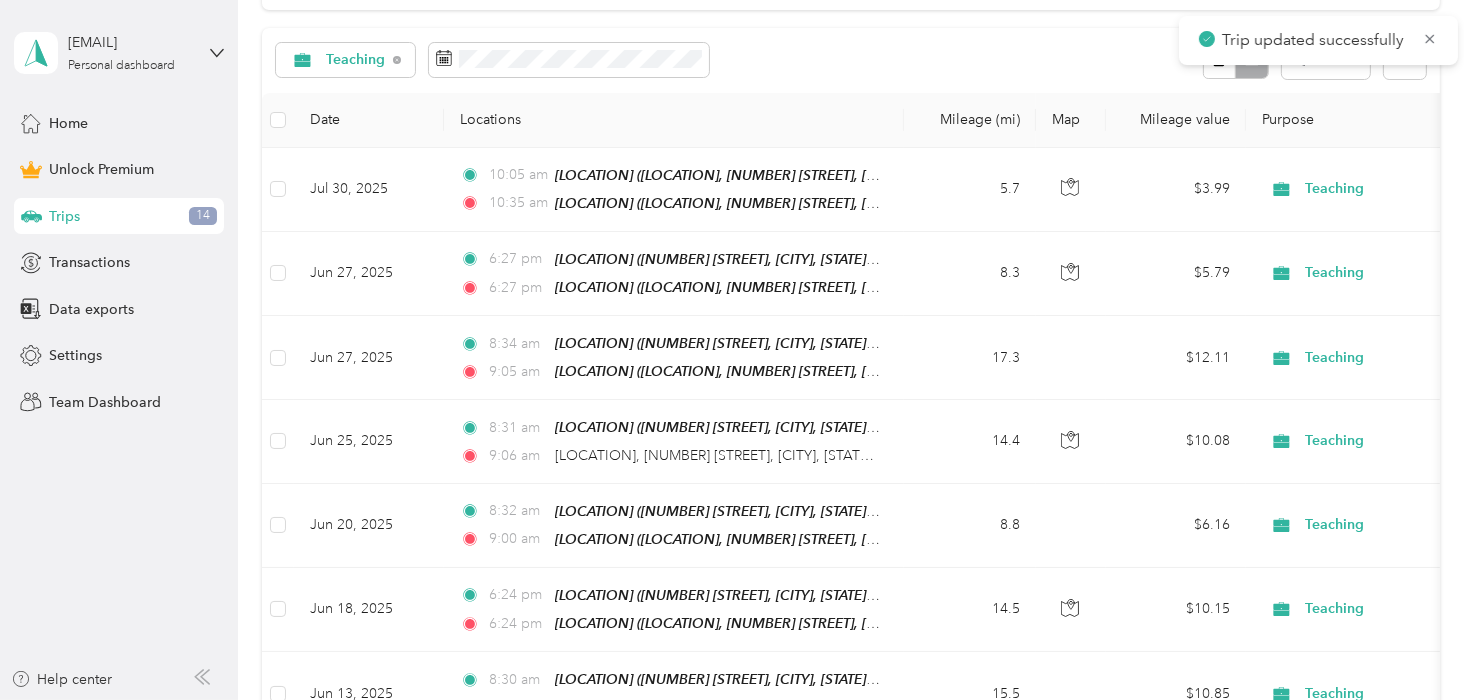 click on "Teaching Filters" at bounding box center (850, 60) 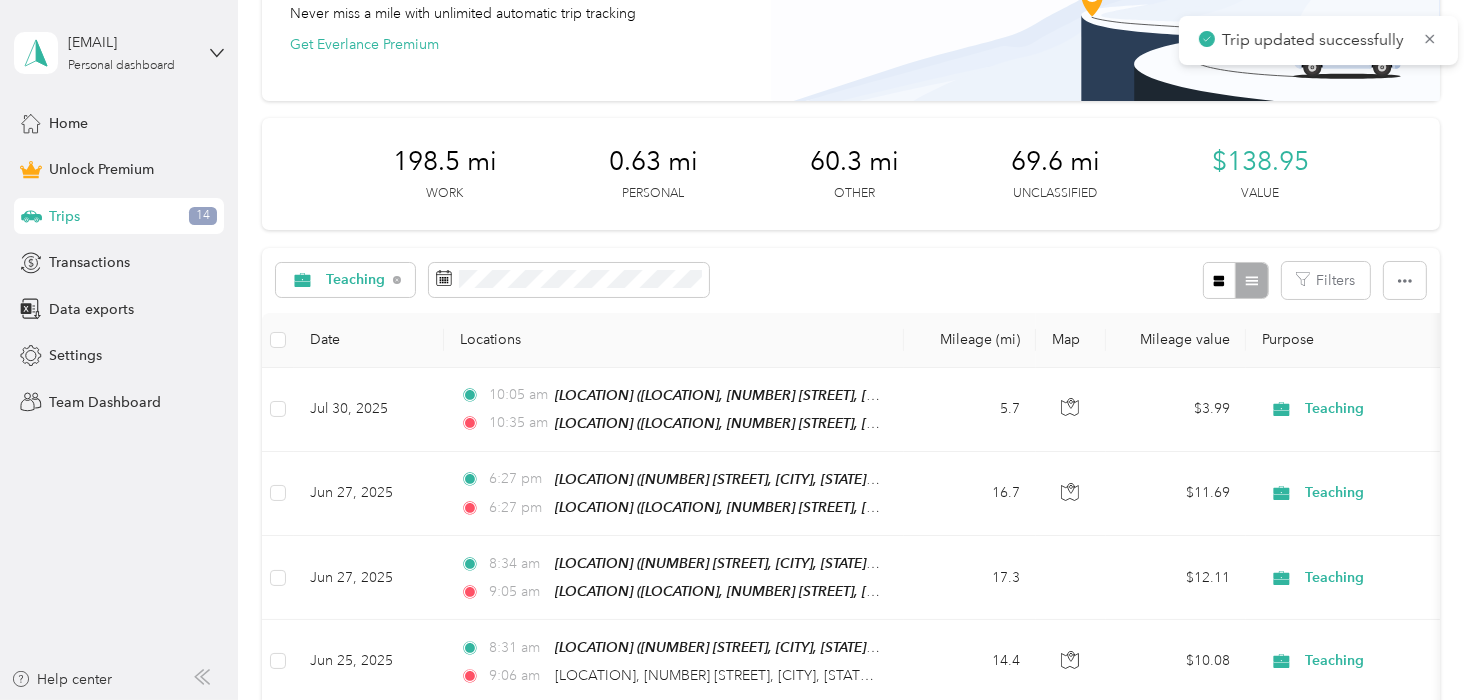scroll, scrollTop: 0, scrollLeft: 0, axis: both 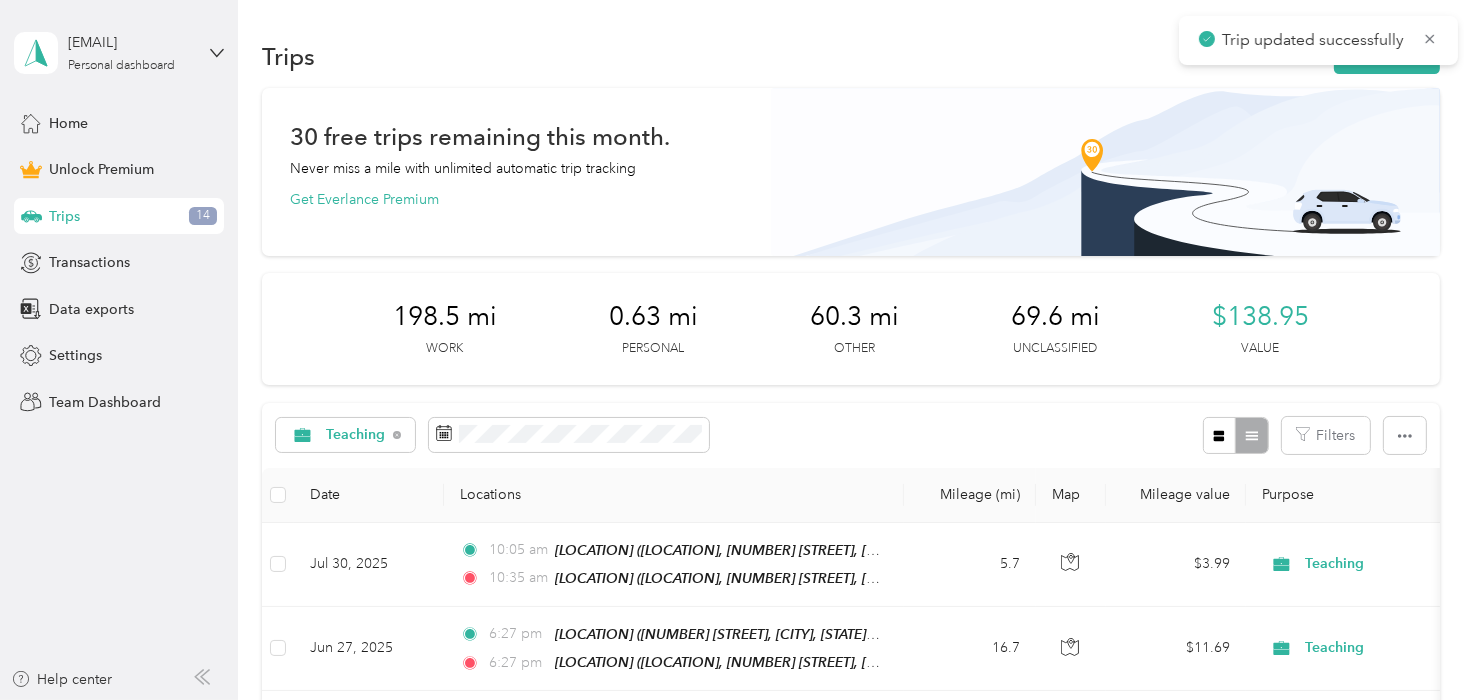 click on "Trips New trip" at bounding box center [850, 56] 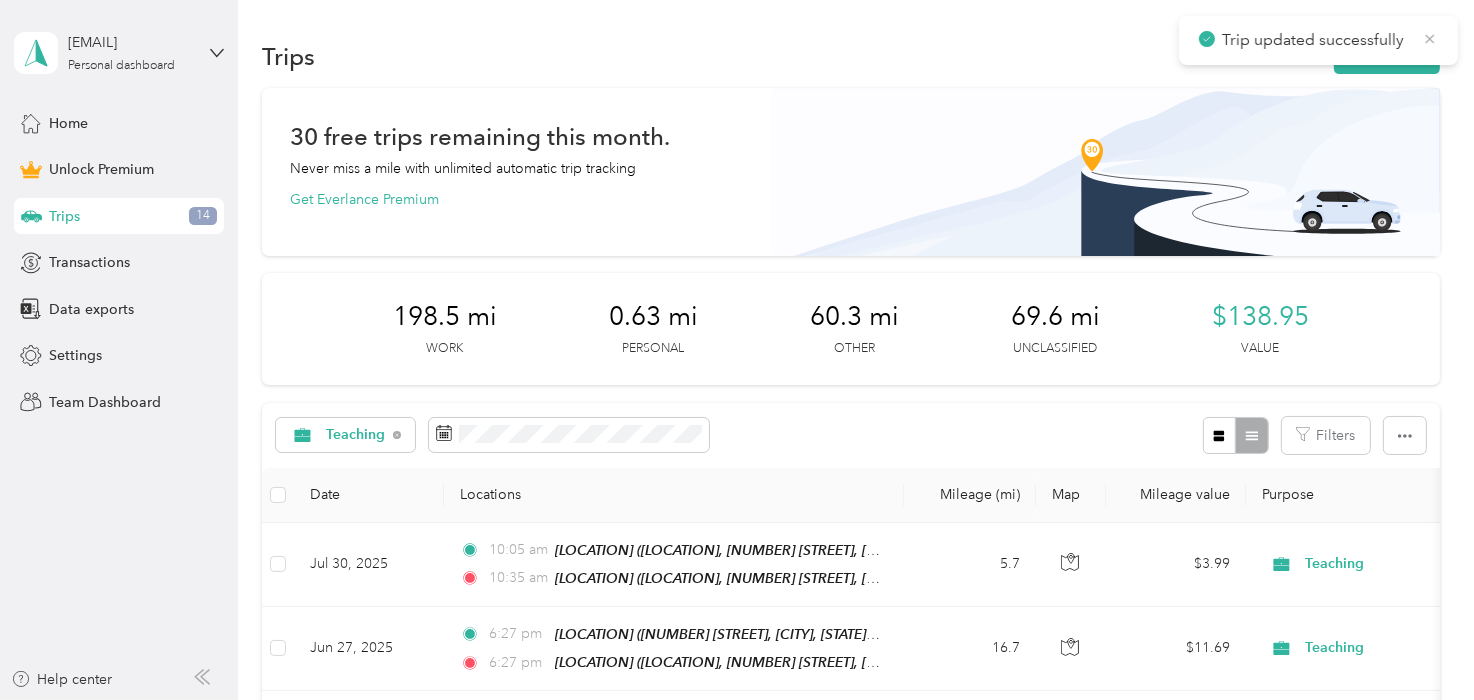 click 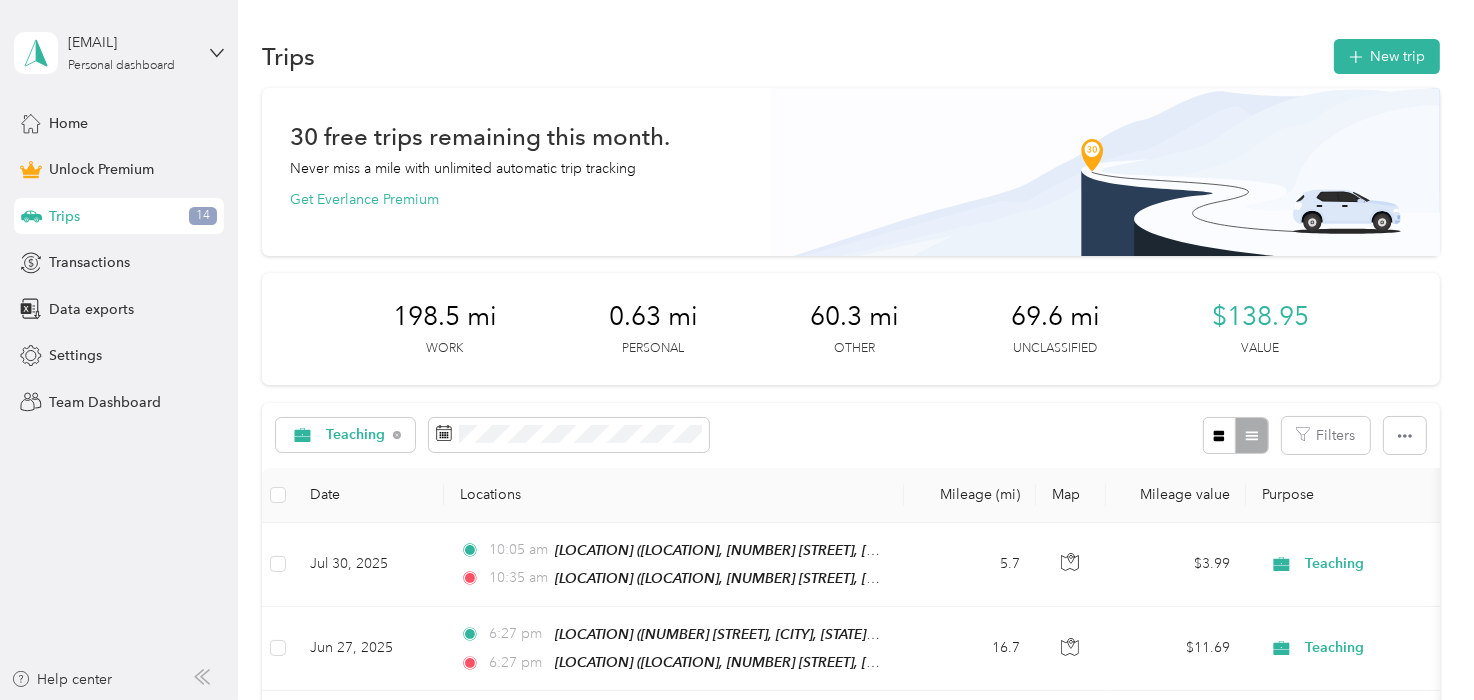 click on "Trips New trip" at bounding box center (850, 56) 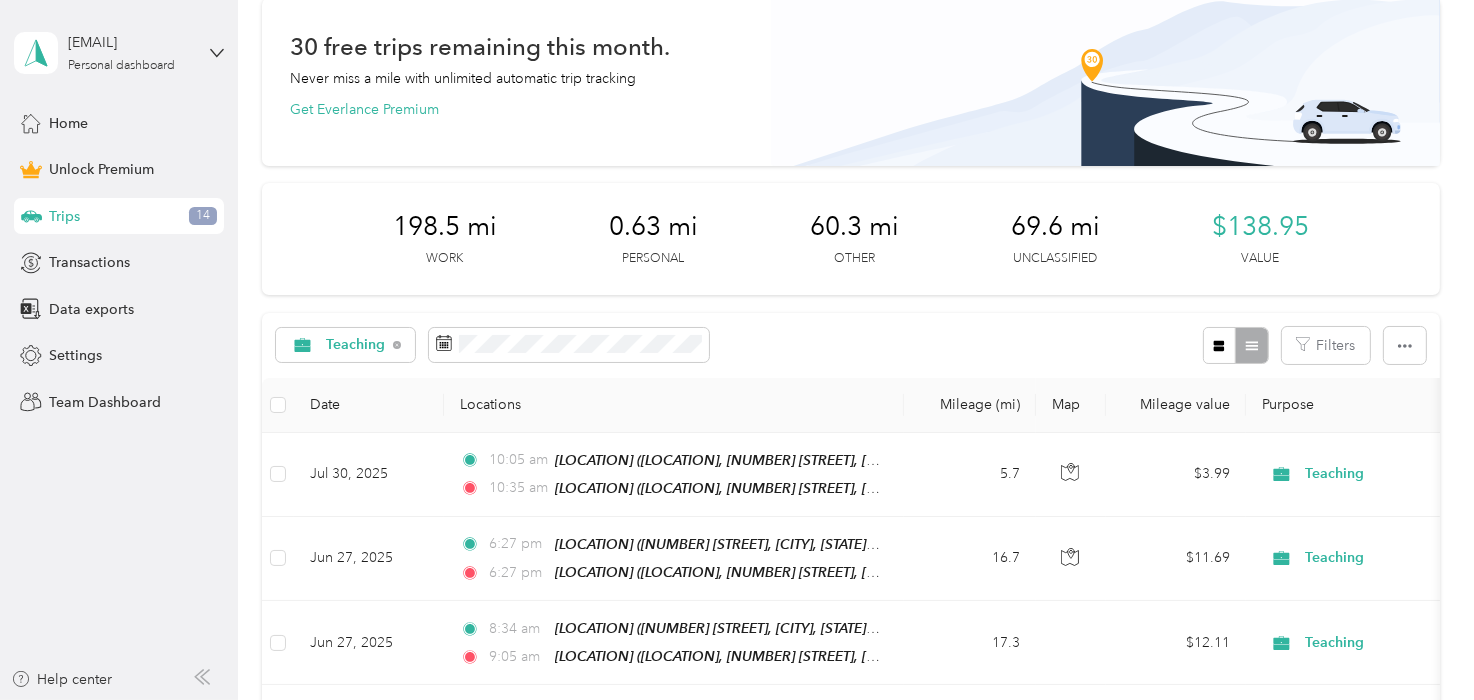scroll, scrollTop: 249, scrollLeft: 0, axis: vertical 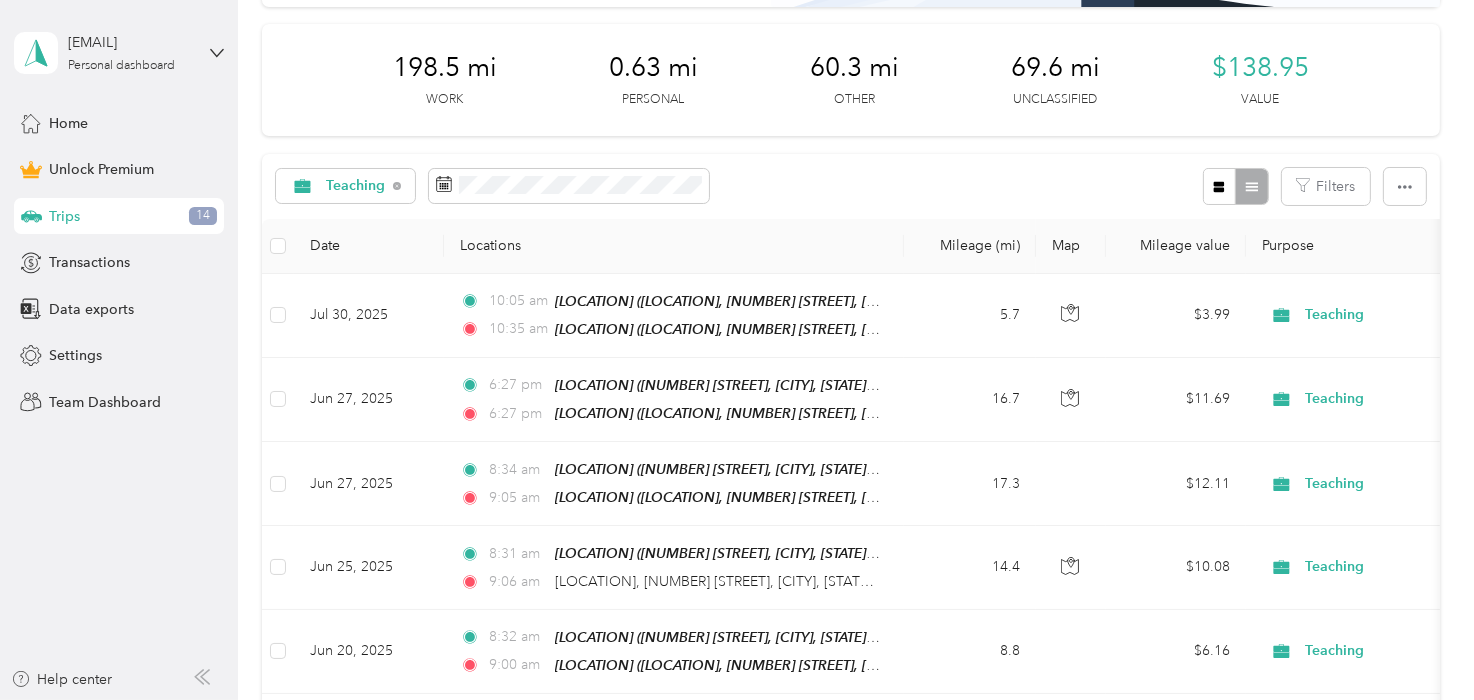 click on "Teaching Filters" at bounding box center (850, 186) 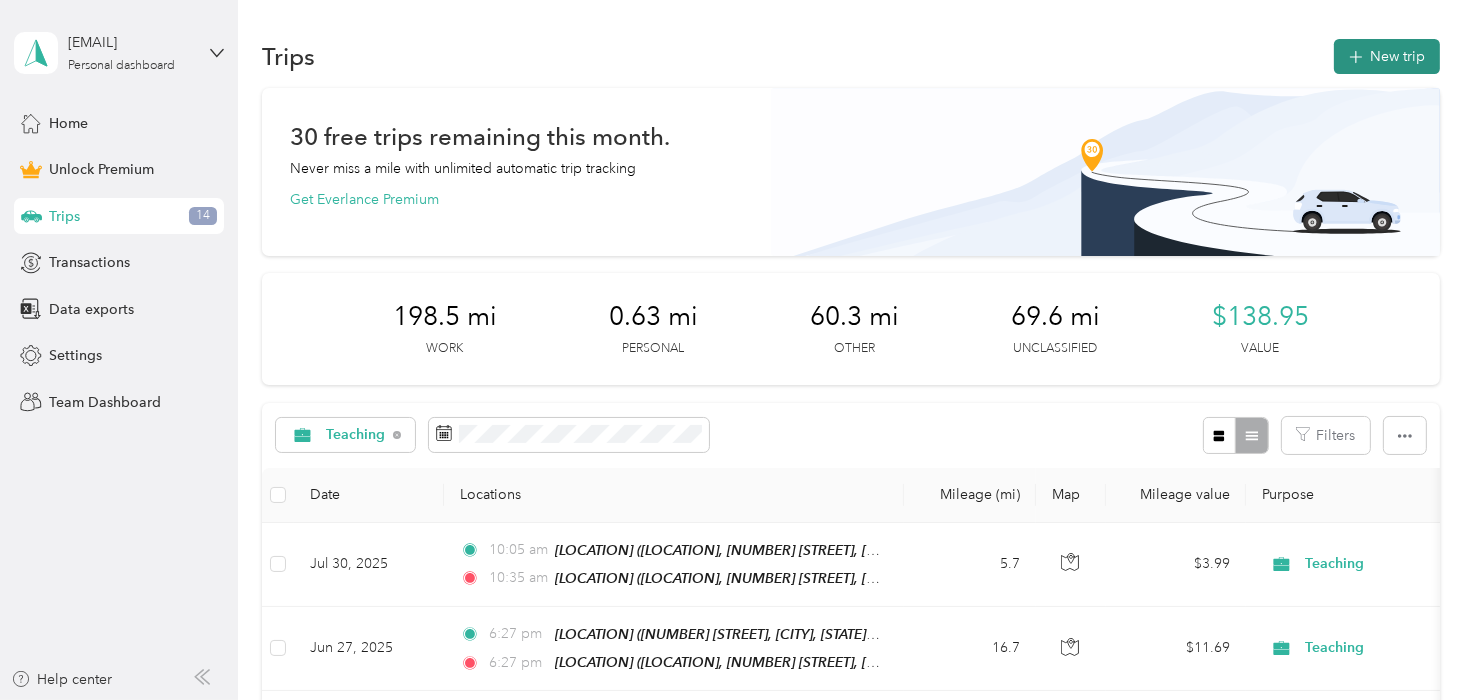 click on "New trip" at bounding box center (1387, 56) 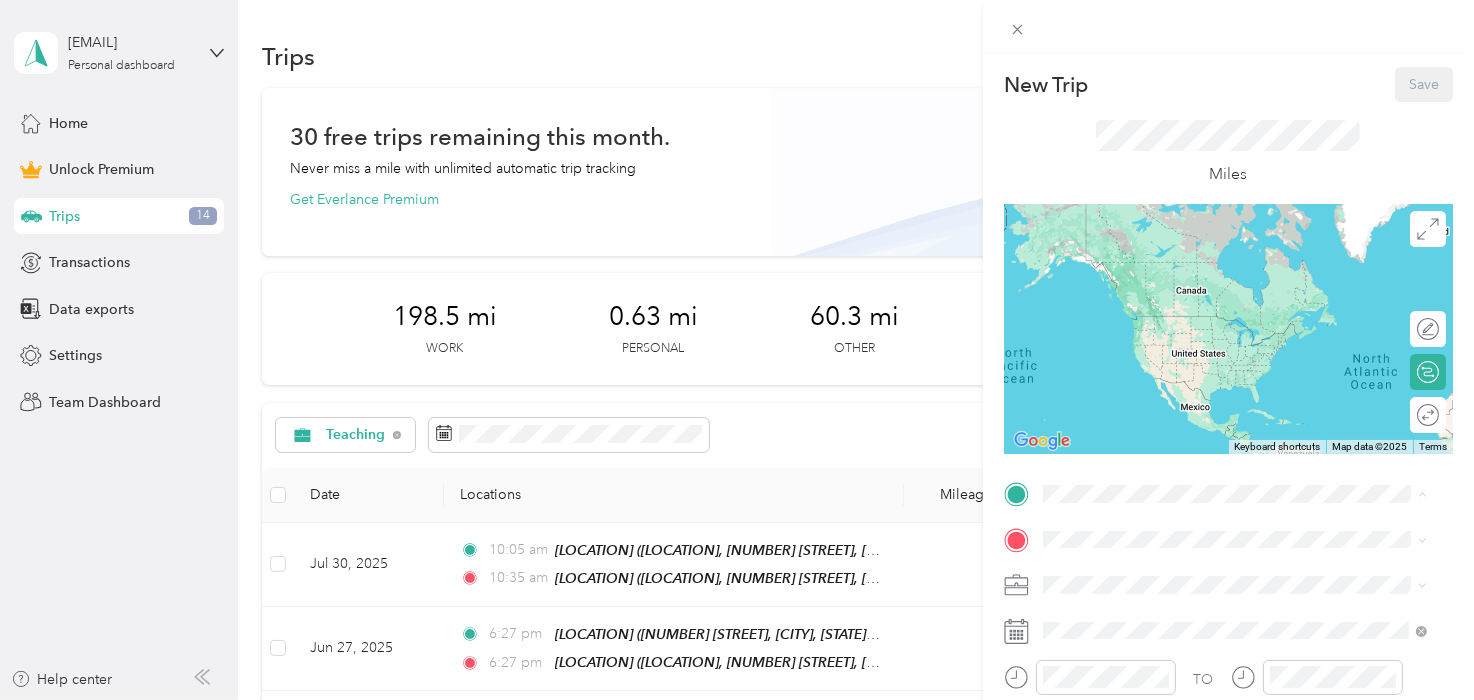 click on "[NUMBER] N Kenmore Ave, [CITY], [STATE], United States , [ZIP], [CITY], [STATE], United States" at bounding box center (1239, 290) 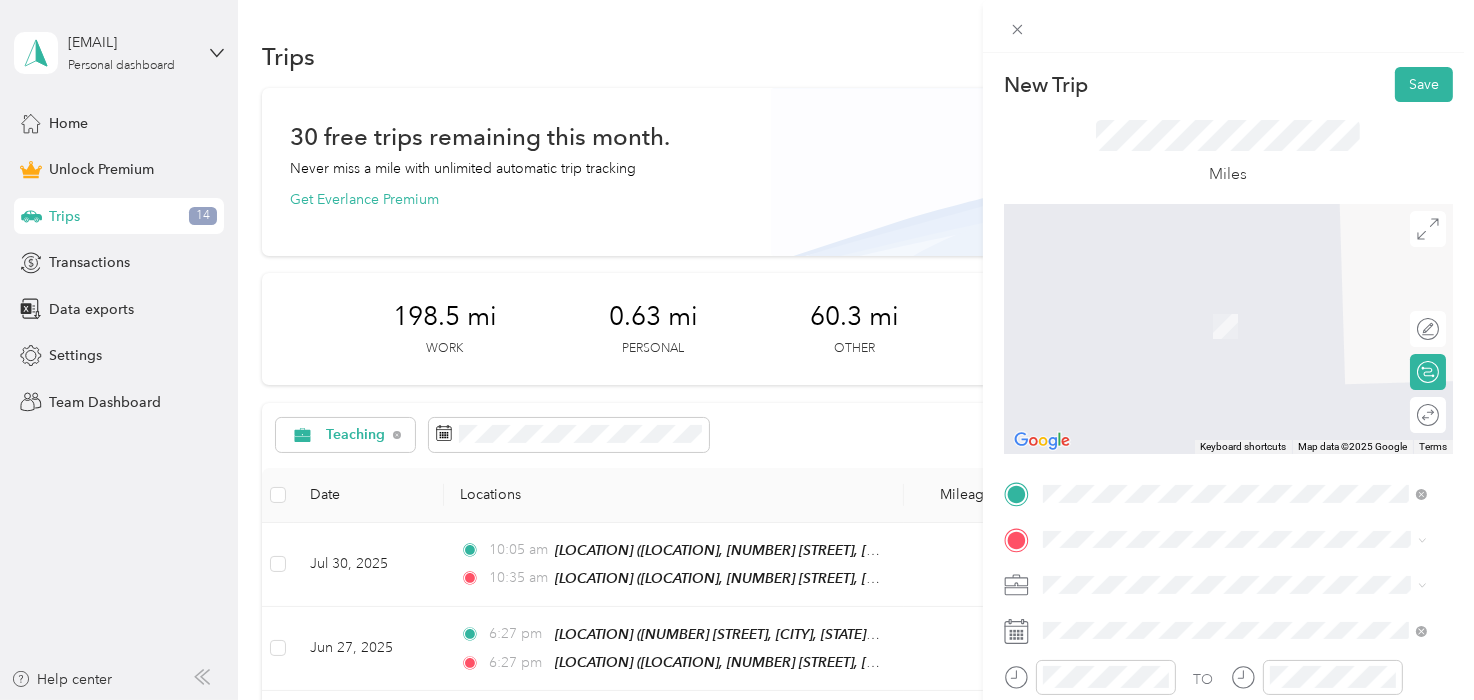 click on "Nook North" at bounding box center [1119, 470] 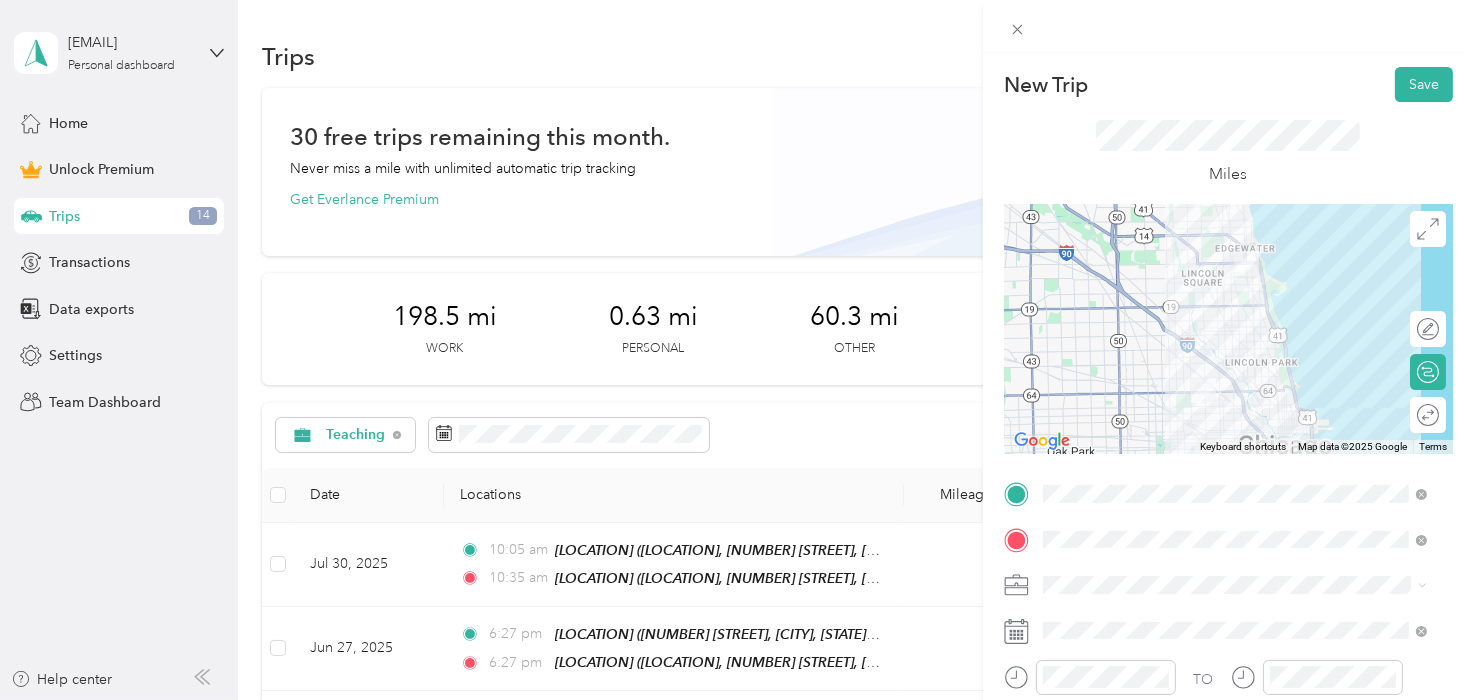 scroll, scrollTop: 124, scrollLeft: 0, axis: vertical 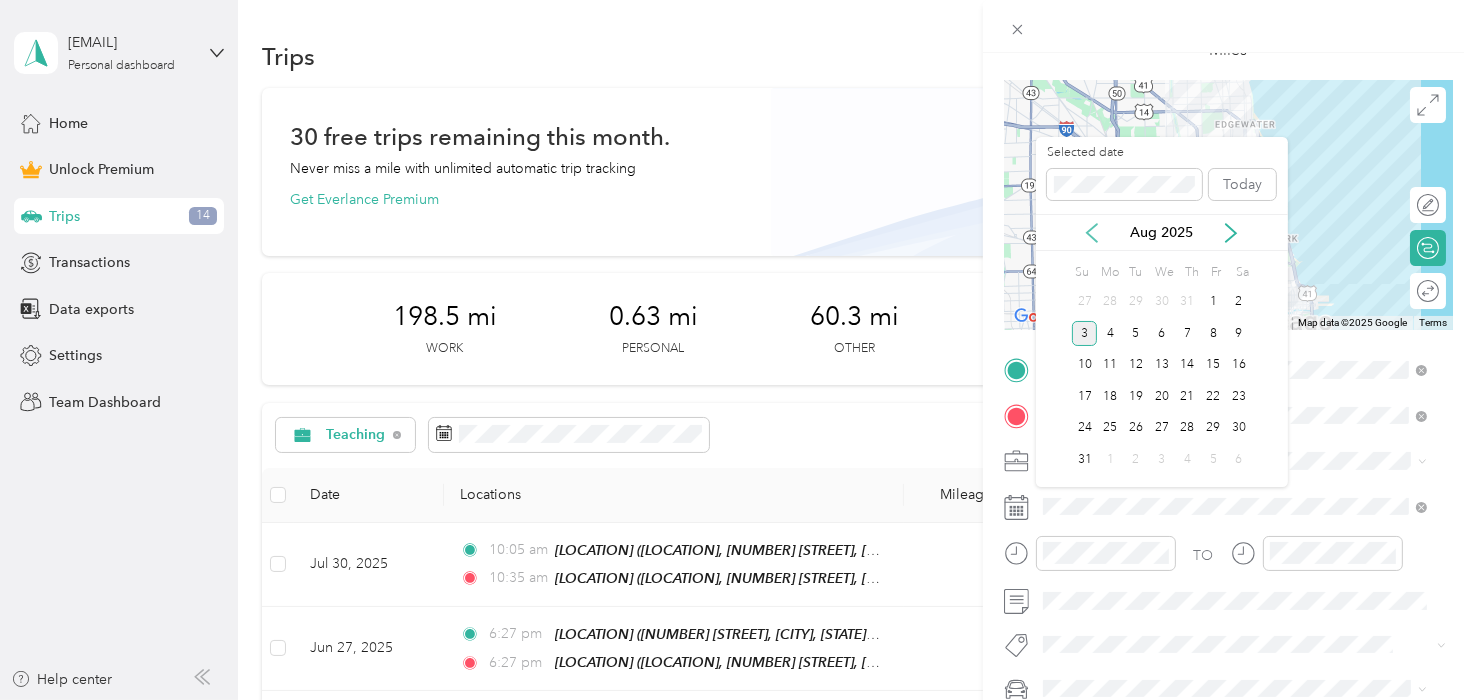 click 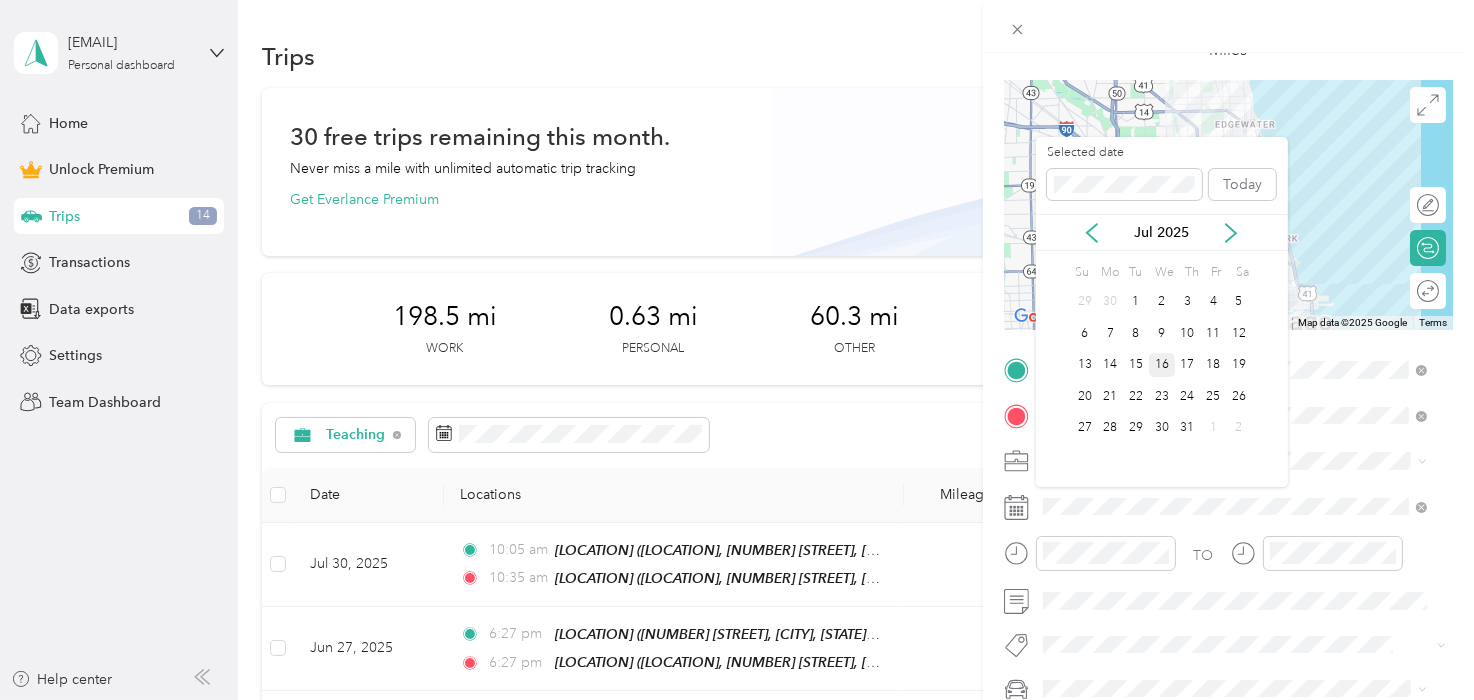 click on "16" at bounding box center [1162, 365] 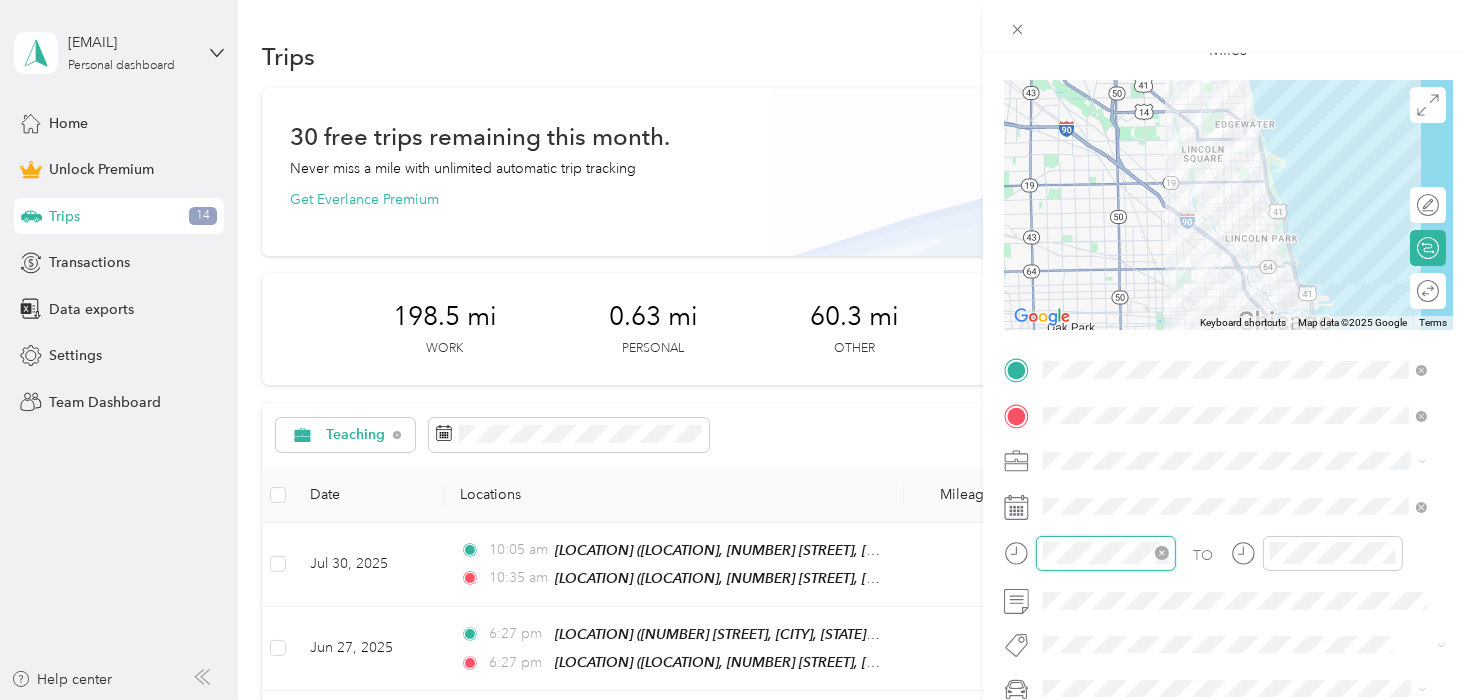 scroll, scrollTop: 119, scrollLeft: 0, axis: vertical 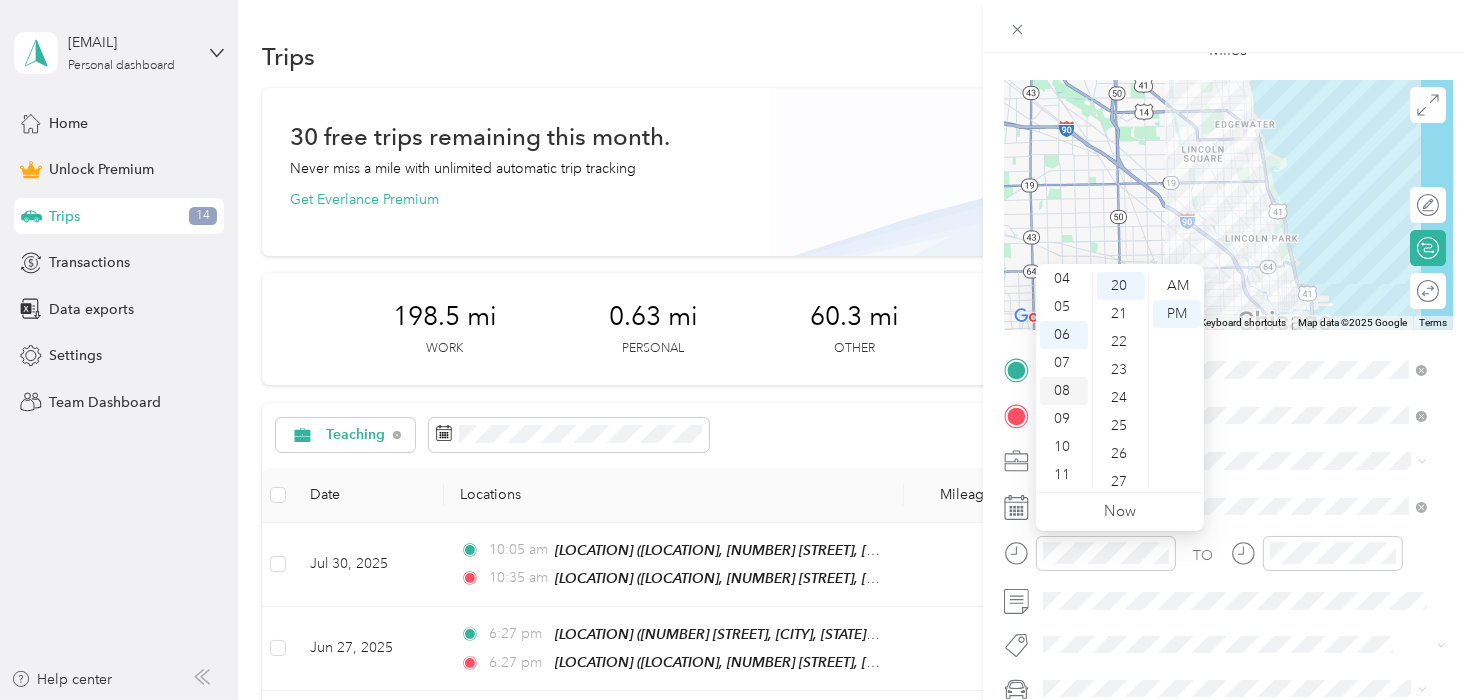 click on "08" at bounding box center [1064, 391] 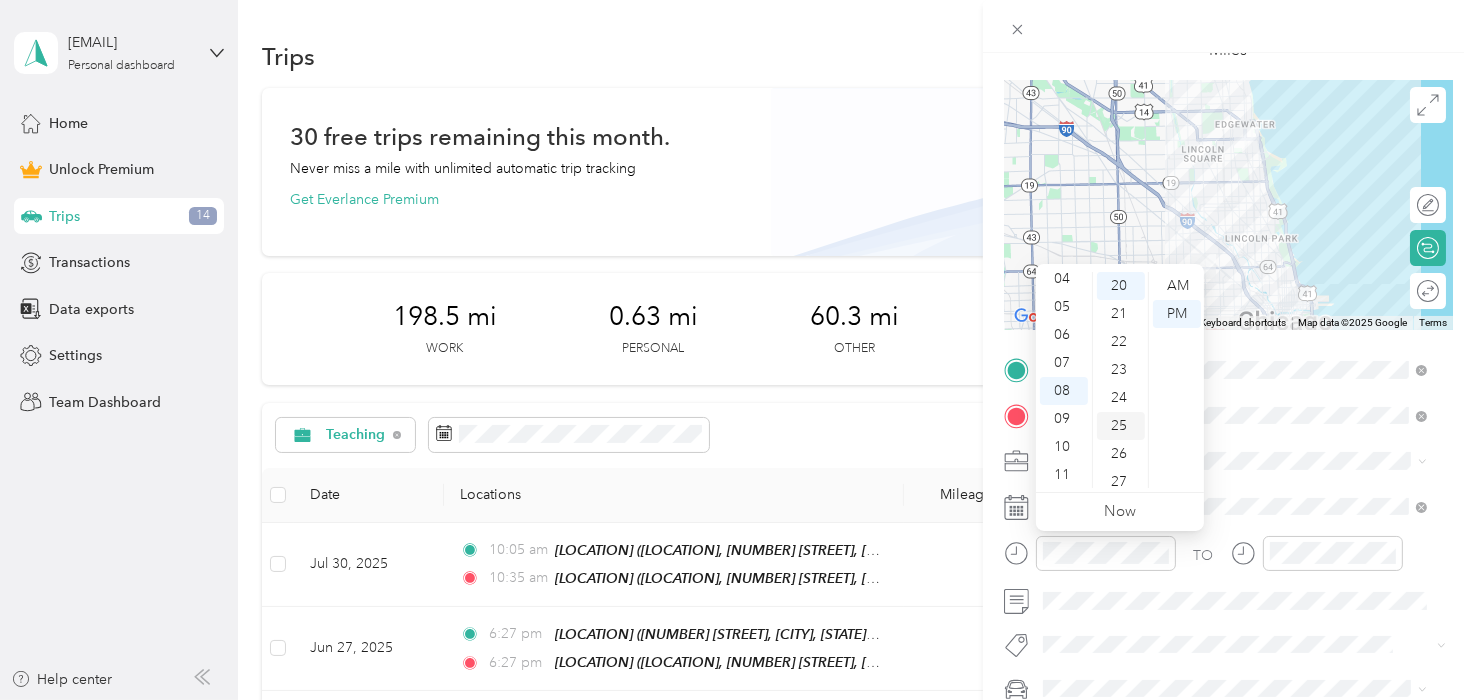 click on "25" at bounding box center [1121, 426] 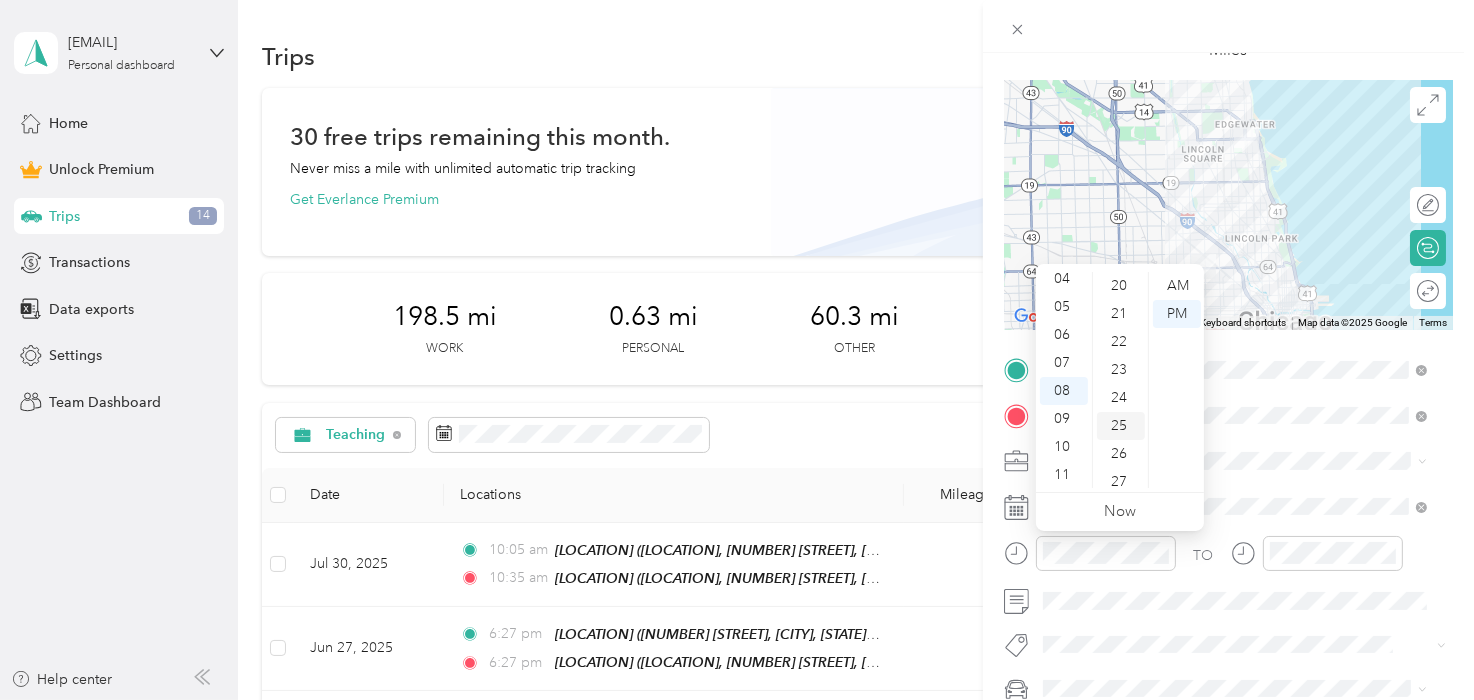 scroll, scrollTop: 700, scrollLeft: 0, axis: vertical 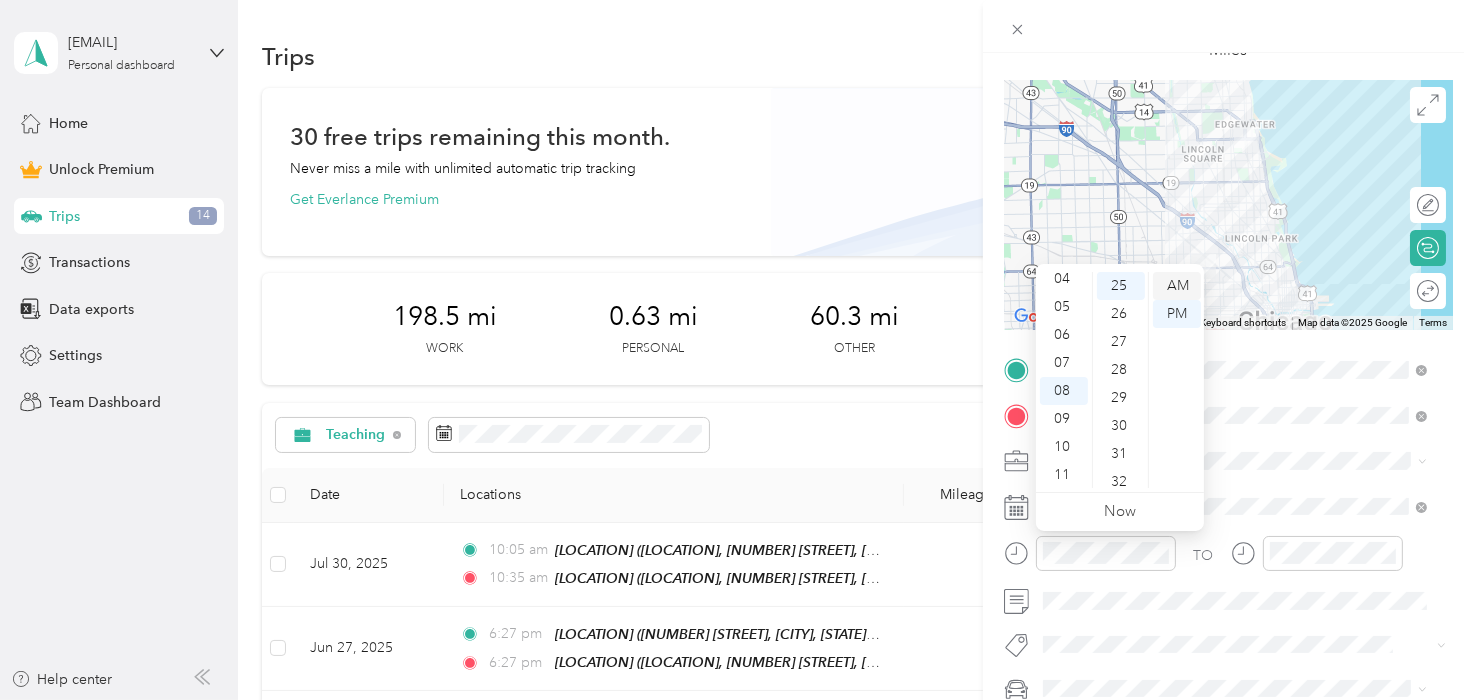 click on "AM" at bounding box center [1177, 286] 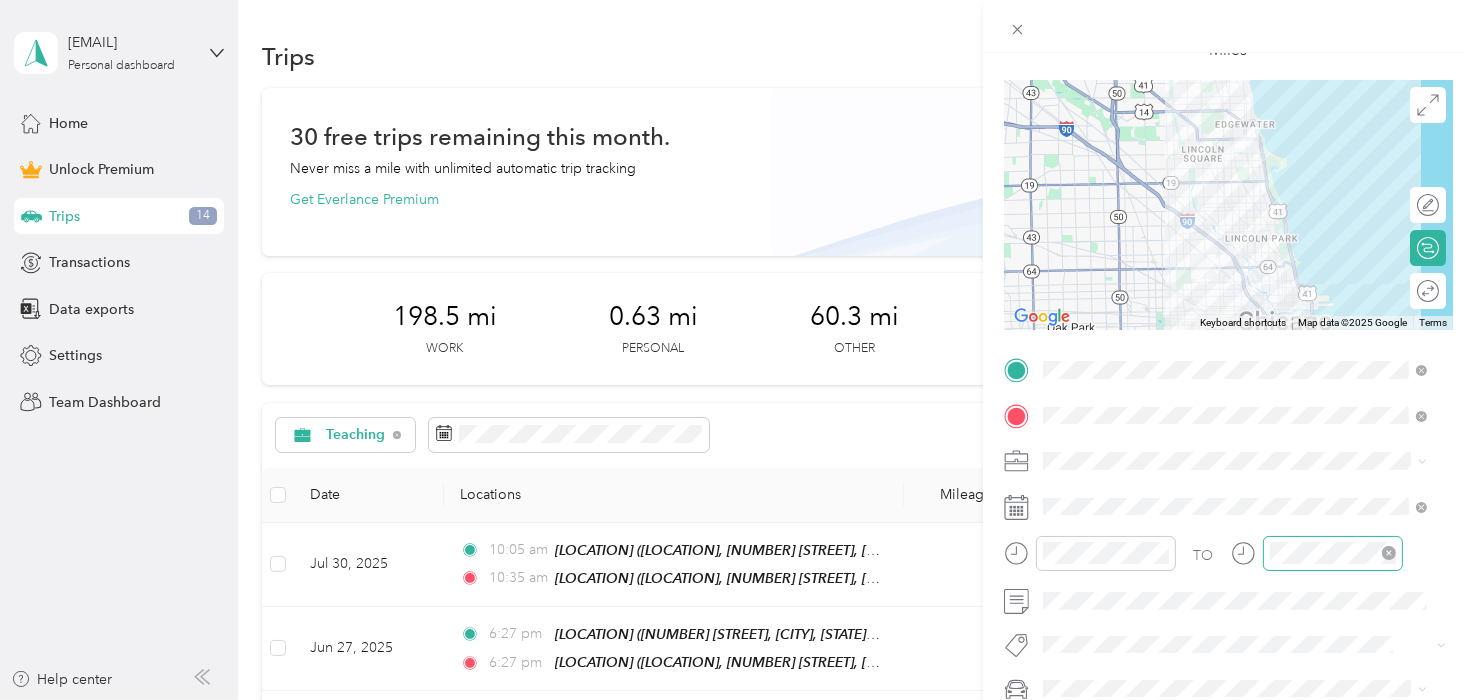 click at bounding box center [1333, 553] 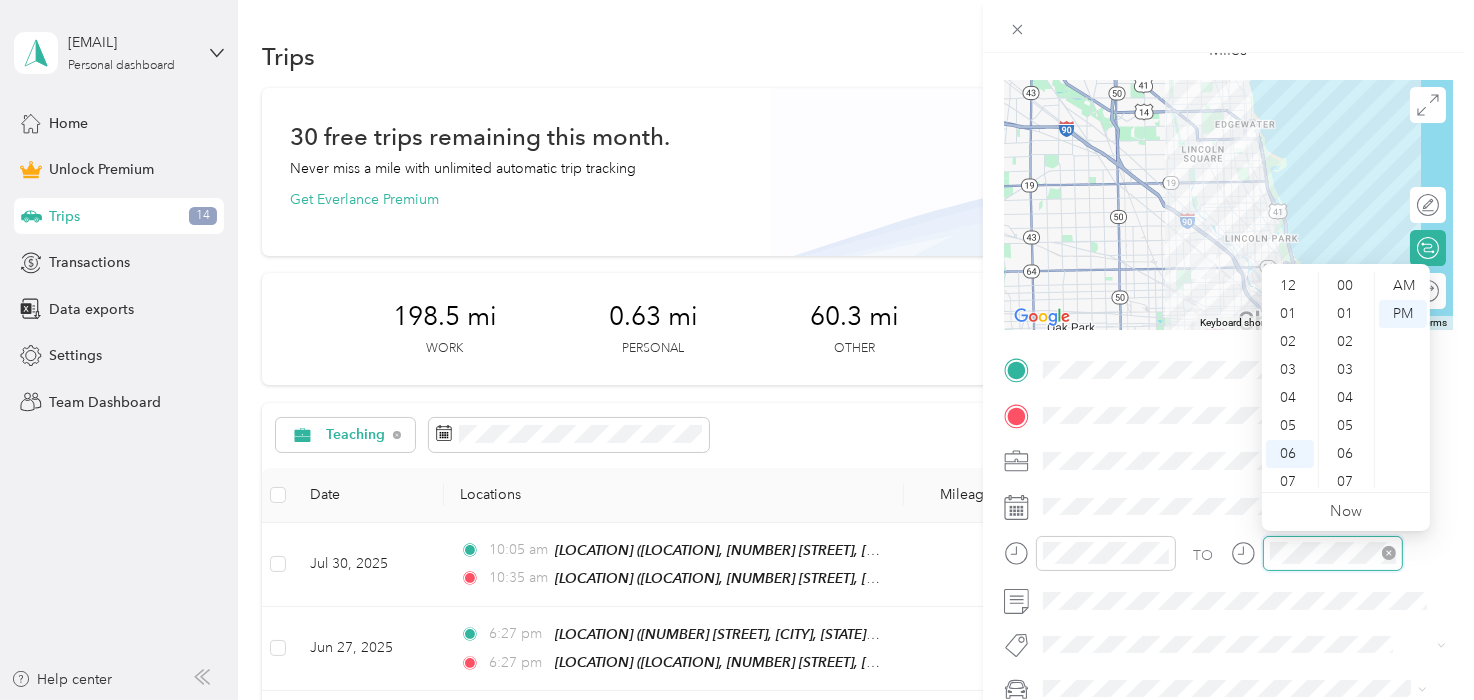 scroll, scrollTop: 560, scrollLeft: 0, axis: vertical 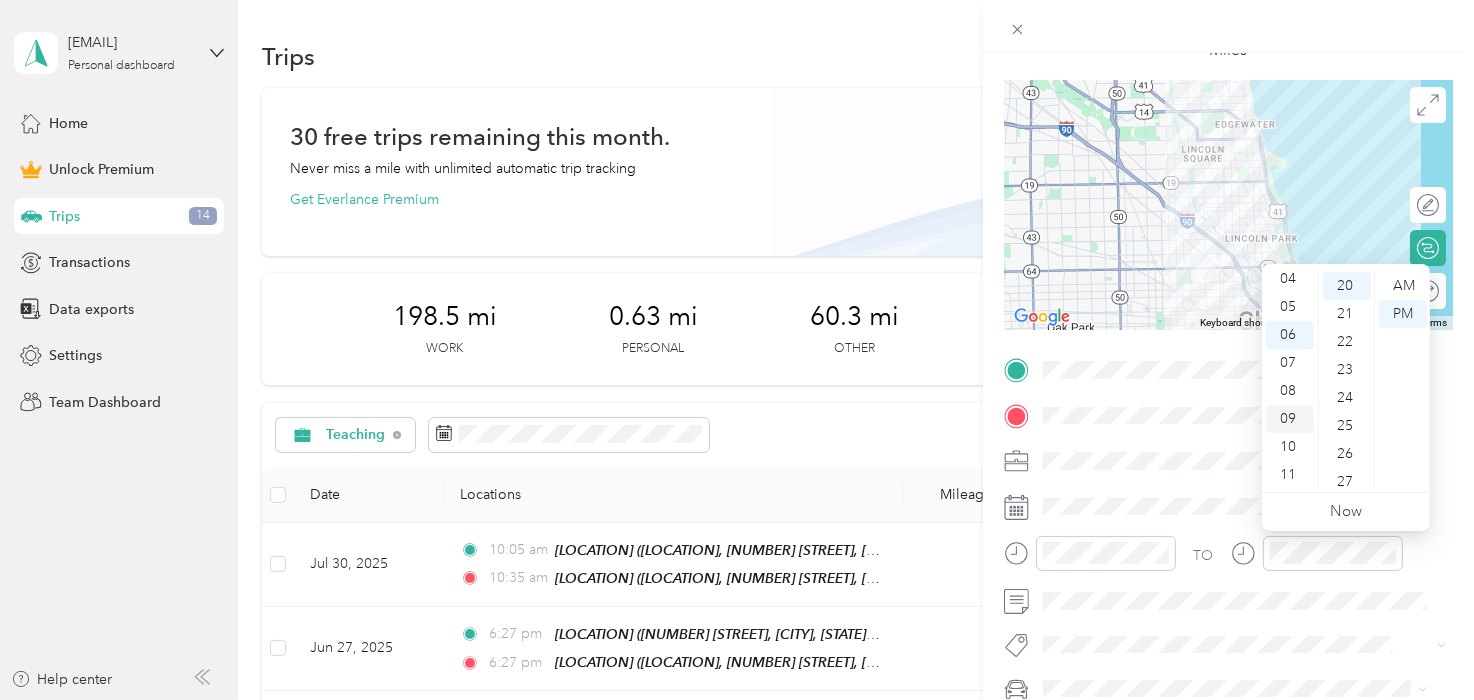 click on "09" at bounding box center [1290, 419] 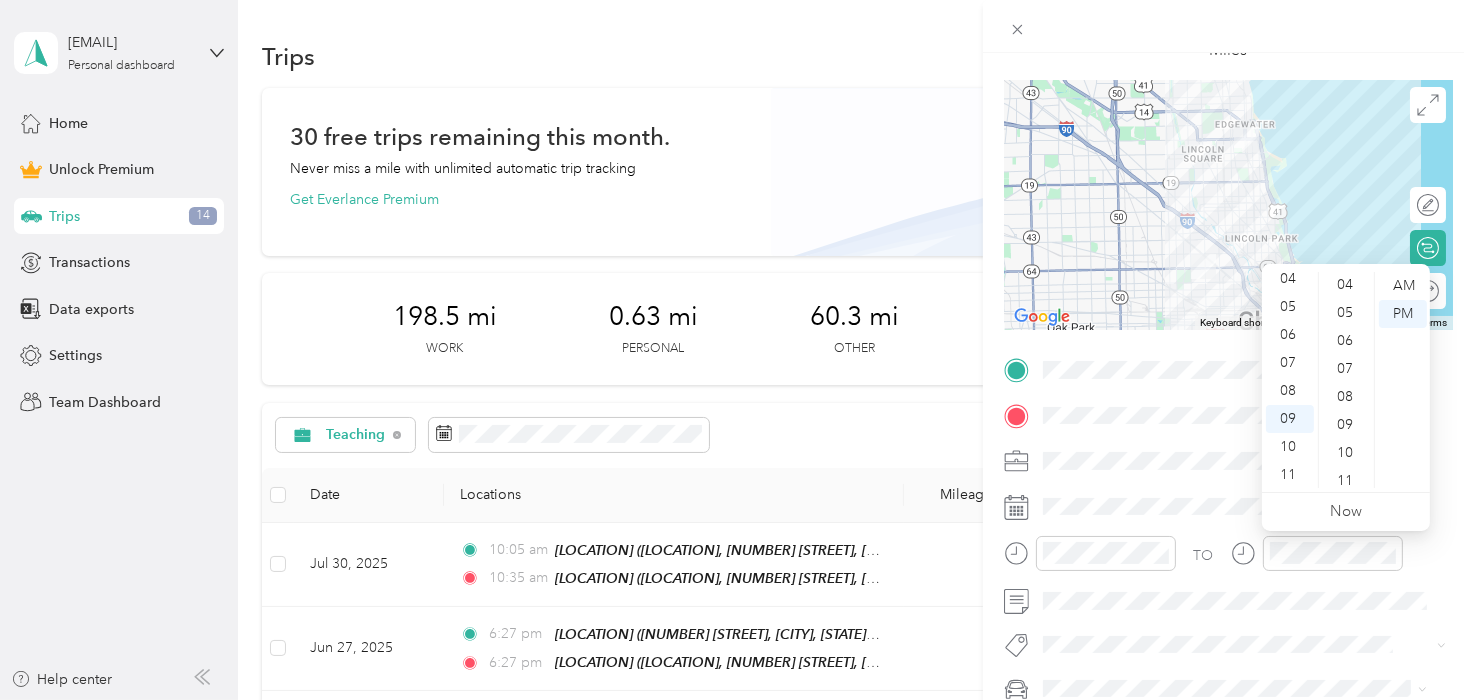scroll, scrollTop: 0, scrollLeft: 0, axis: both 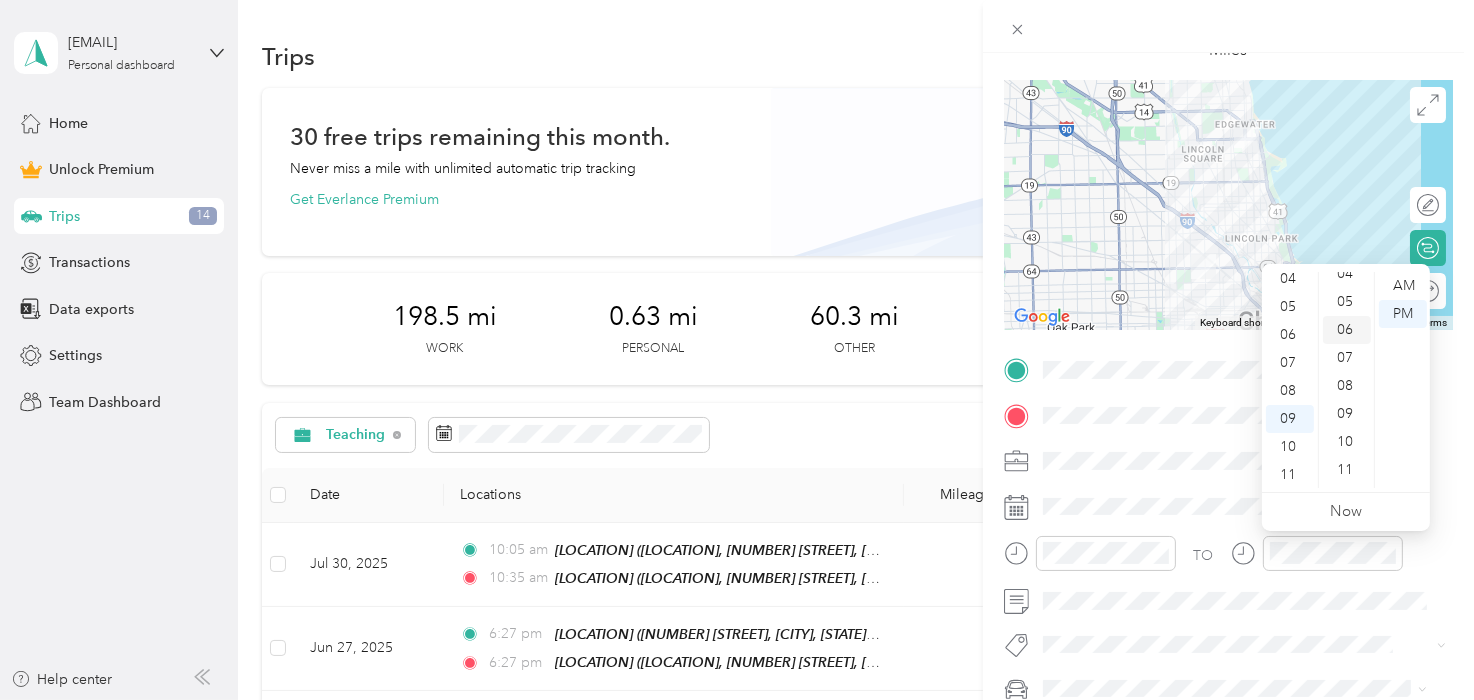 click on "06" at bounding box center (1347, 330) 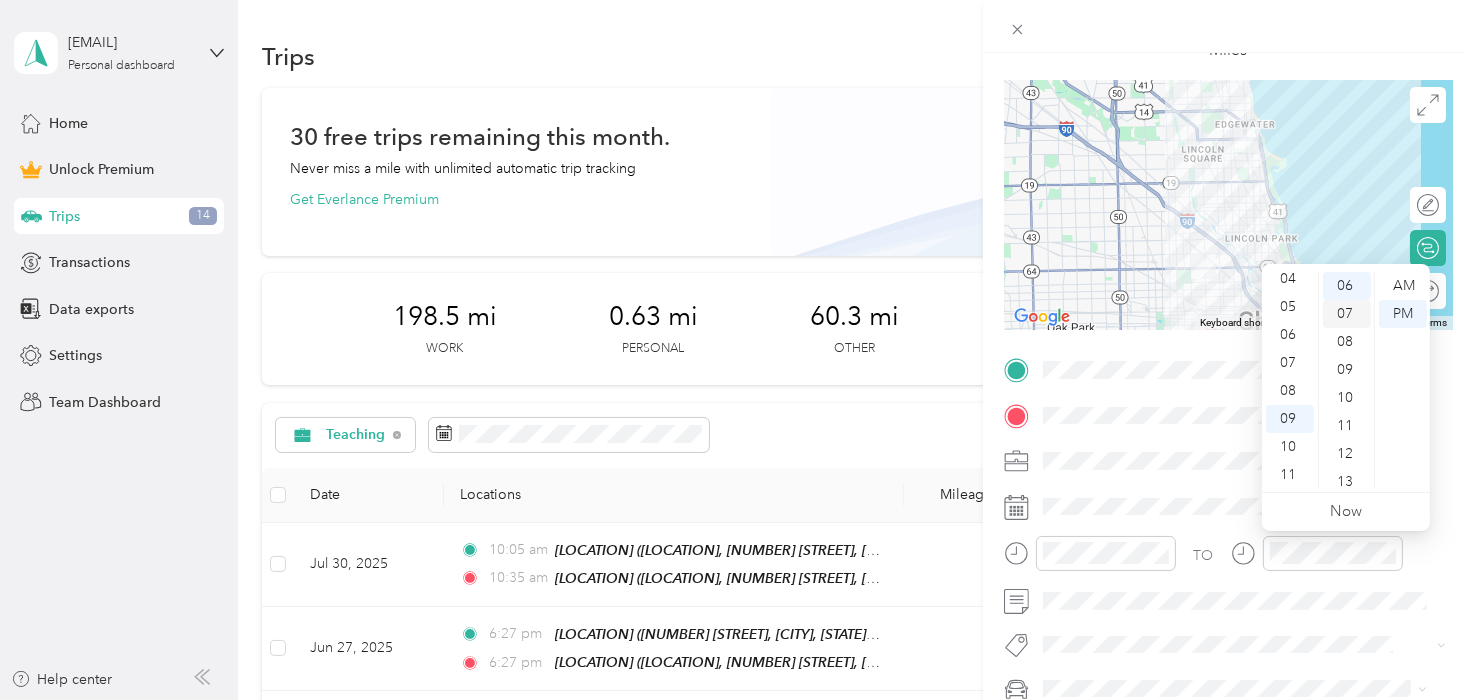 click on "07" at bounding box center (1347, 314) 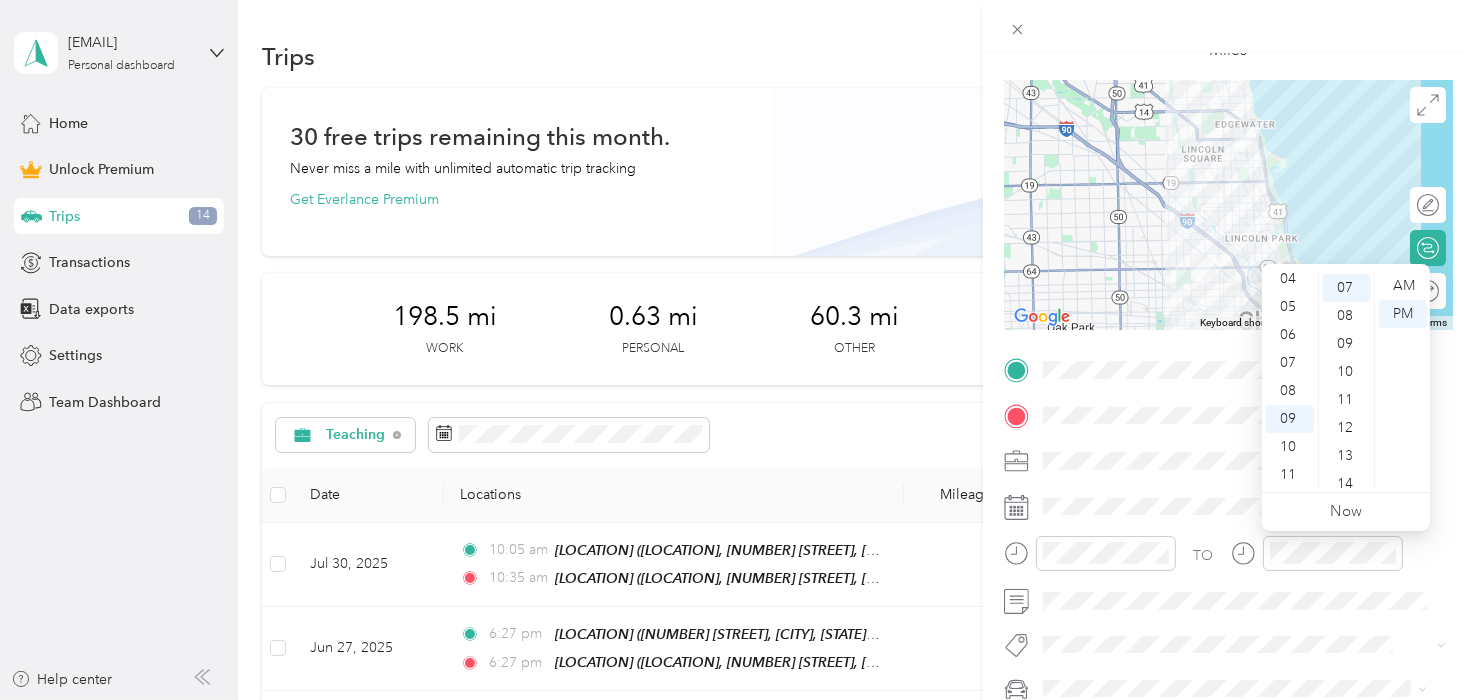scroll, scrollTop: 195, scrollLeft: 0, axis: vertical 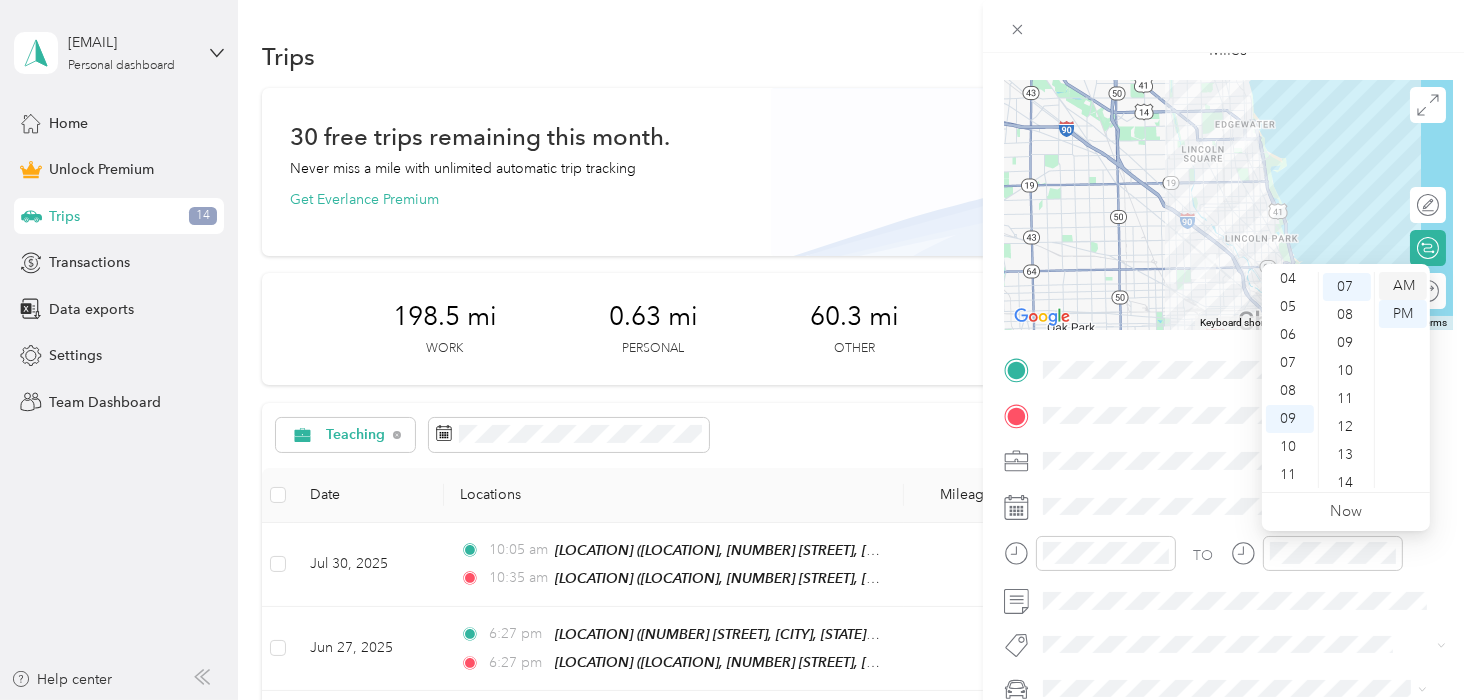 click on "AM" at bounding box center [1403, 286] 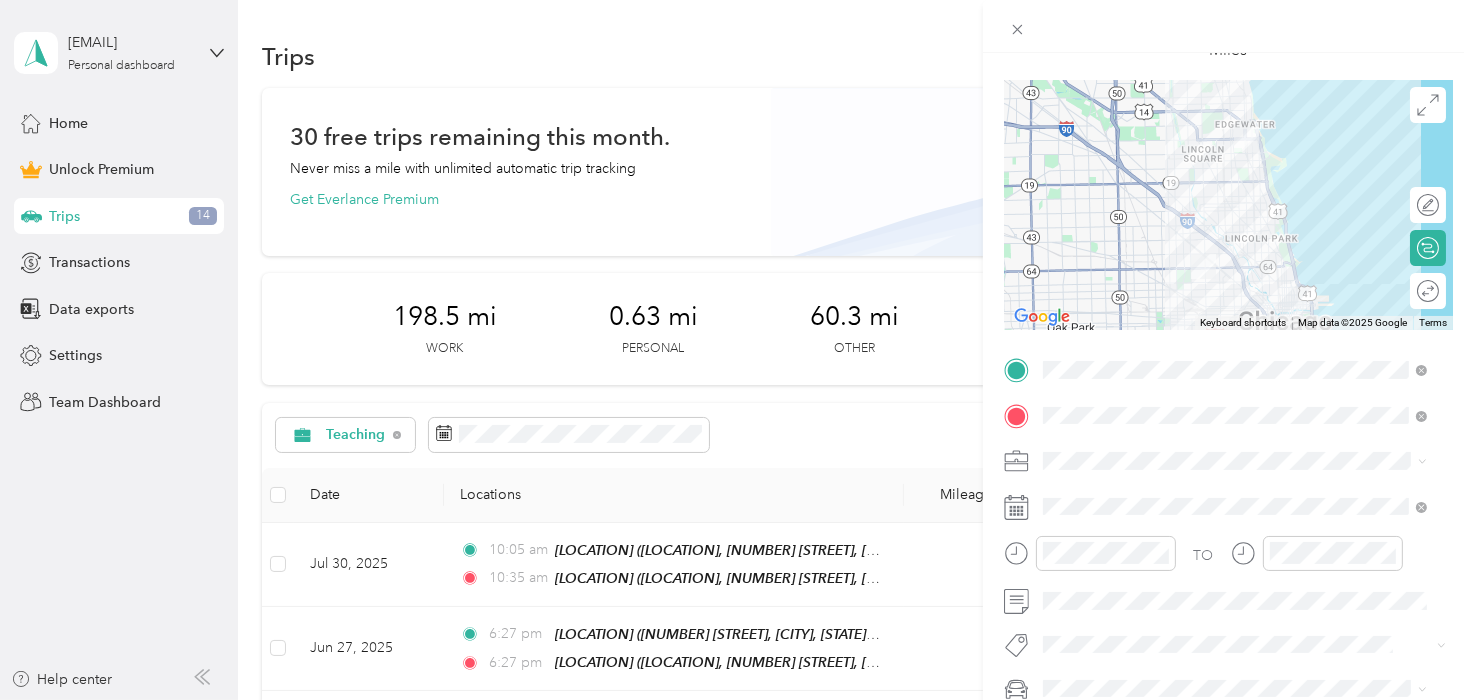 click on "TO Add photo" at bounding box center (1228, 573) 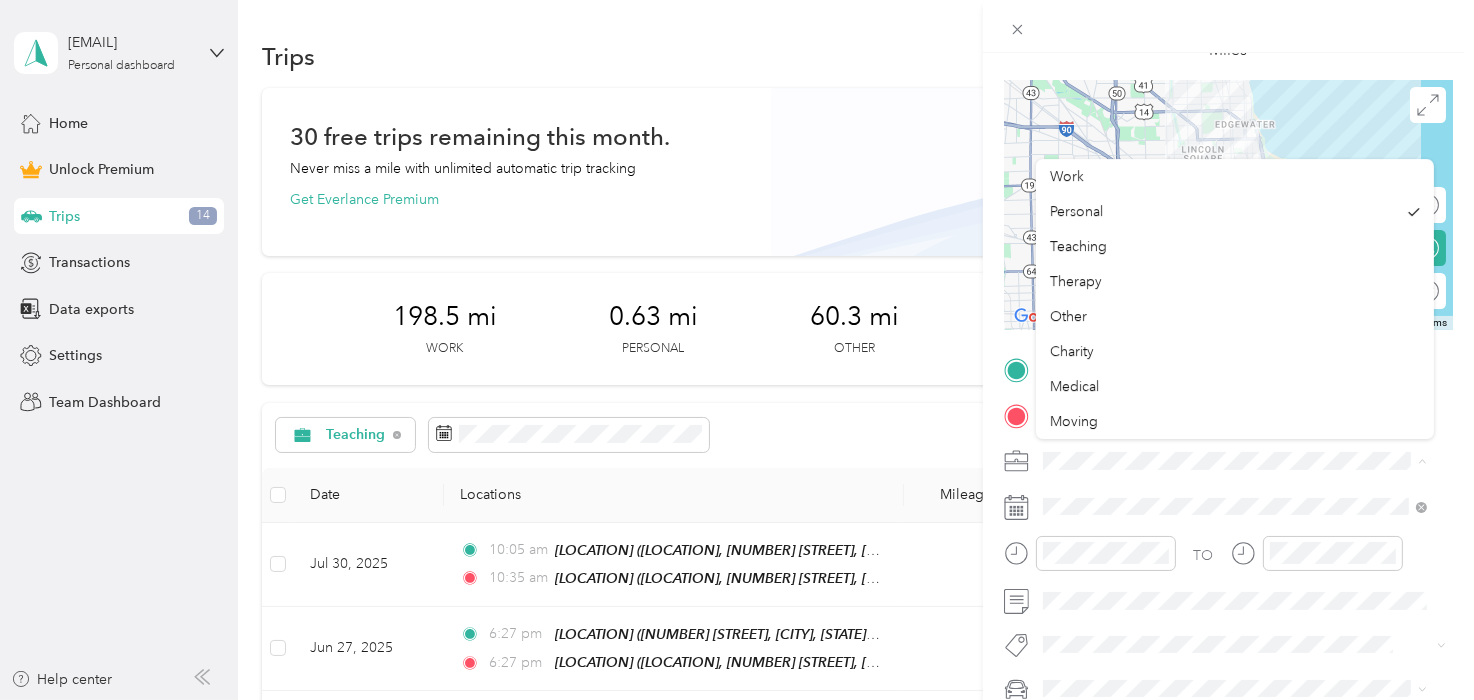 click at bounding box center [1244, 461] 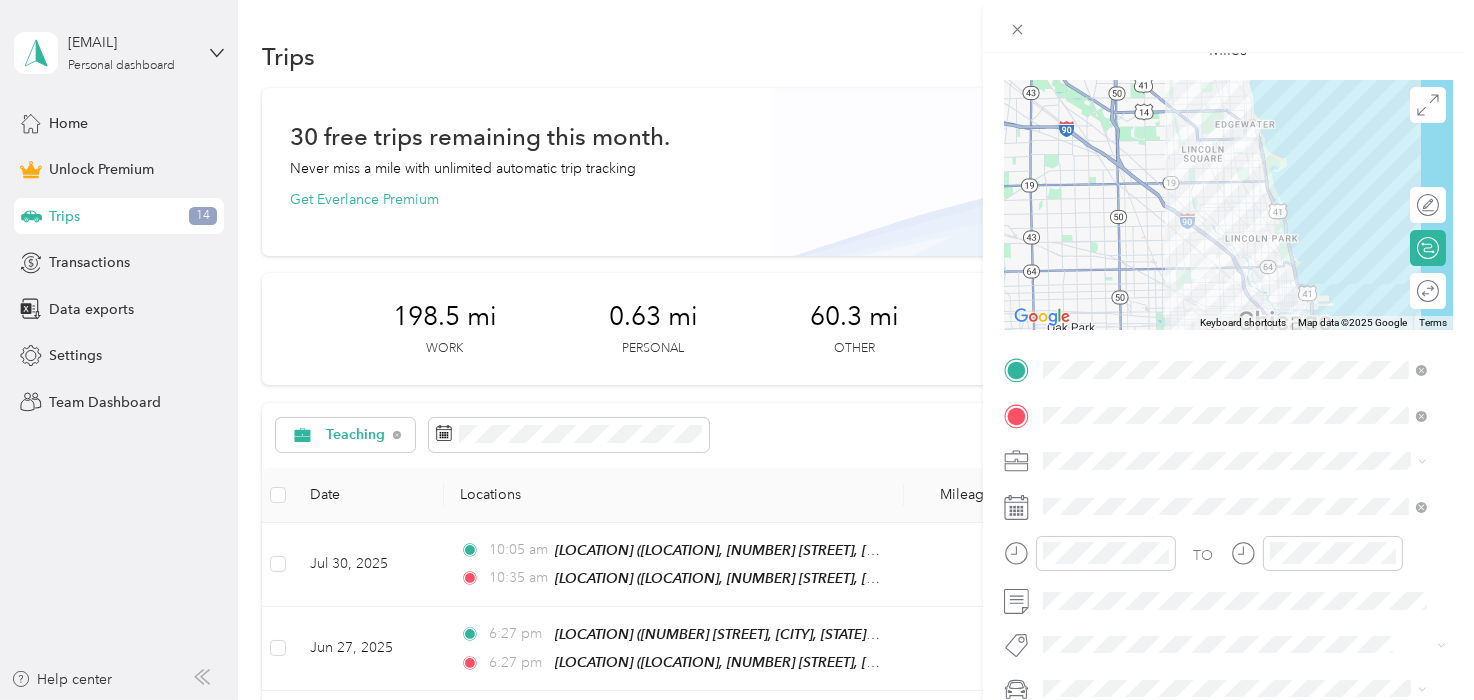 click on "Teaching" at bounding box center (1235, 245) 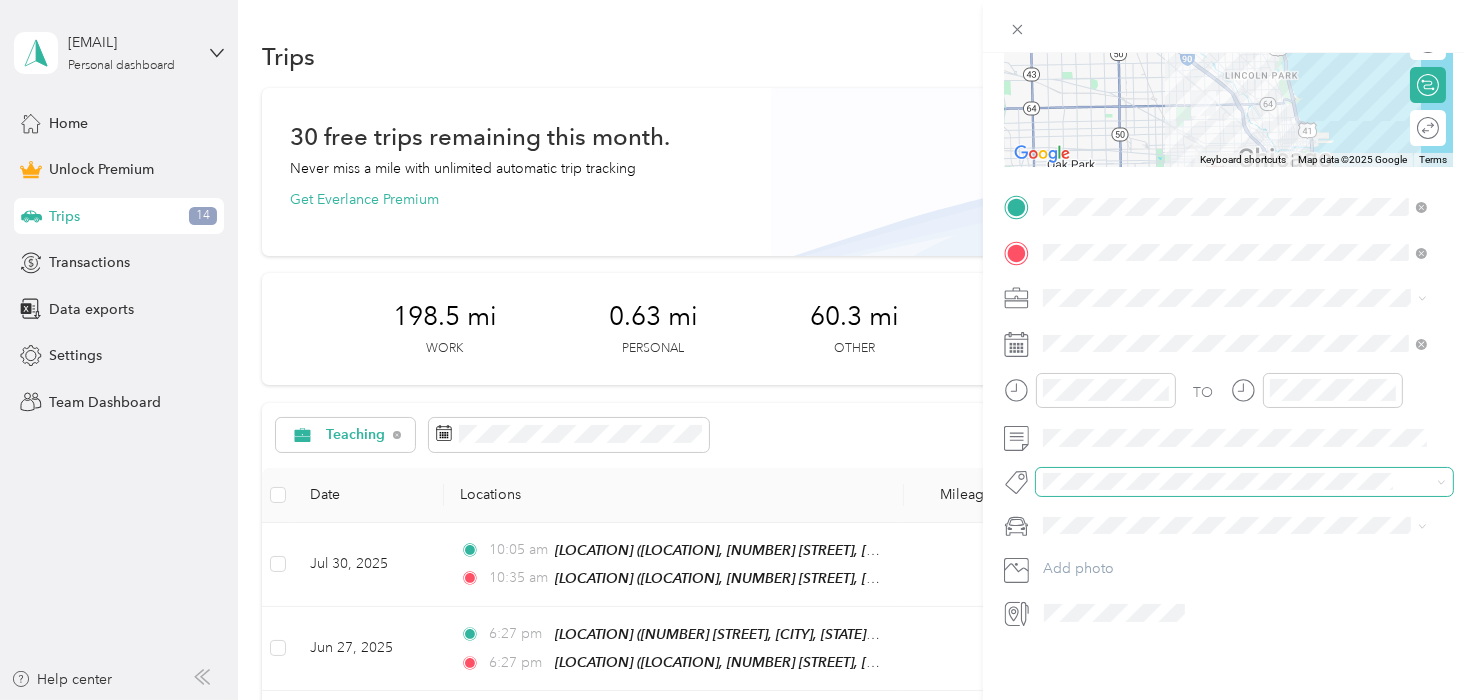 scroll, scrollTop: 307, scrollLeft: 0, axis: vertical 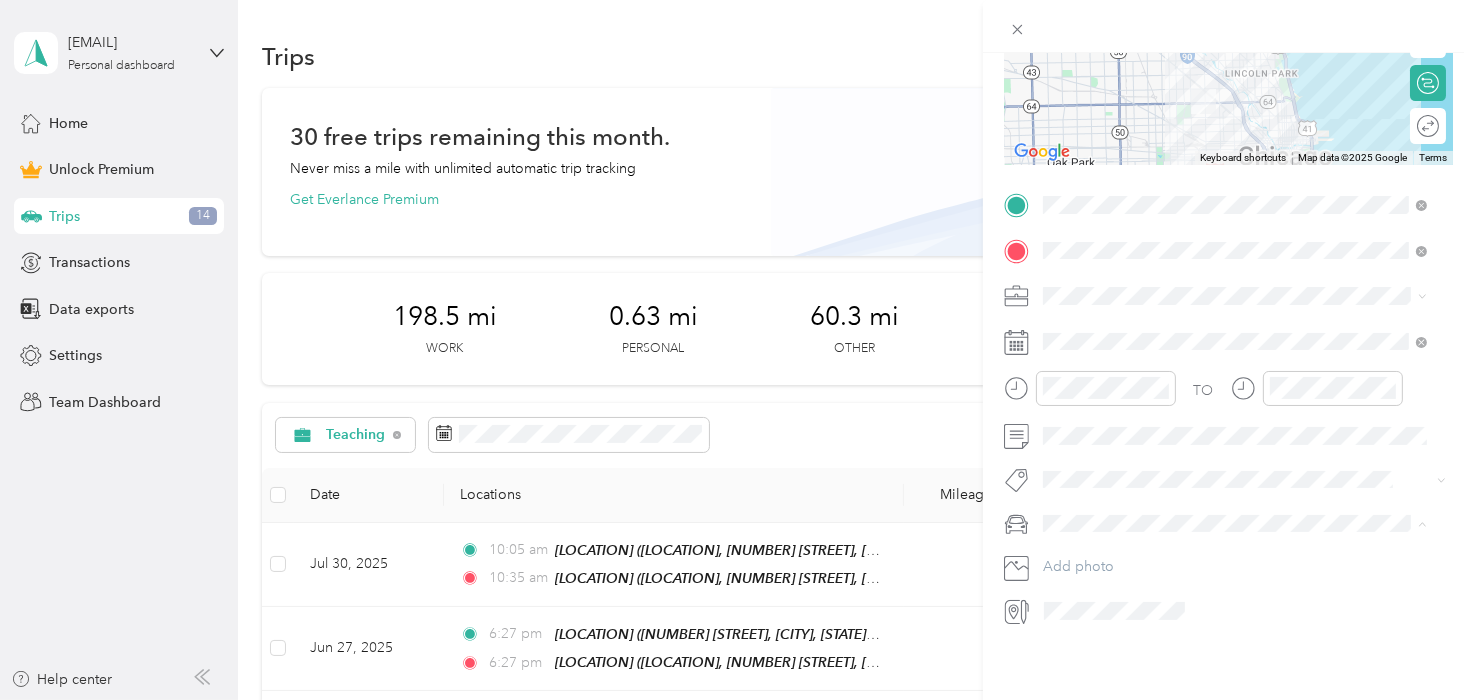 click on "Artie" at bounding box center [1235, 539] 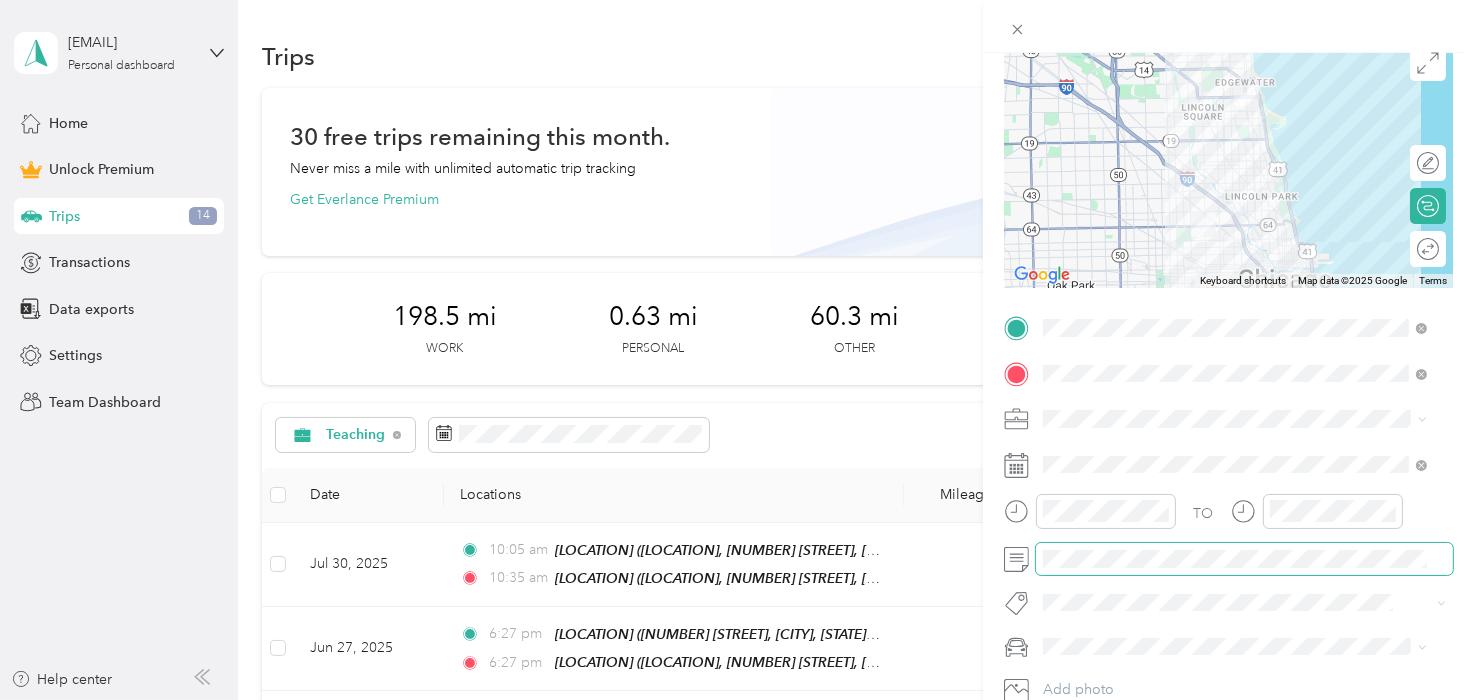 scroll, scrollTop: 0, scrollLeft: 0, axis: both 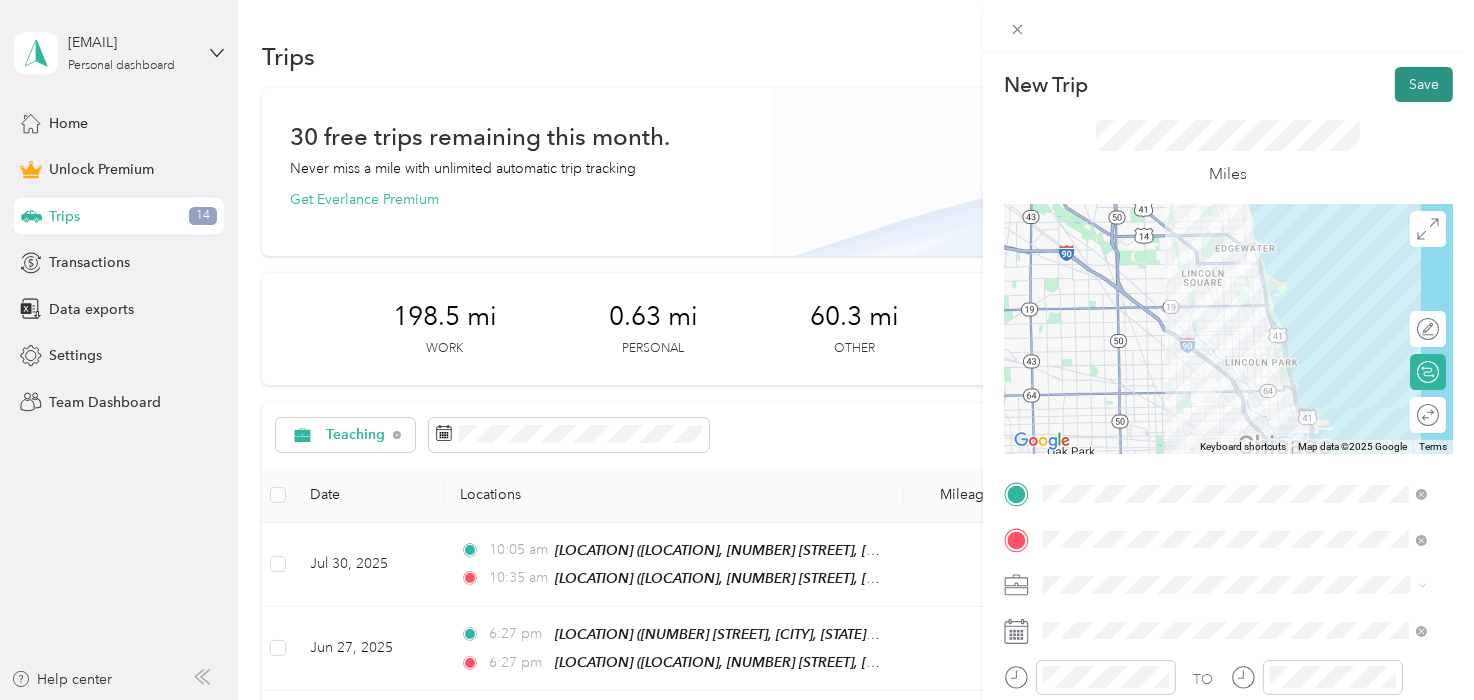 click on "Save" at bounding box center (1424, 84) 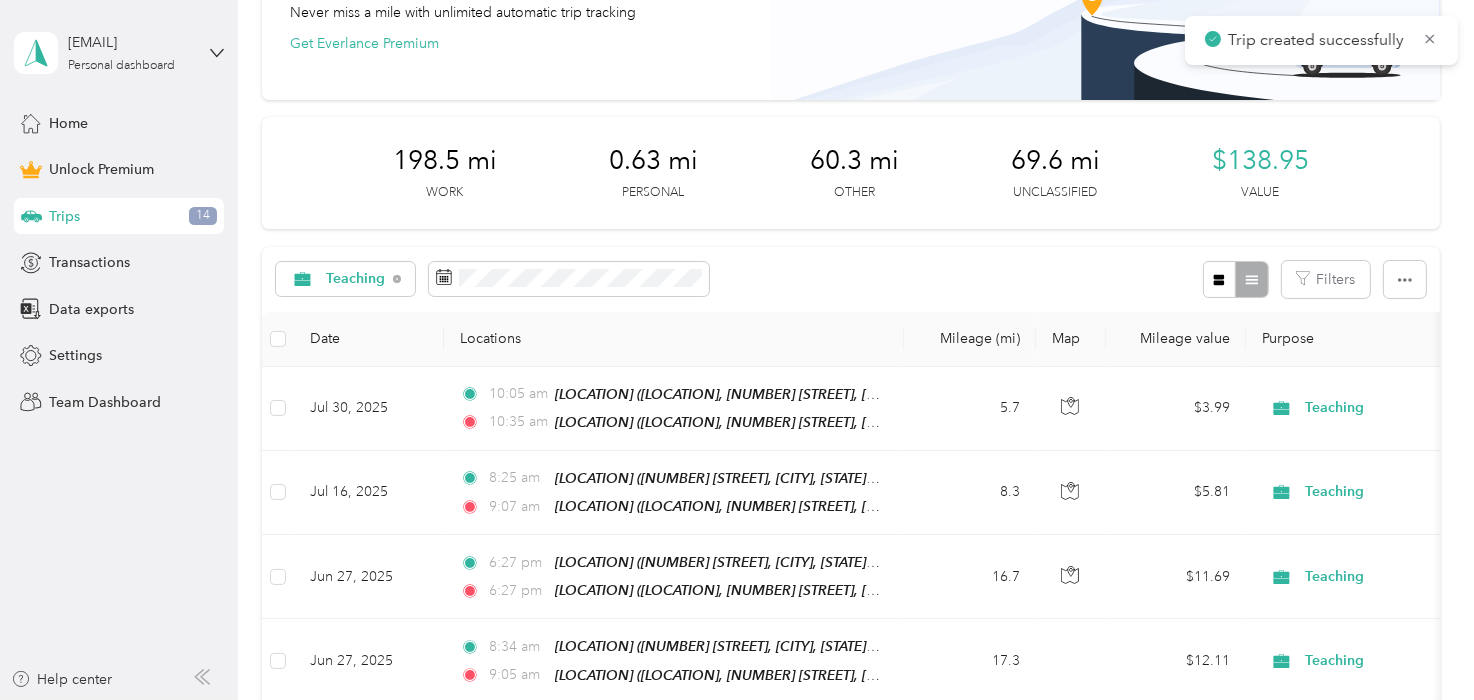 scroll, scrollTop: 249, scrollLeft: 0, axis: vertical 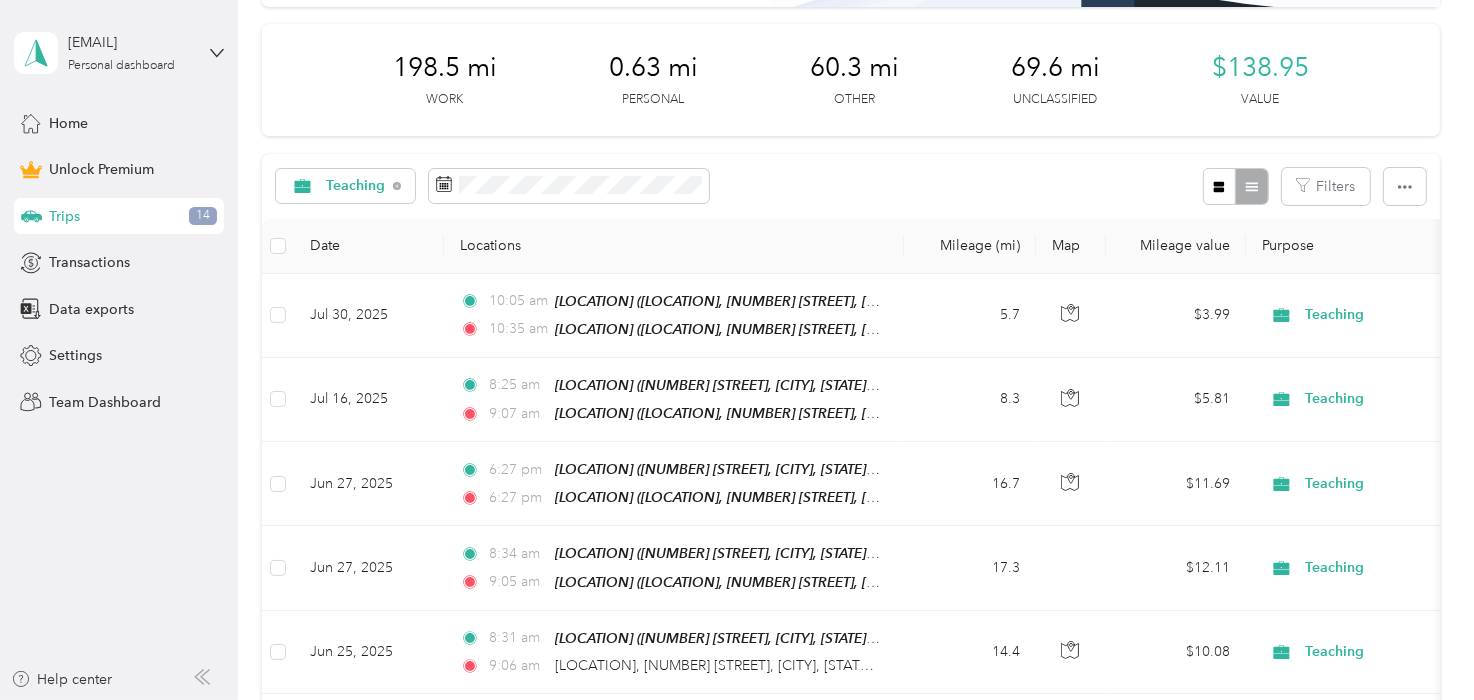 click on "Teaching Filters" at bounding box center [850, 186] 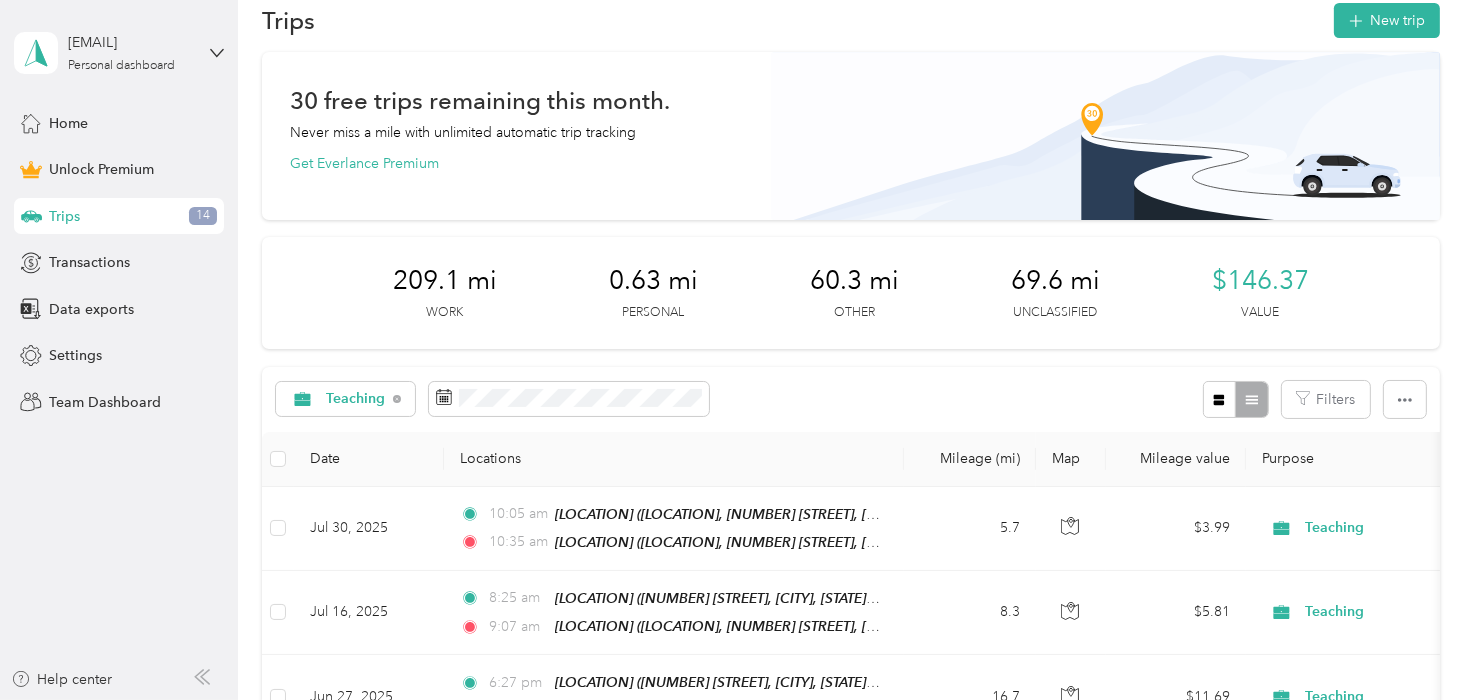 scroll, scrollTop: 0, scrollLeft: 0, axis: both 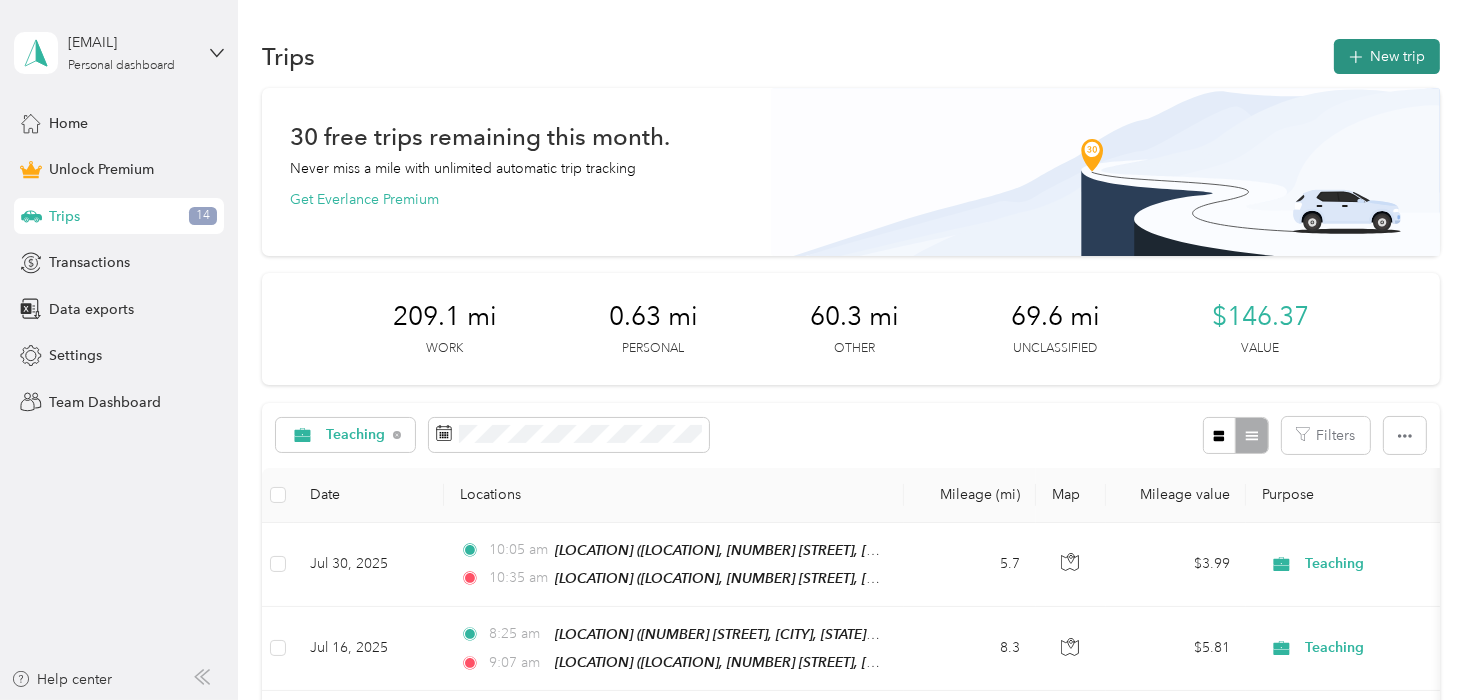 click on "New trip" at bounding box center (1387, 56) 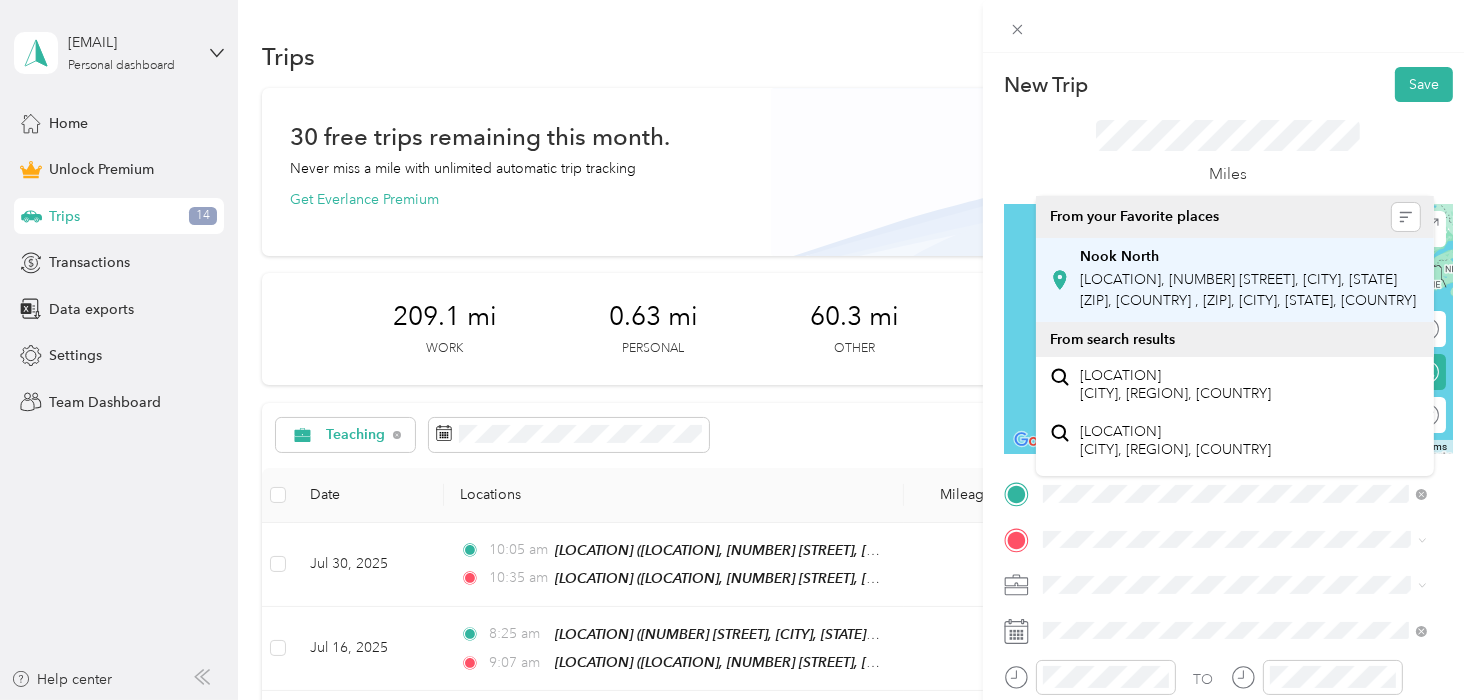 click on "Nook North Daycare, [NUMBER] W North Ave, [CITY], [STATE]  [ZIP], [CITY], [STATE], United States" at bounding box center [1248, 290] 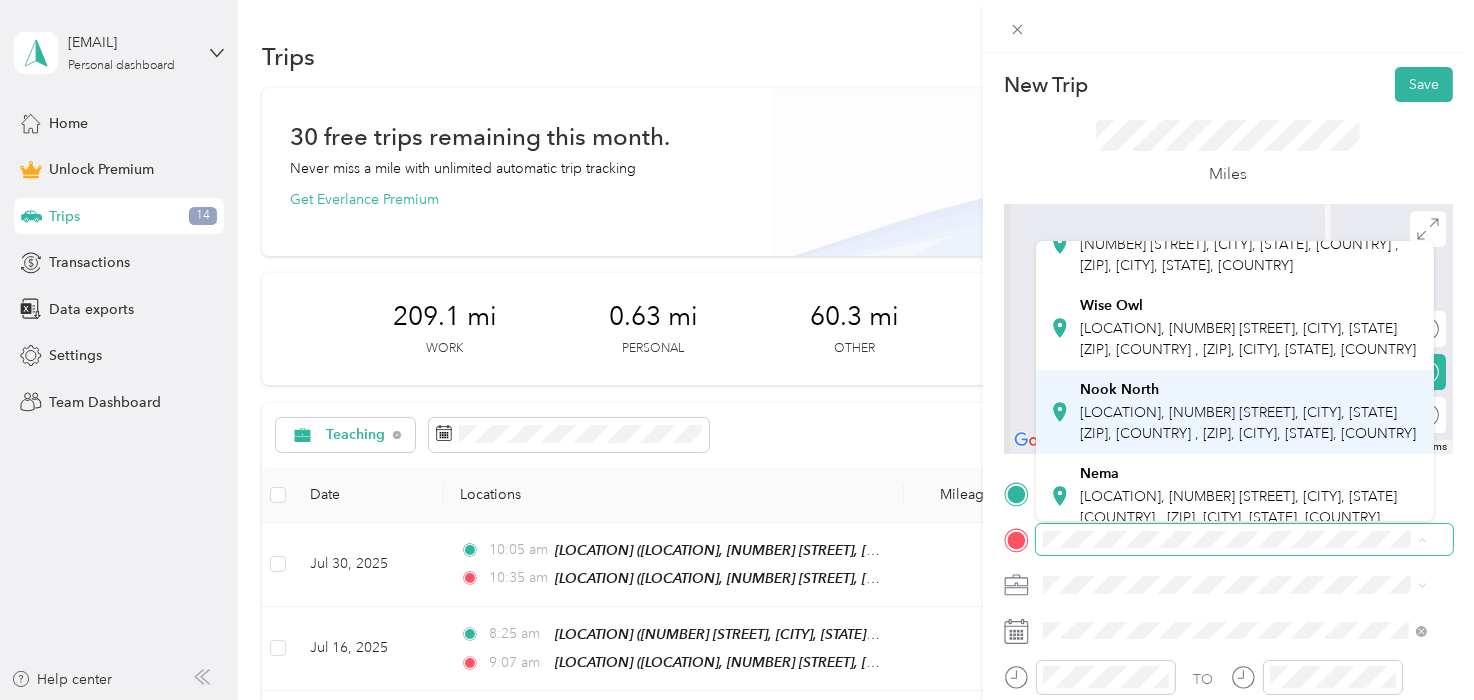 scroll, scrollTop: 139, scrollLeft: 0, axis: vertical 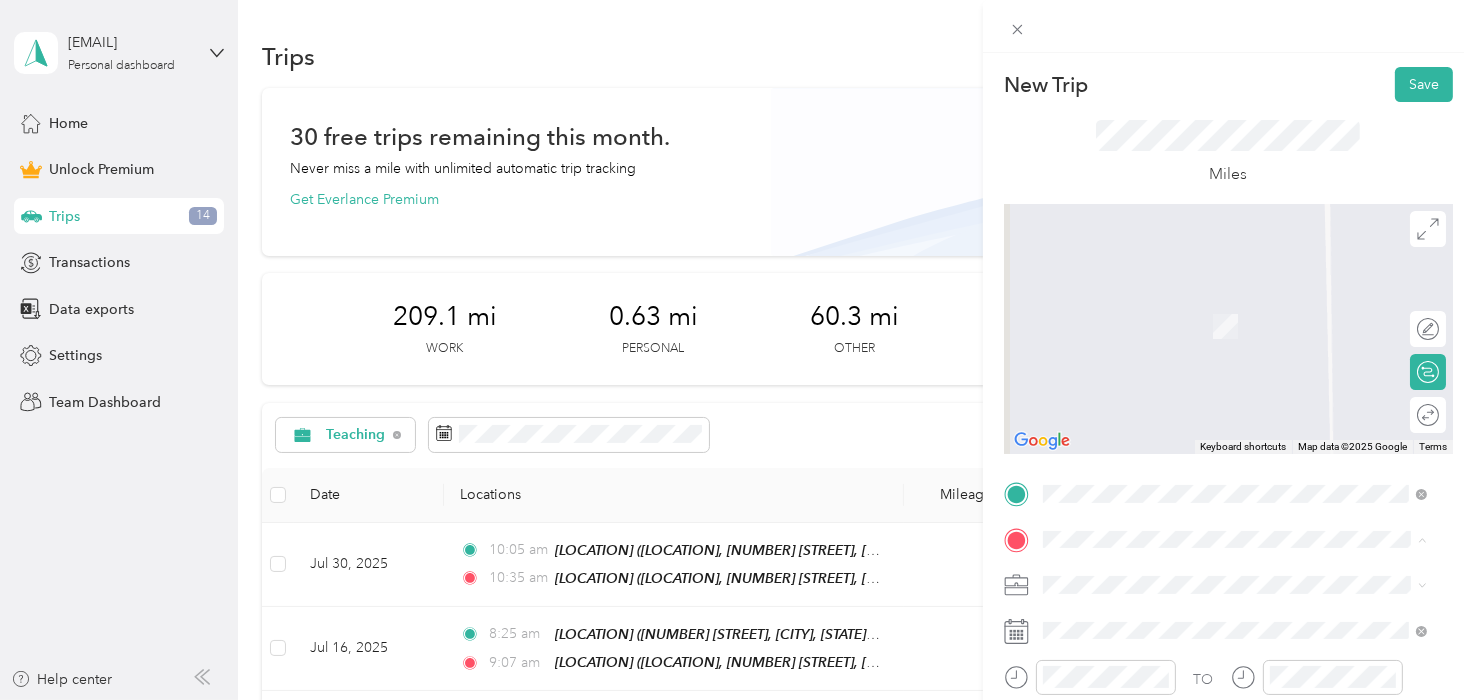 click on "NEMA, [NUMBER] S Indiana Ave, [CITY], [STATE]  [ZIP], United States , [ZIP], [CITY], [STATE], United States" at bounding box center (1238, 490) 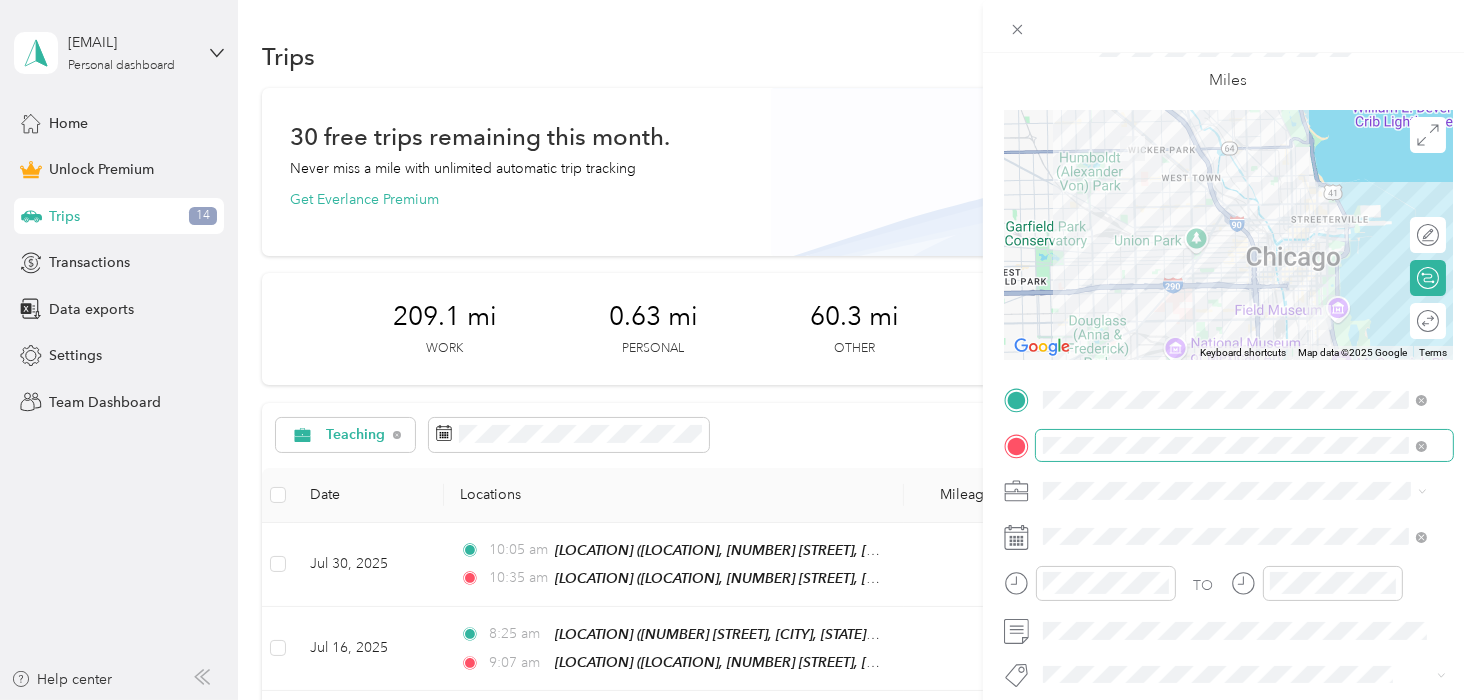 scroll, scrollTop: 124, scrollLeft: 0, axis: vertical 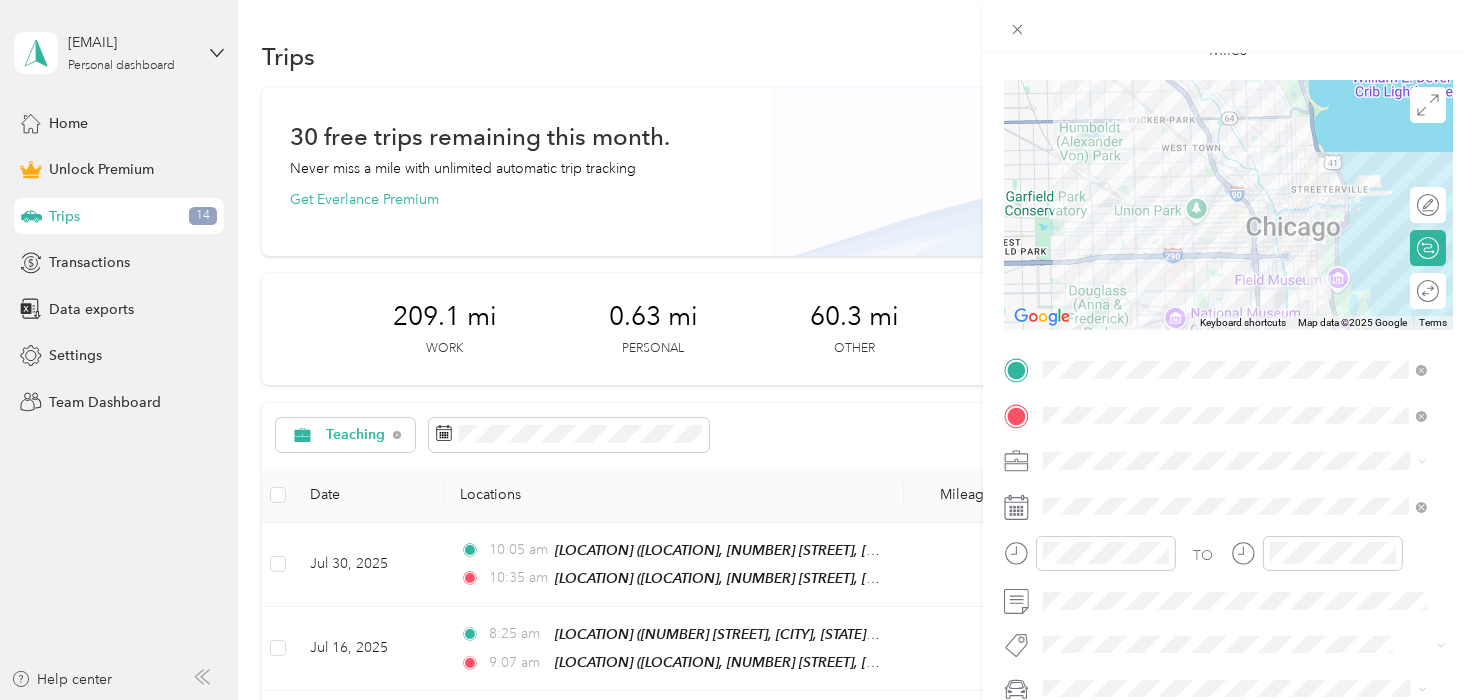 click at bounding box center (1244, 461) 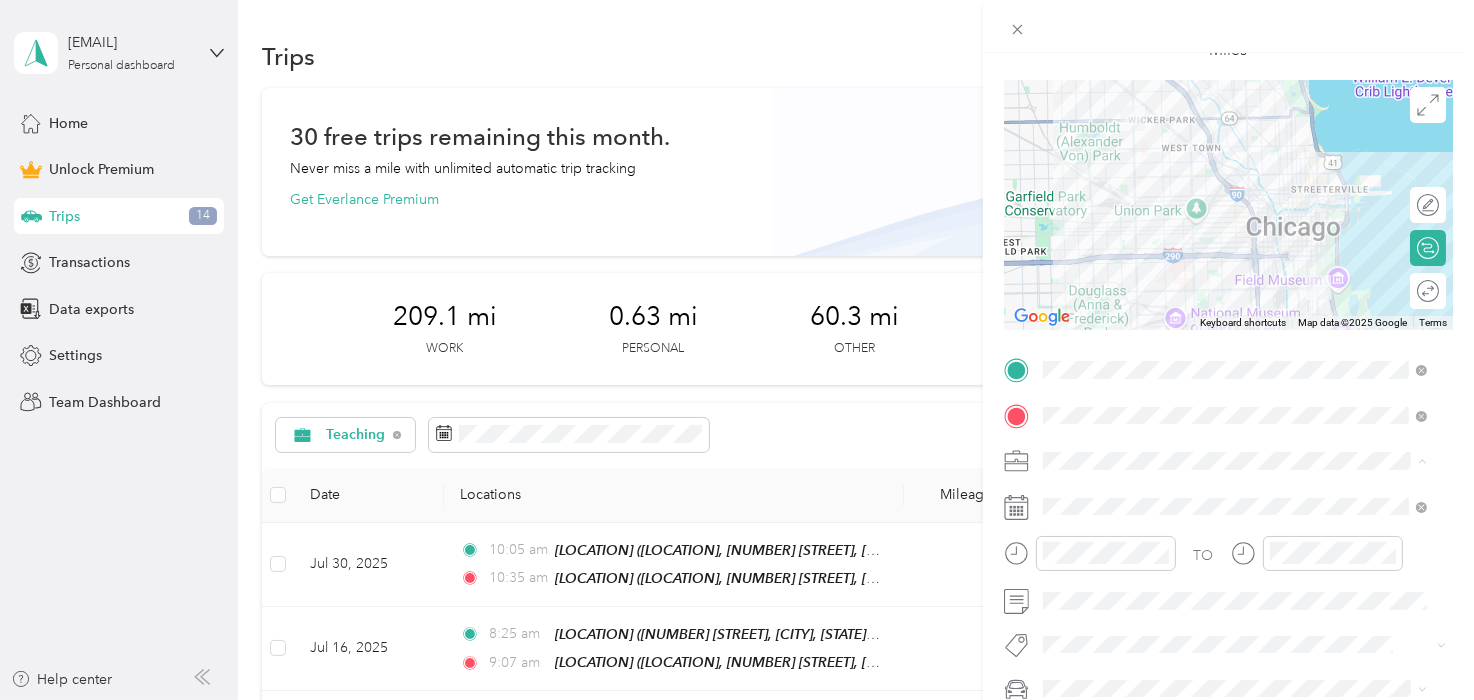 click on "Teaching" at bounding box center (1235, 249) 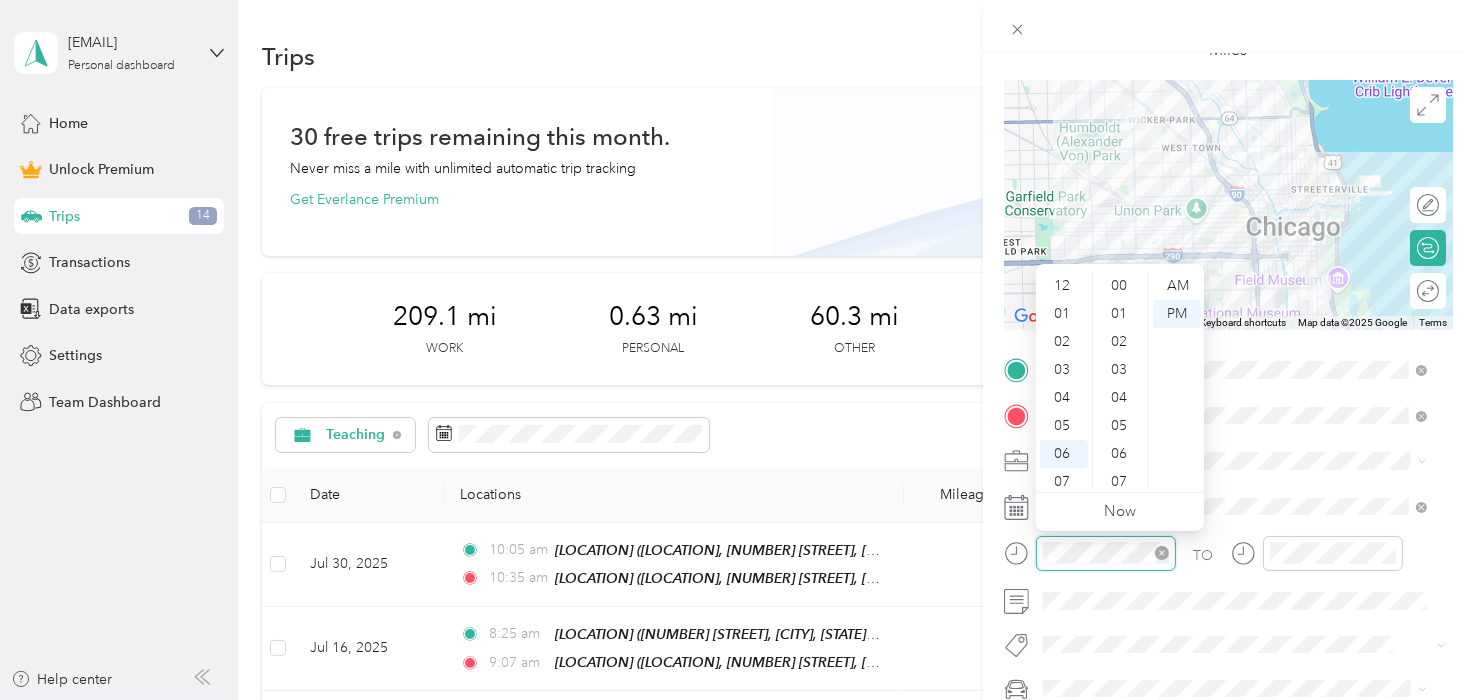 scroll, scrollTop: 615, scrollLeft: 0, axis: vertical 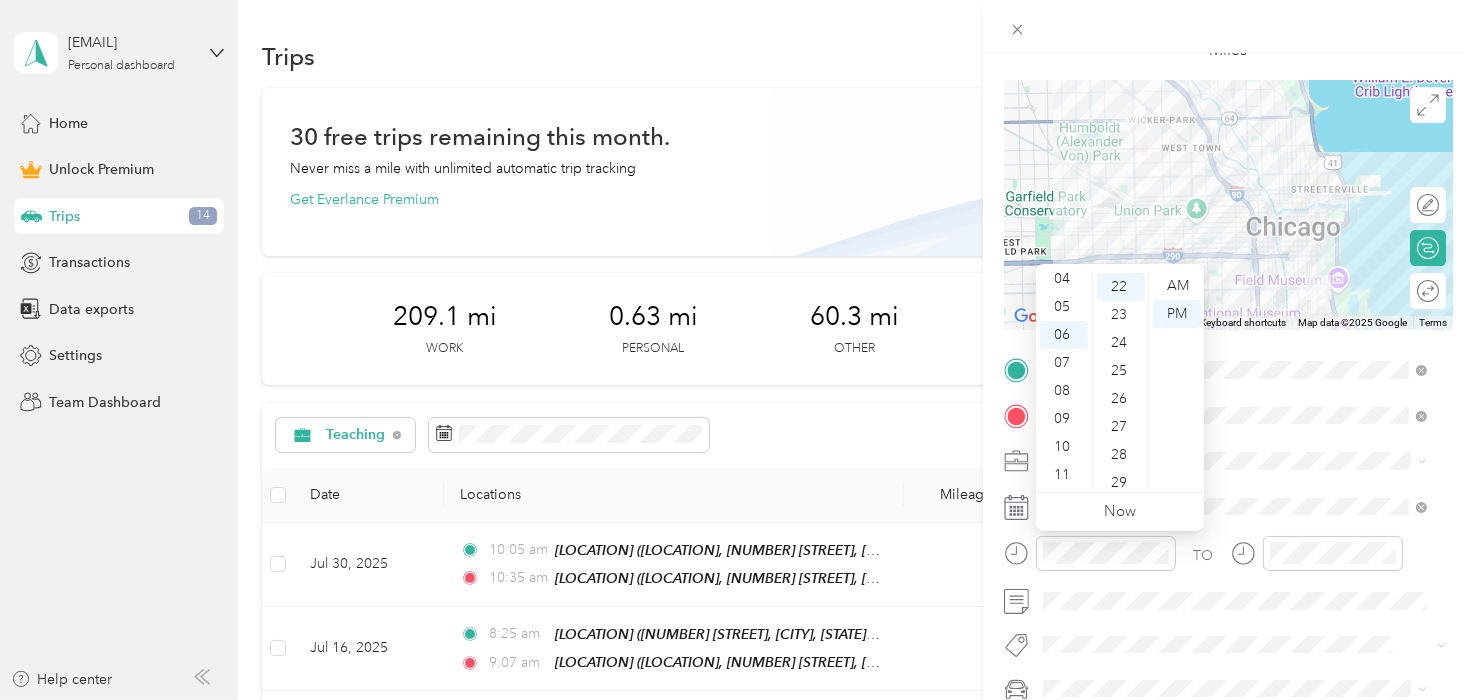 click at bounding box center (1244, 461) 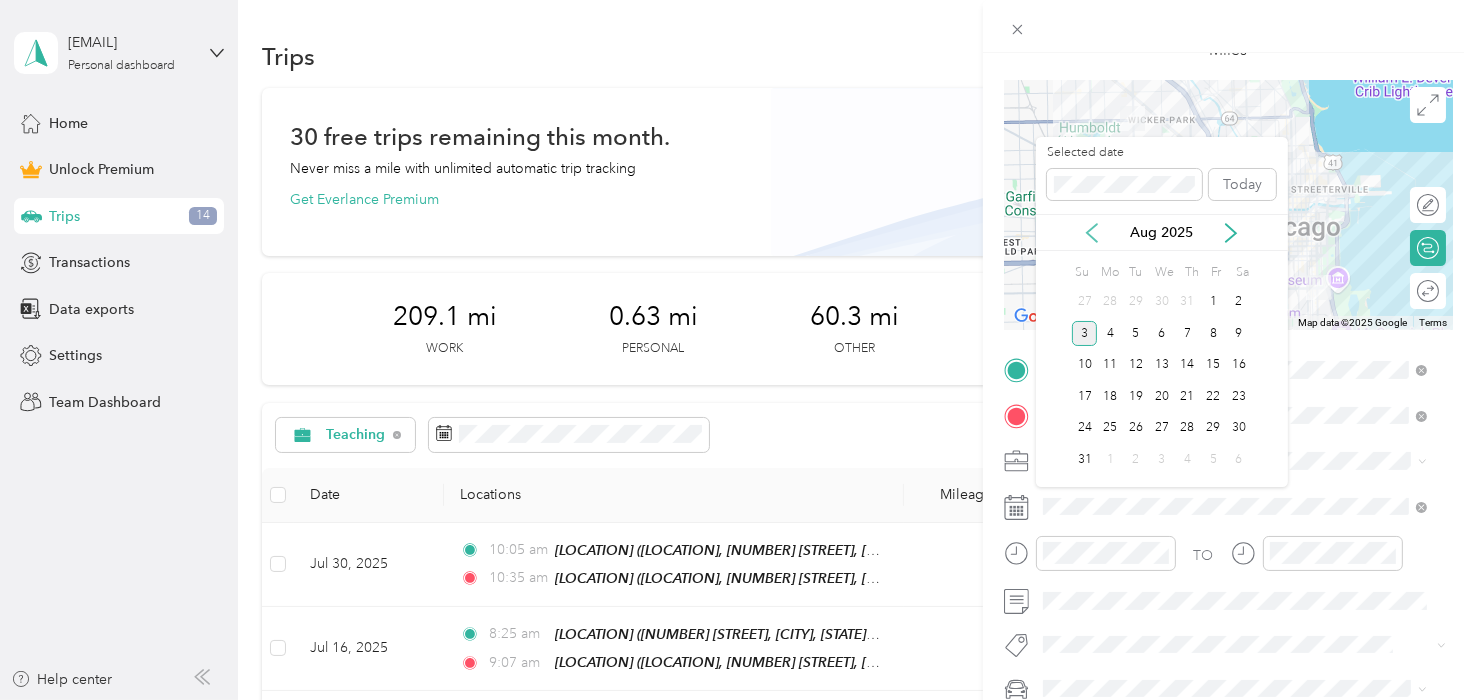 click 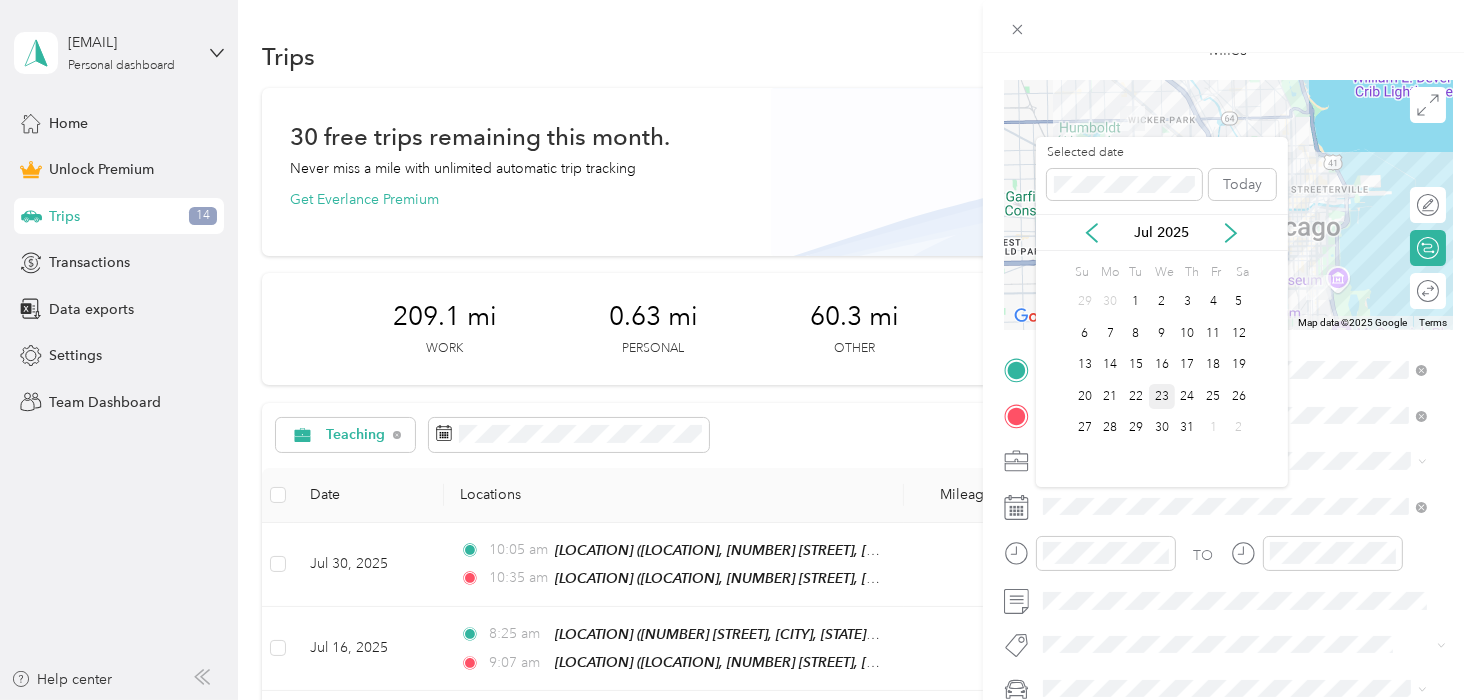 click on "23" at bounding box center [1162, 396] 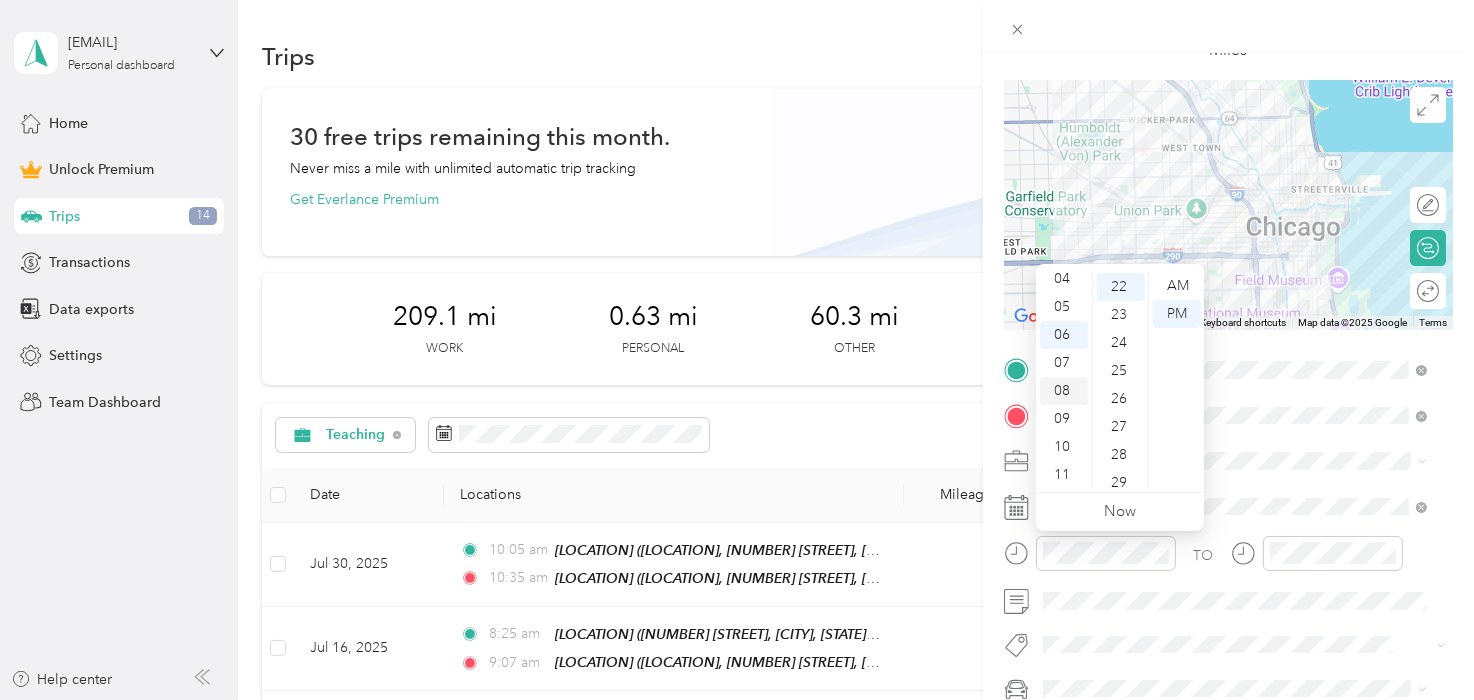 click on "08" at bounding box center (1064, 391) 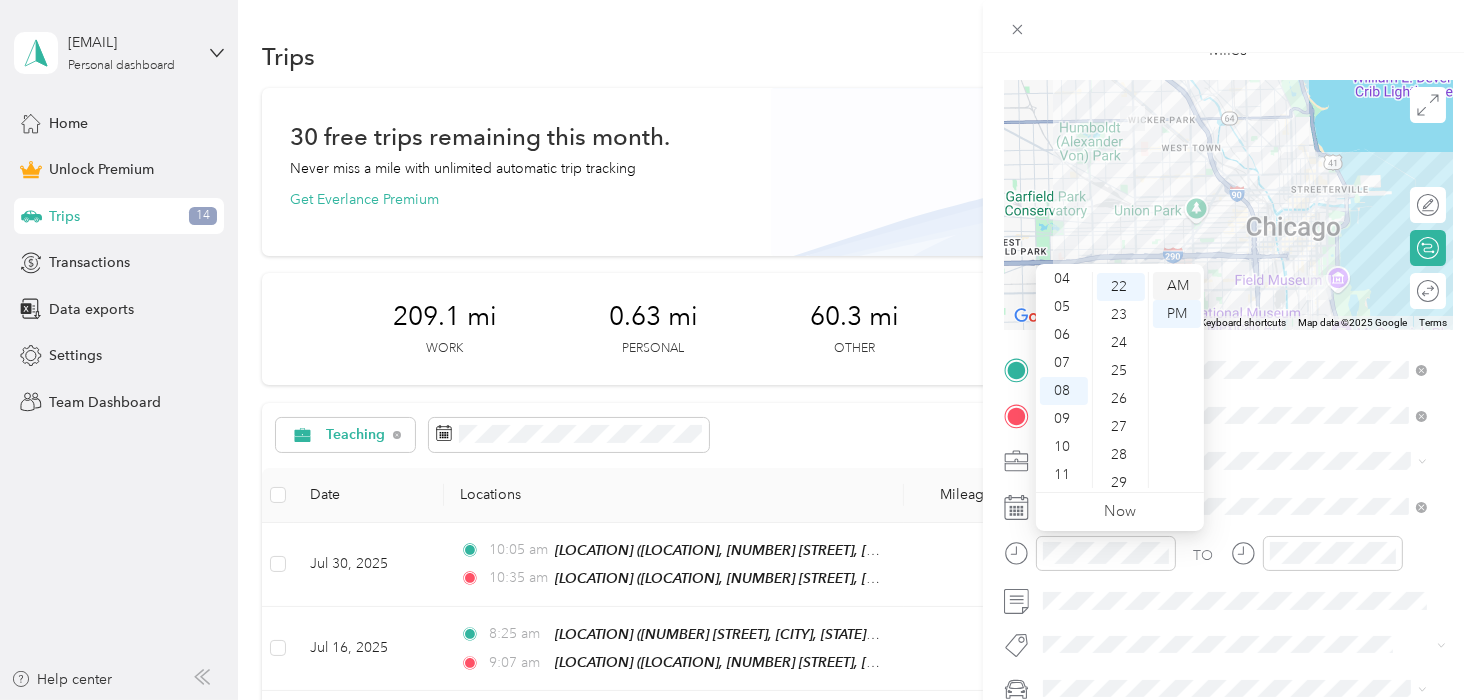 click on "AM" at bounding box center [1177, 286] 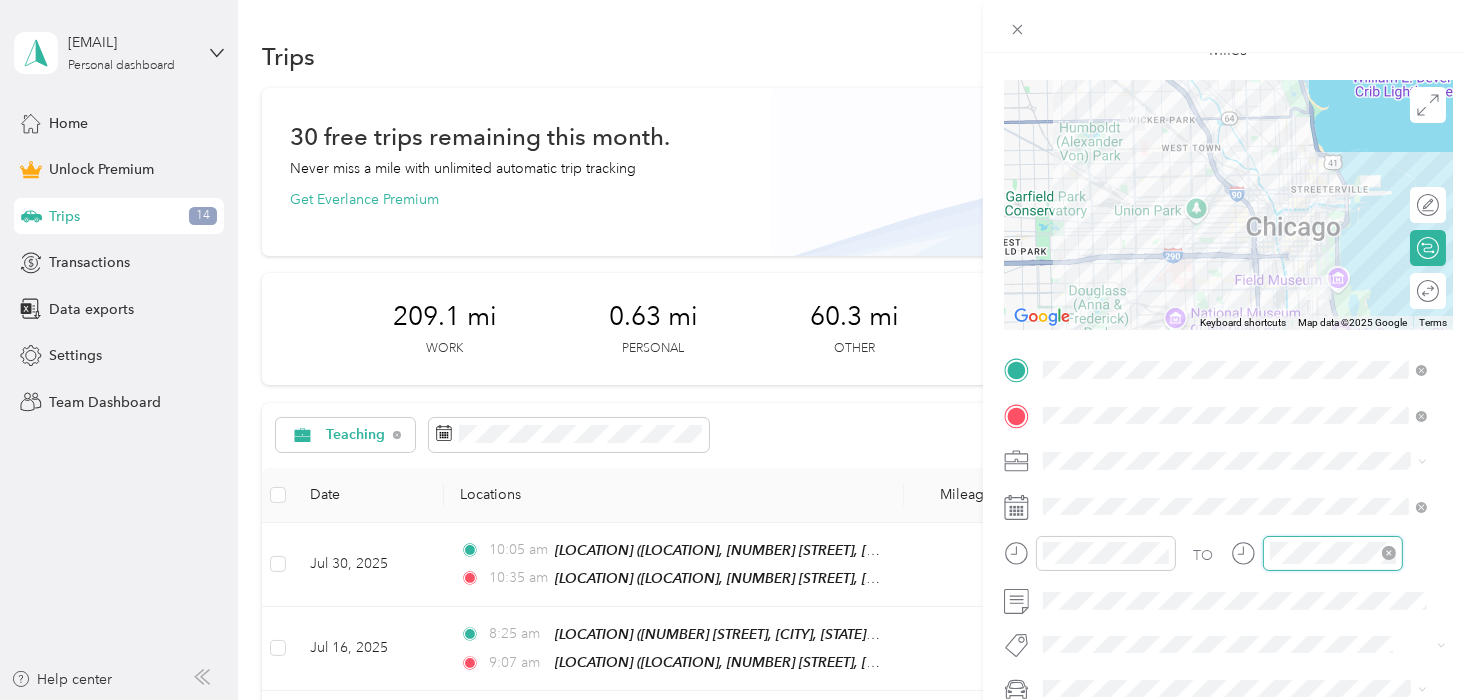 scroll, scrollTop: 119, scrollLeft: 0, axis: vertical 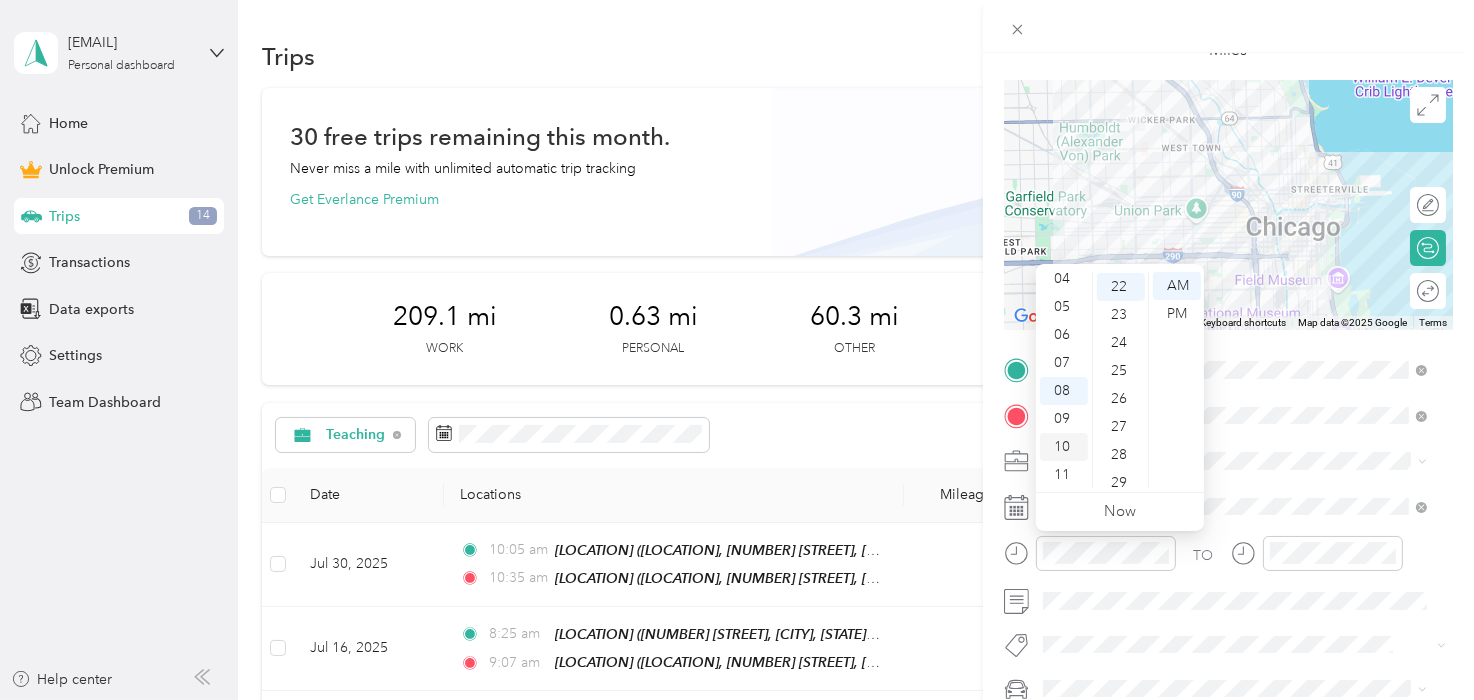 click on "10" at bounding box center (1064, 447) 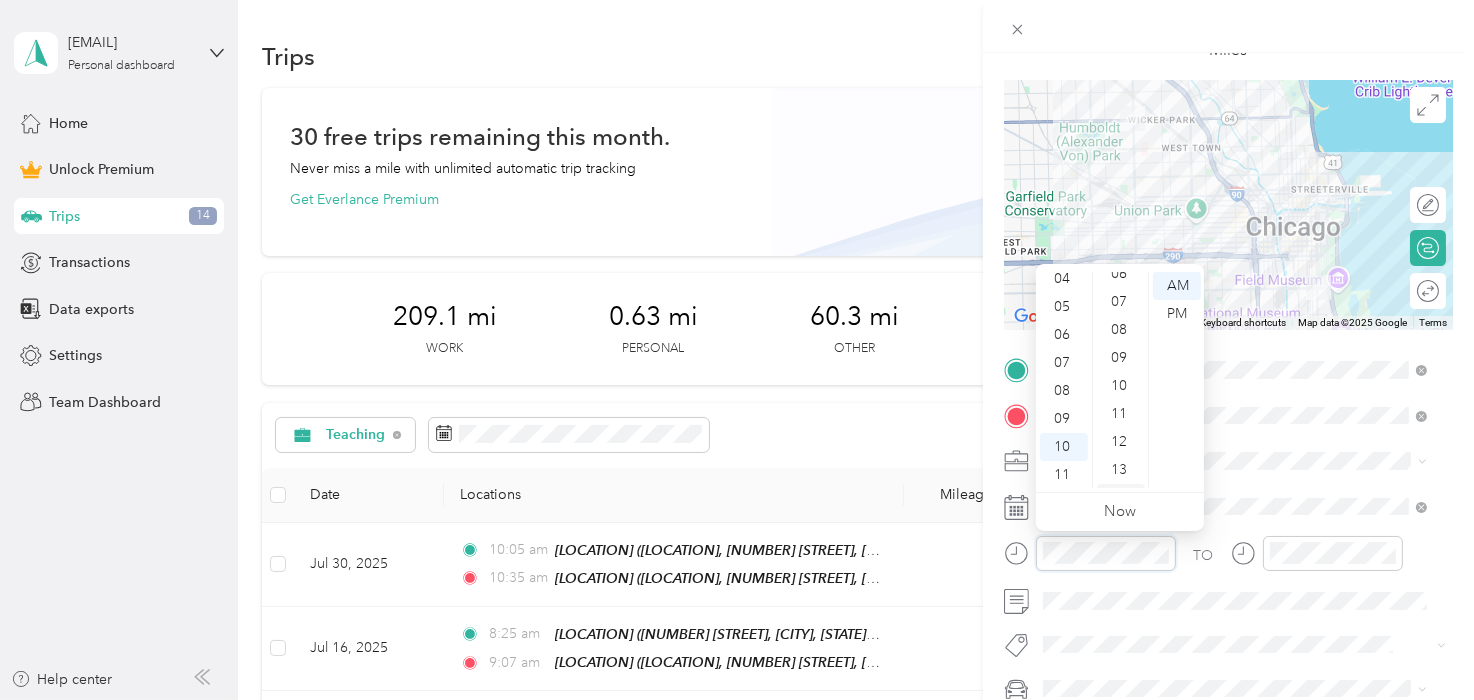 scroll, scrollTop: 0, scrollLeft: 0, axis: both 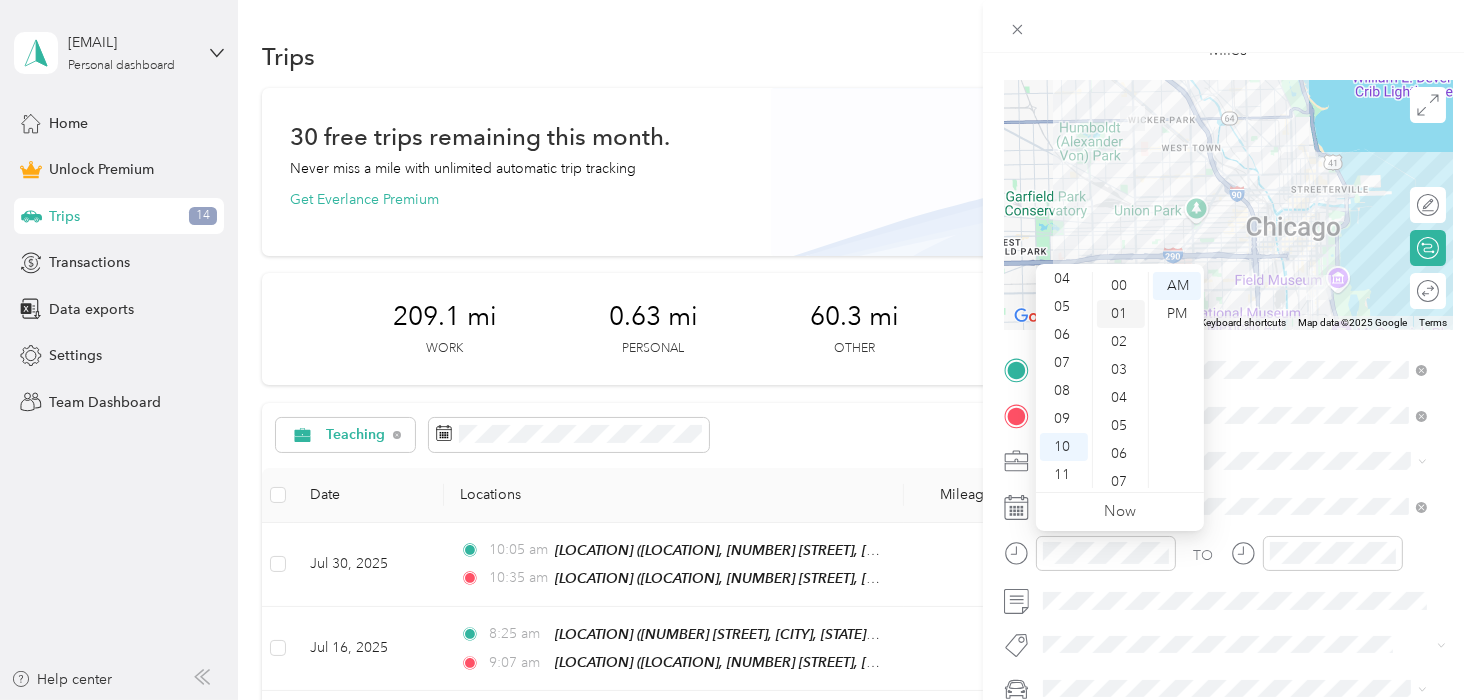 click on "01" at bounding box center (1121, 314) 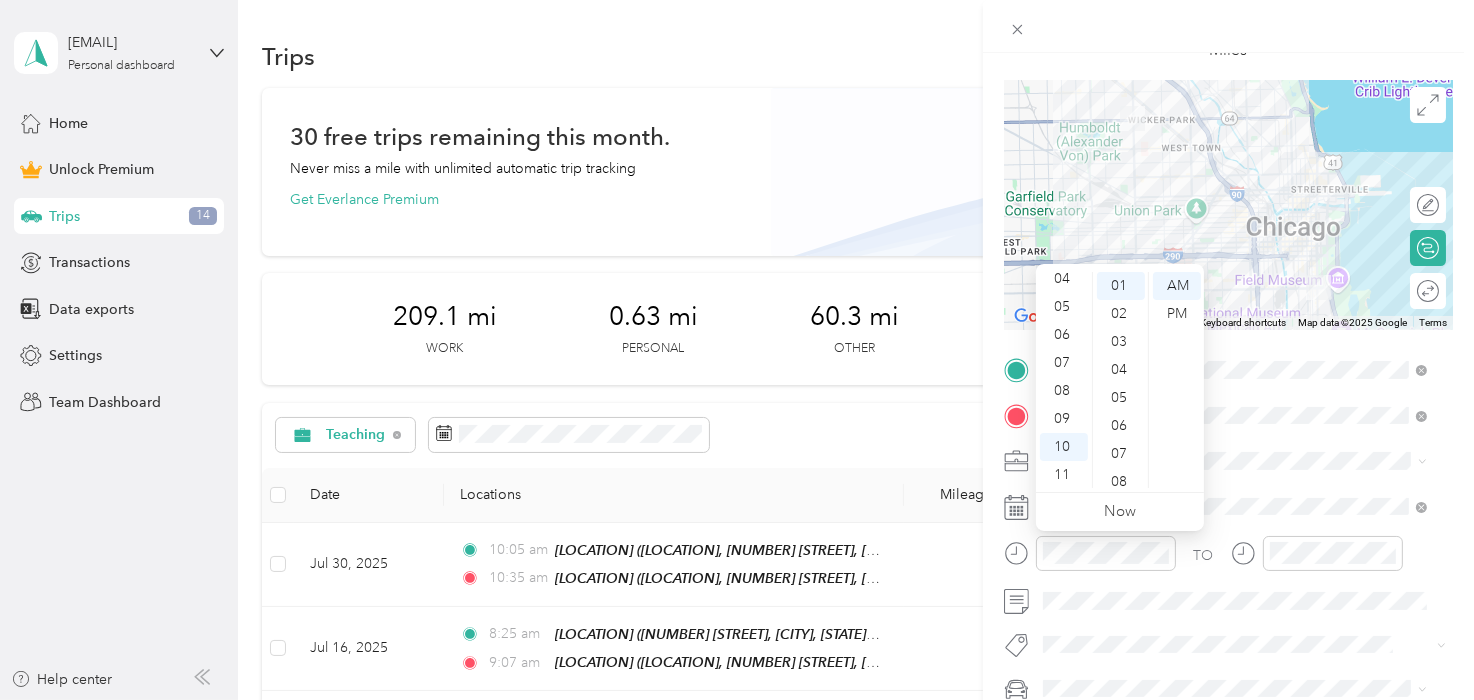scroll, scrollTop: 28, scrollLeft: 0, axis: vertical 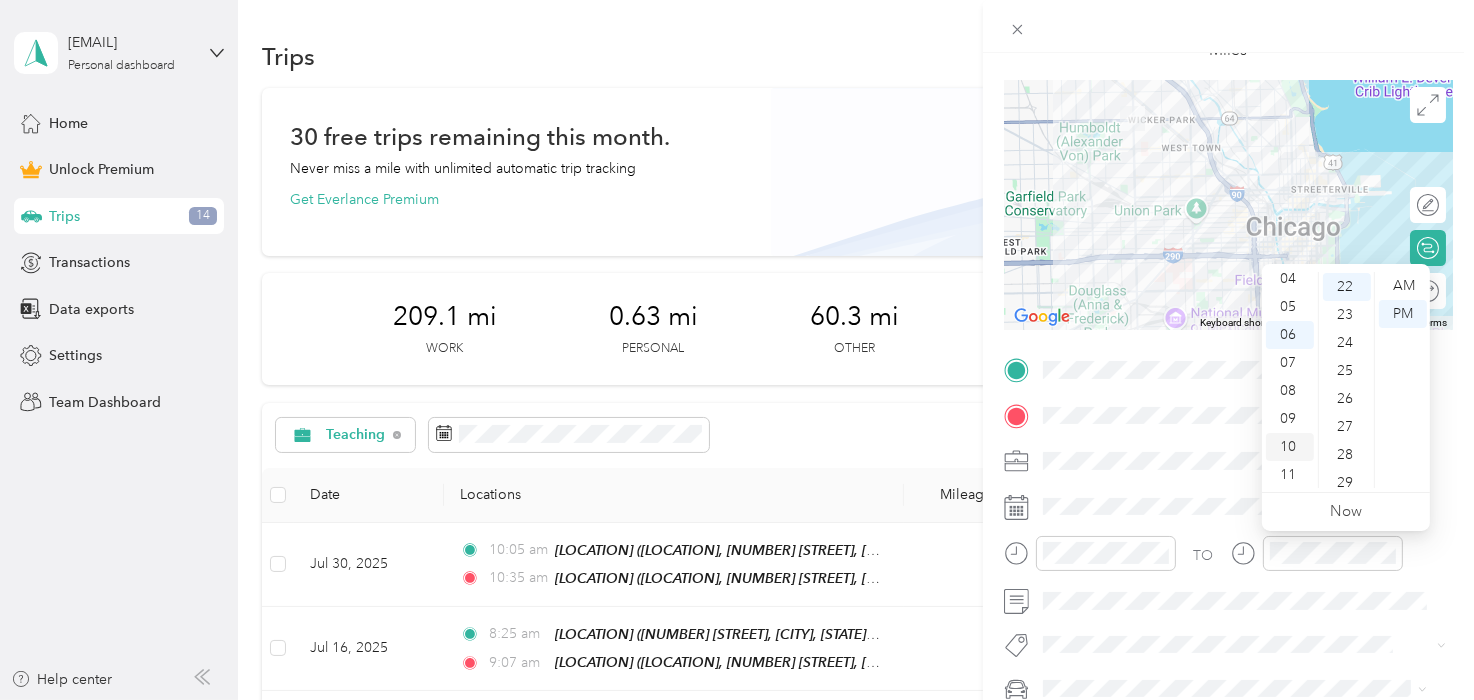 click on "10" at bounding box center [1290, 447] 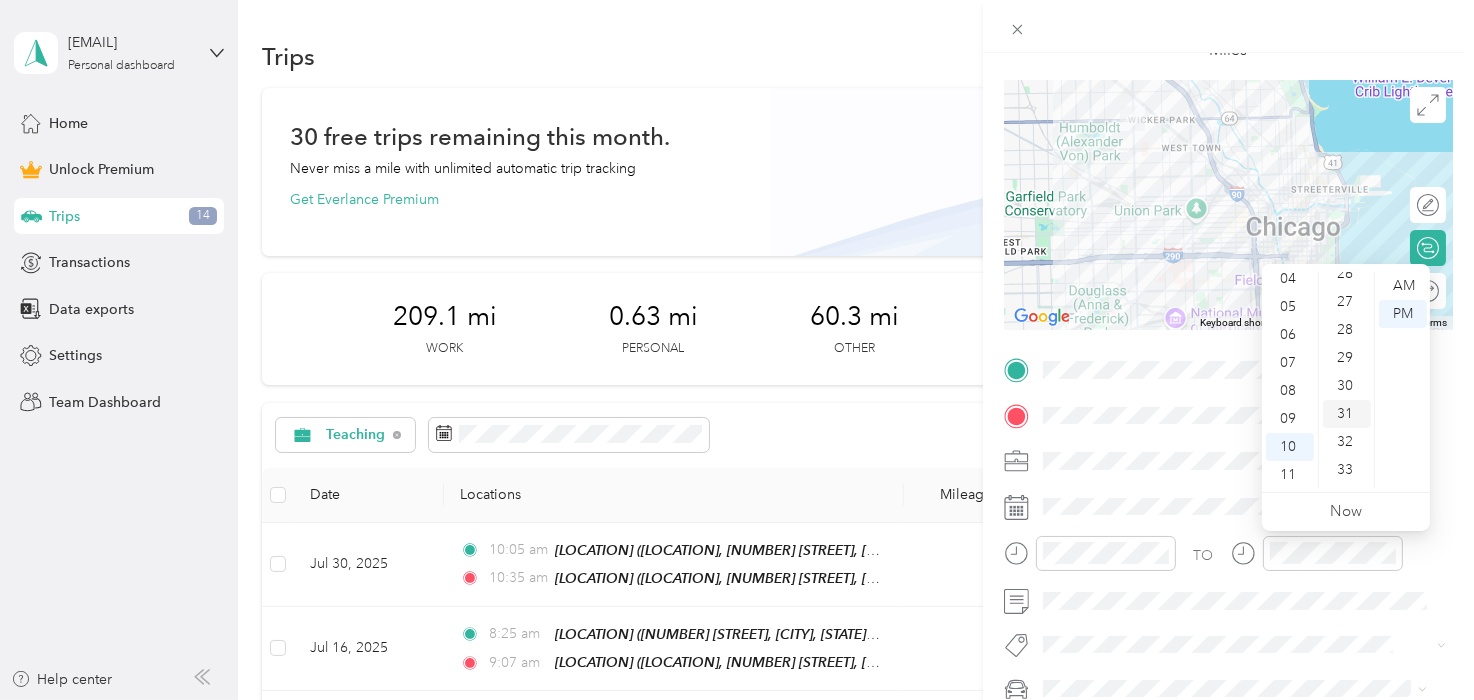 click on "31" at bounding box center (1347, 414) 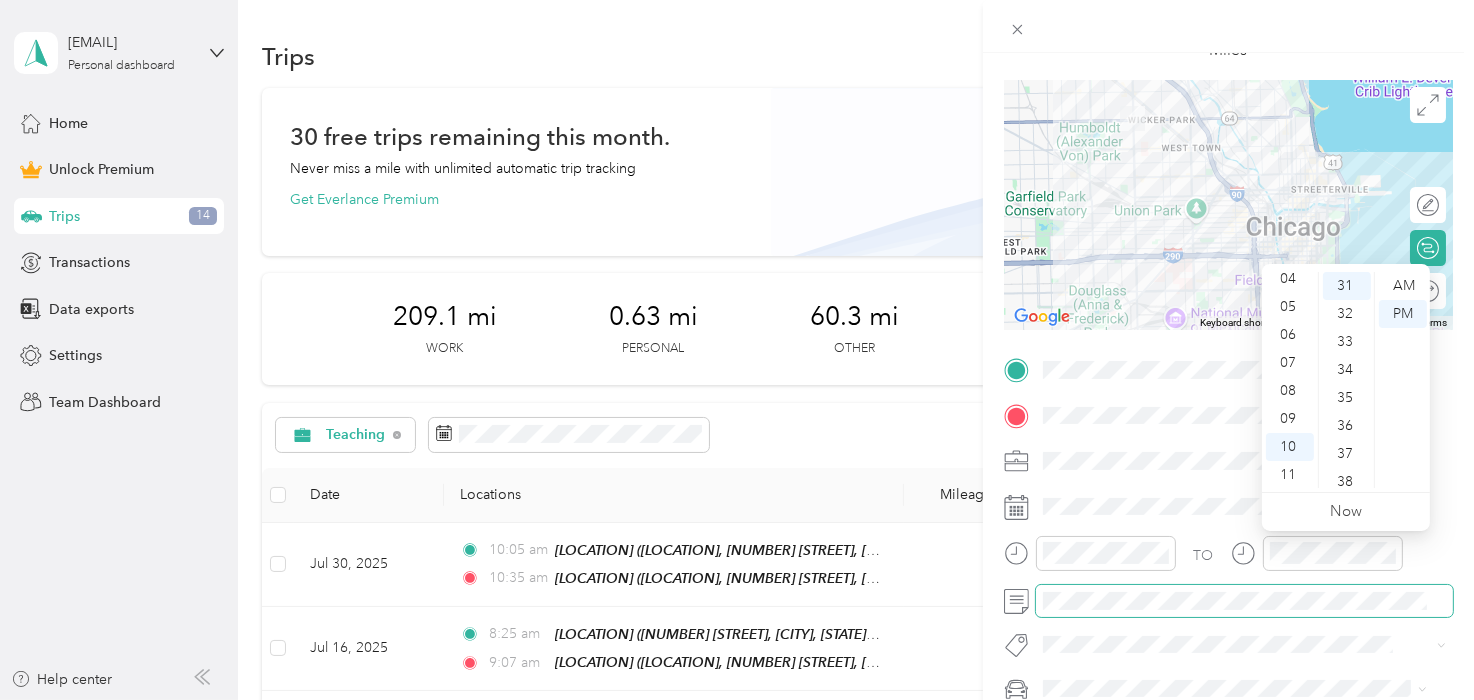 click at bounding box center (1244, 601) 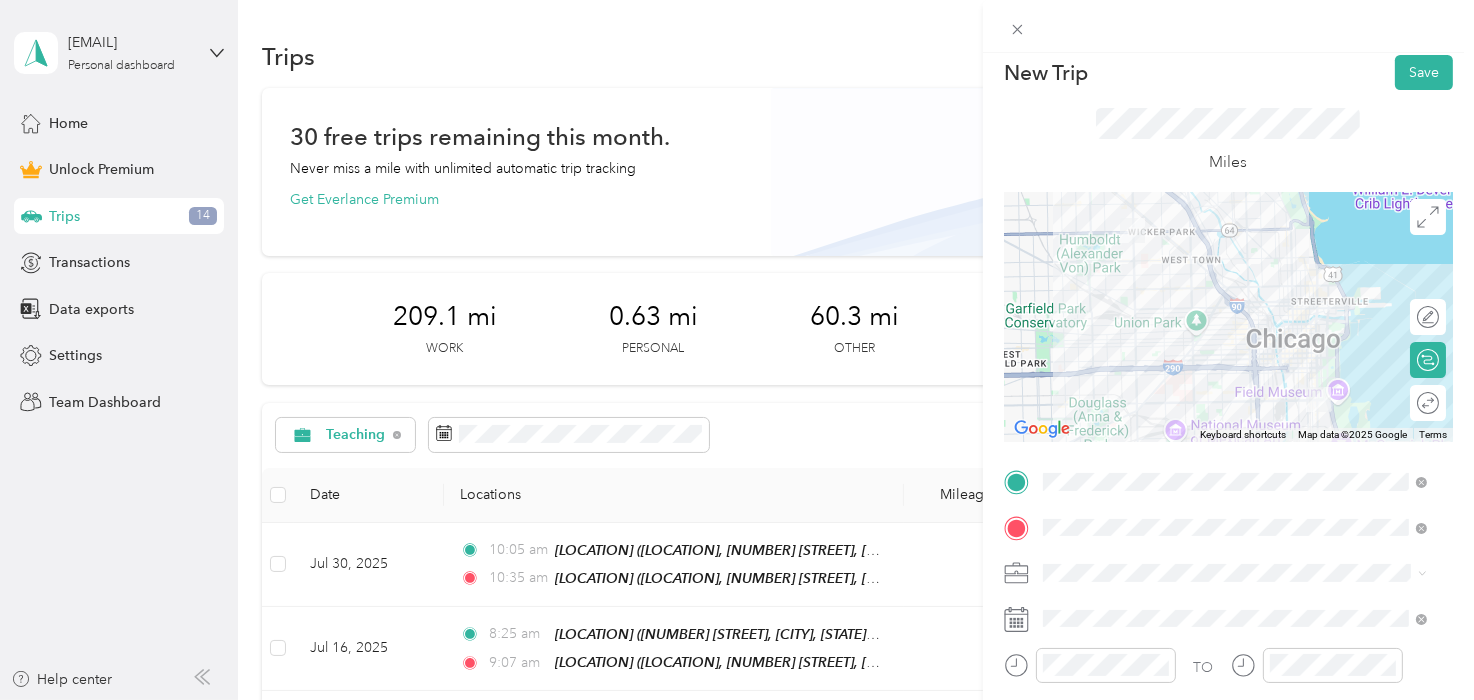 scroll, scrollTop: 0, scrollLeft: 0, axis: both 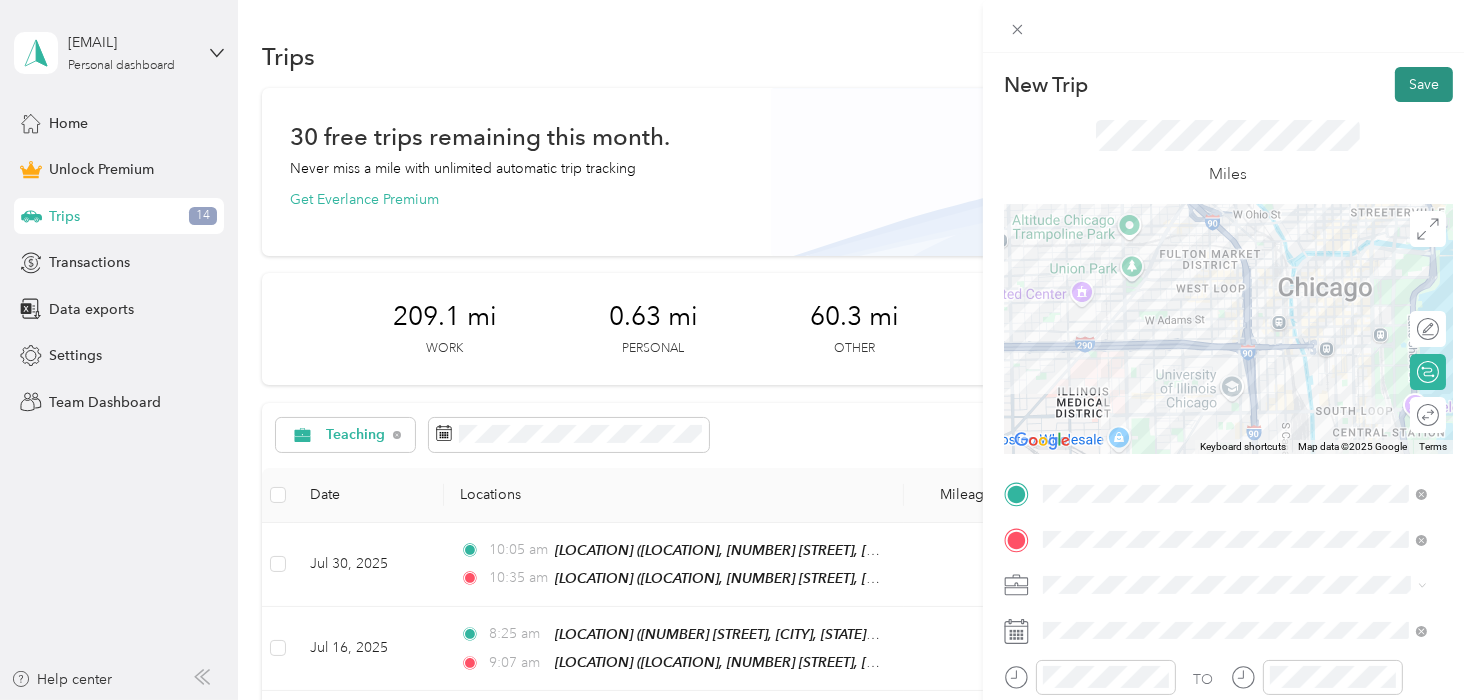 click on "Save" at bounding box center [1424, 84] 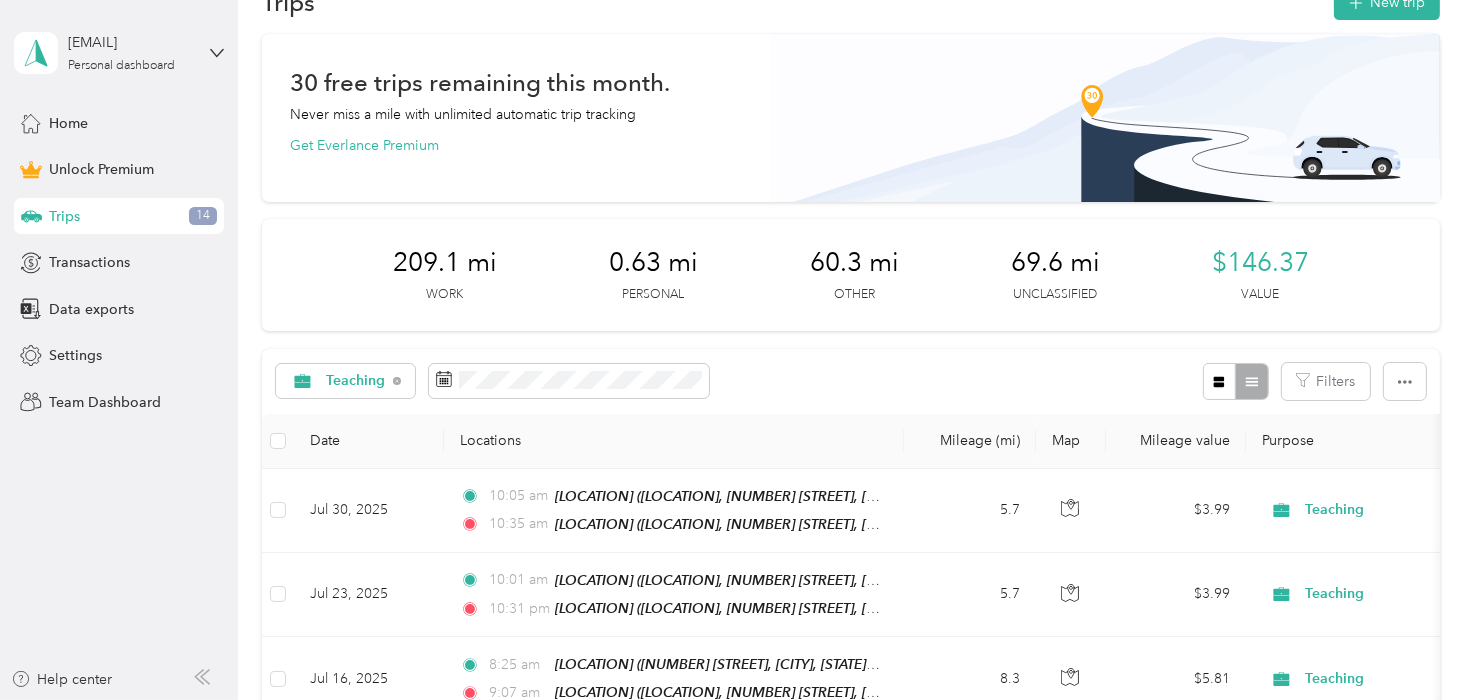 scroll, scrollTop: 0, scrollLeft: 0, axis: both 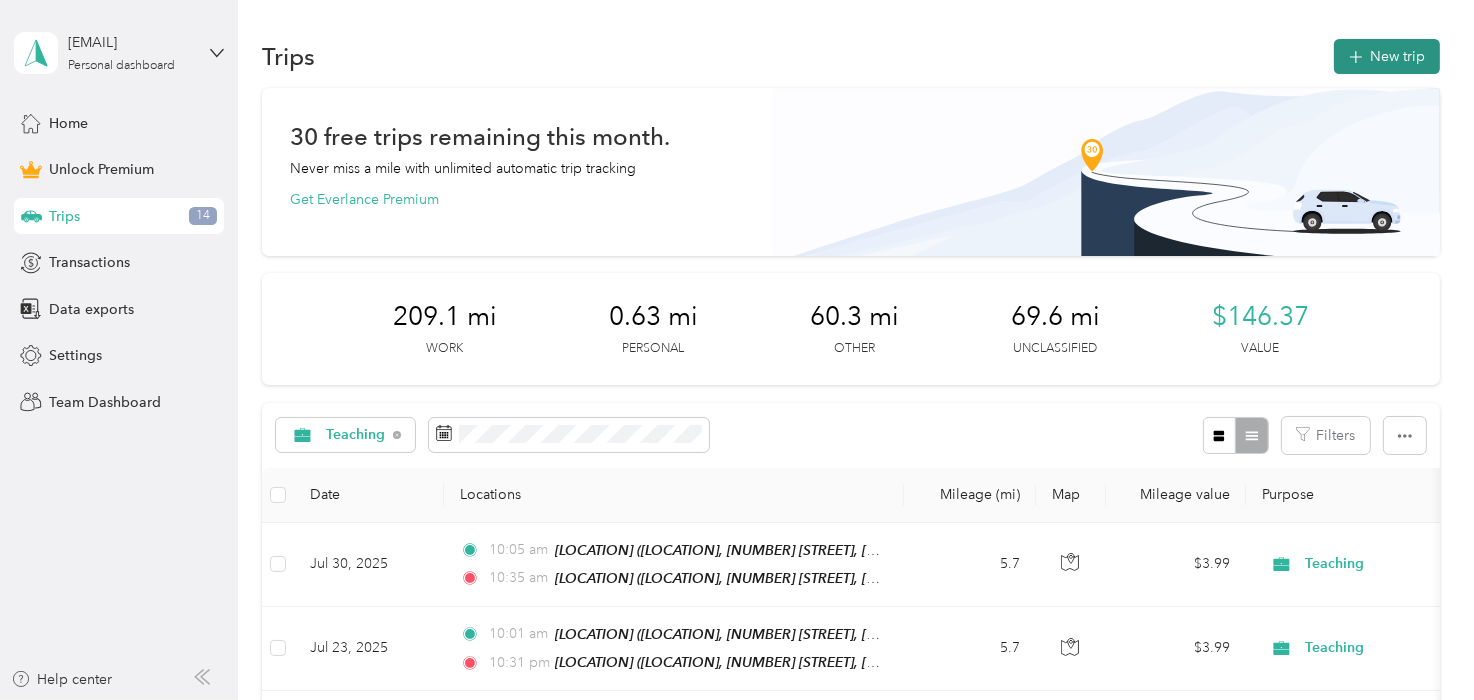 click on "New trip" at bounding box center [1387, 56] 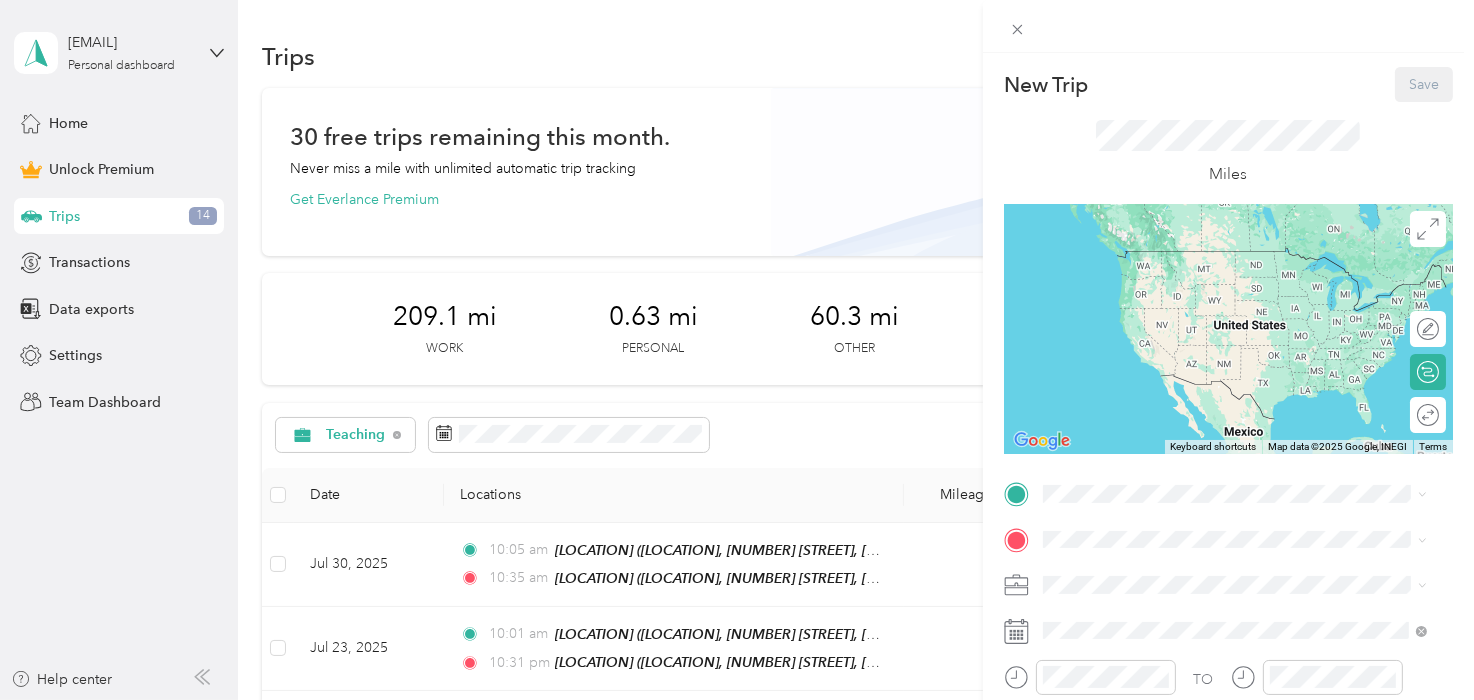click on "TO Add photo" at bounding box center (1228, 697) 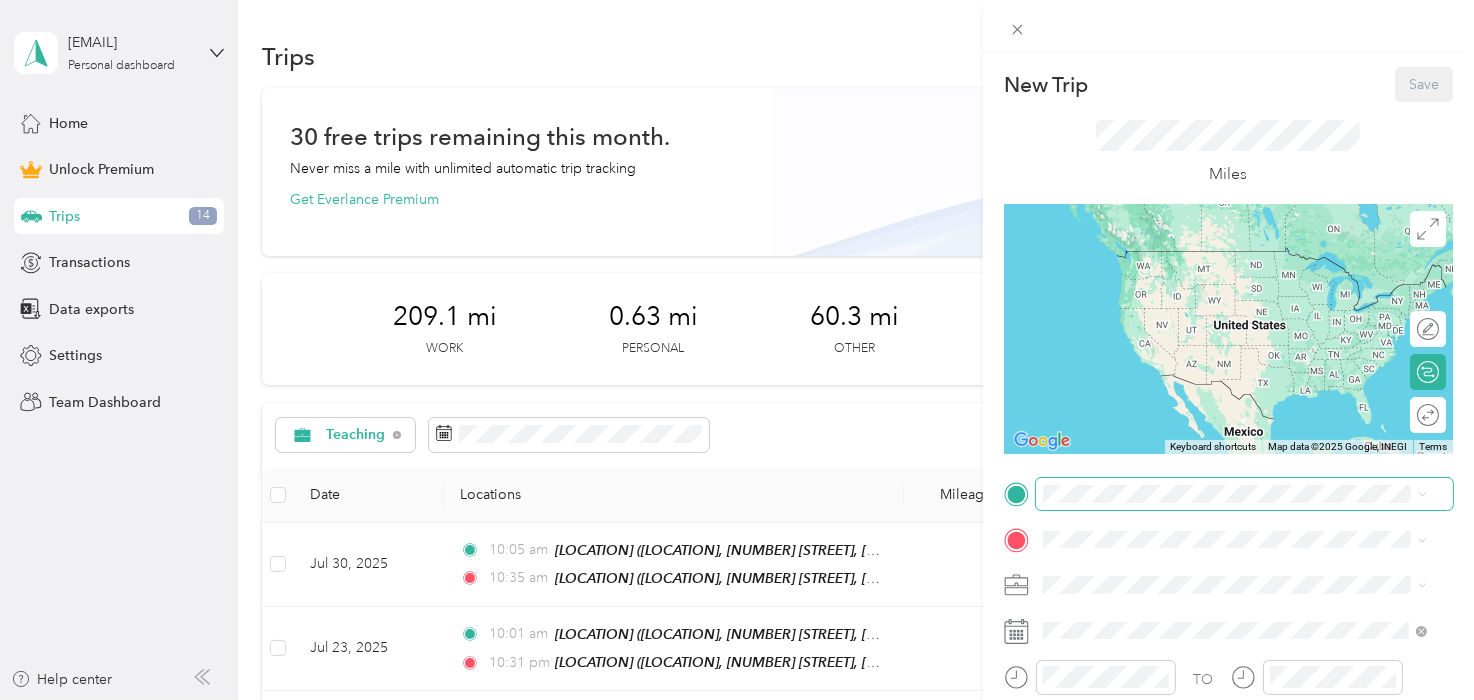 click at bounding box center (1244, 494) 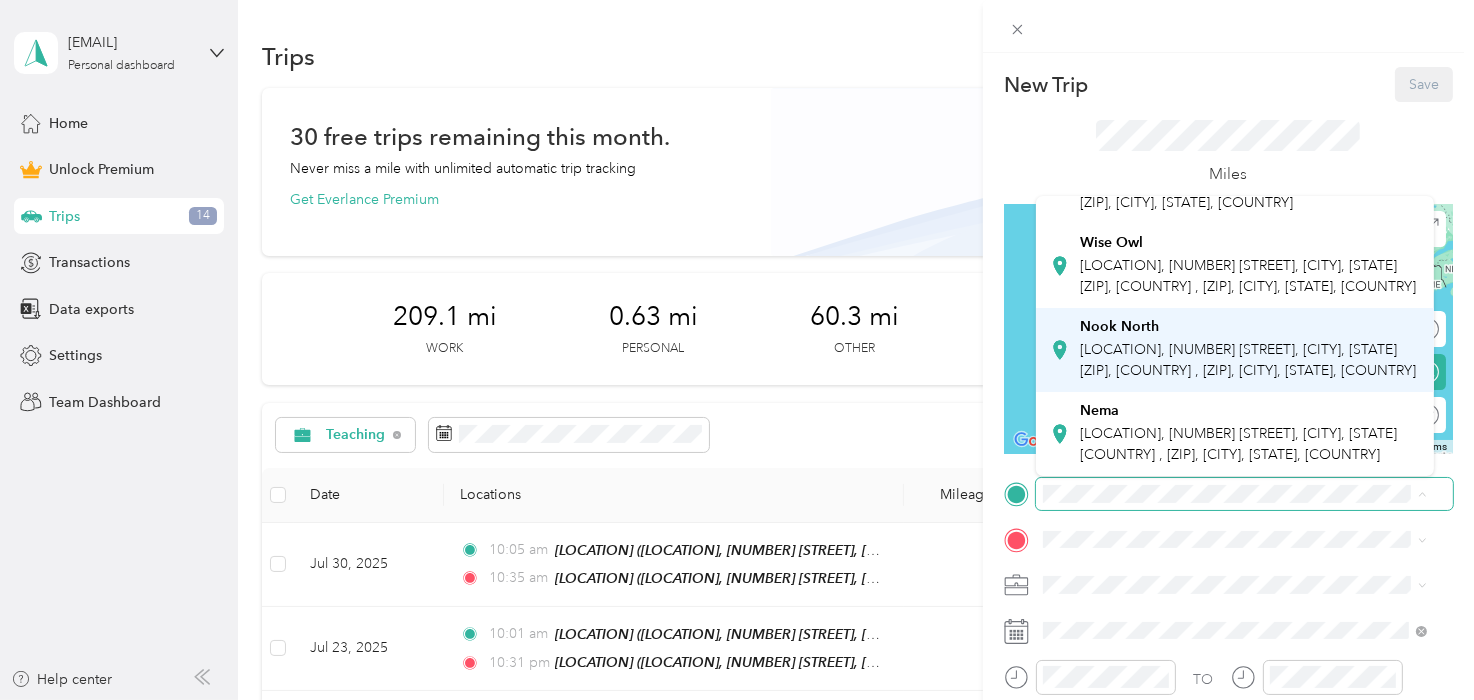 scroll, scrollTop: 0, scrollLeft: 0, axis: both 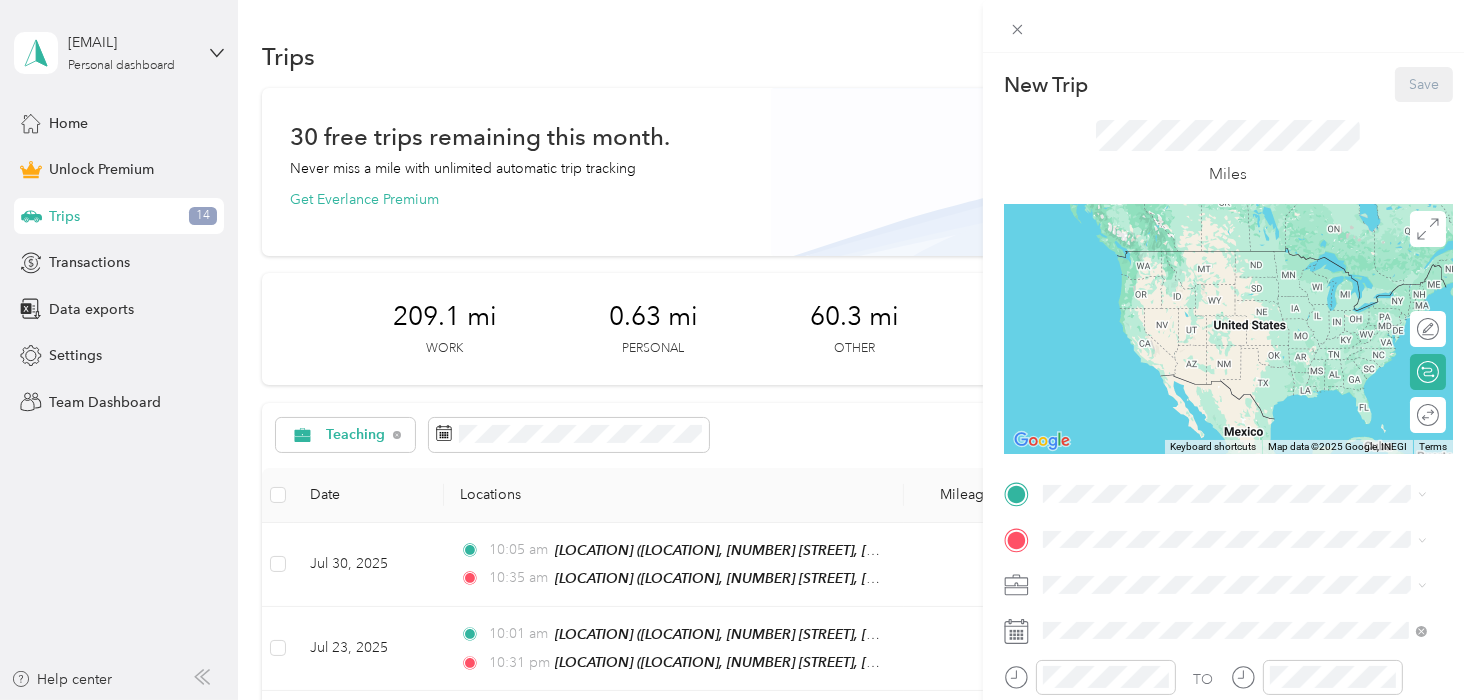click on "[NUMBER] N Kenmore Ave, [CITY], [STATE], United States , [ZIP], [CITY], [STATE], United States" at bounding box center (1239, 290) 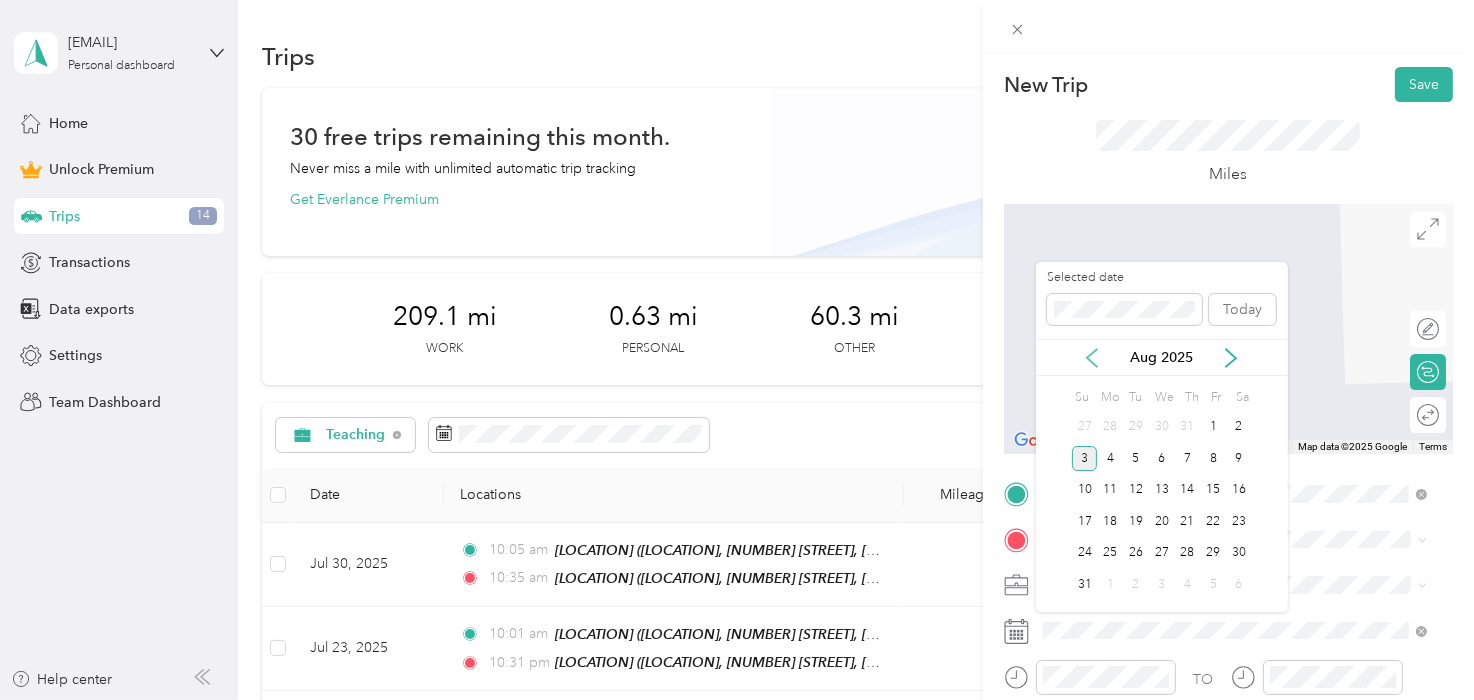 click 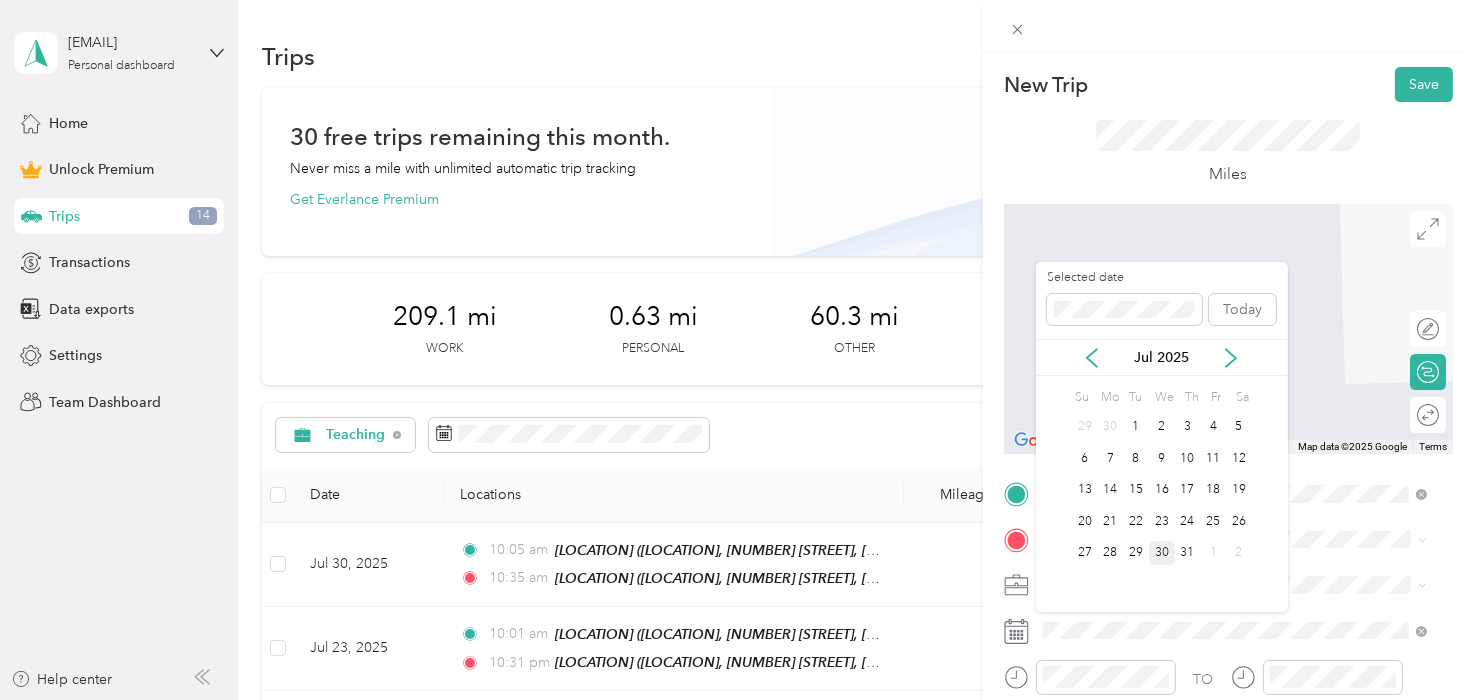 click on "30" at bounding box center (1162, 553) 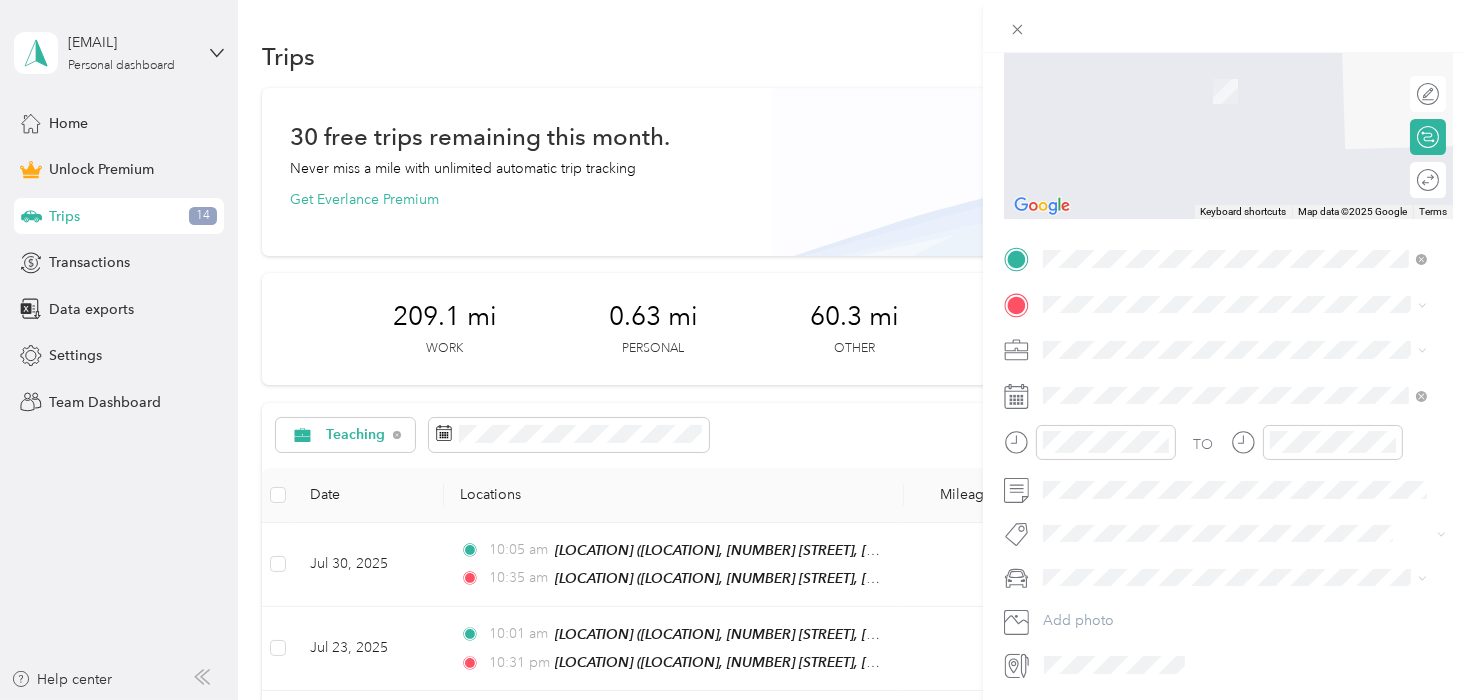 scroll, scrollTop: 307, scrollLeft: 0, axis: vertical 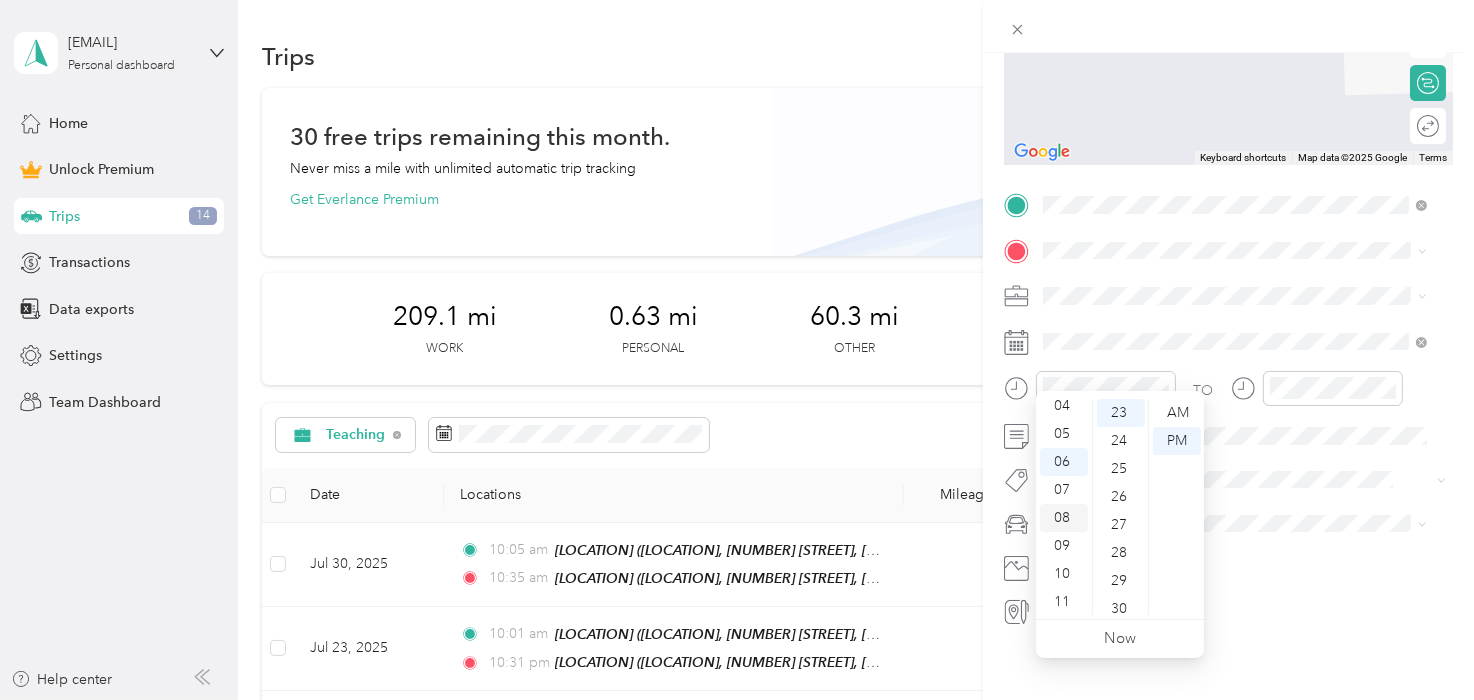 click on "08" at bounding box center [1064, 518] 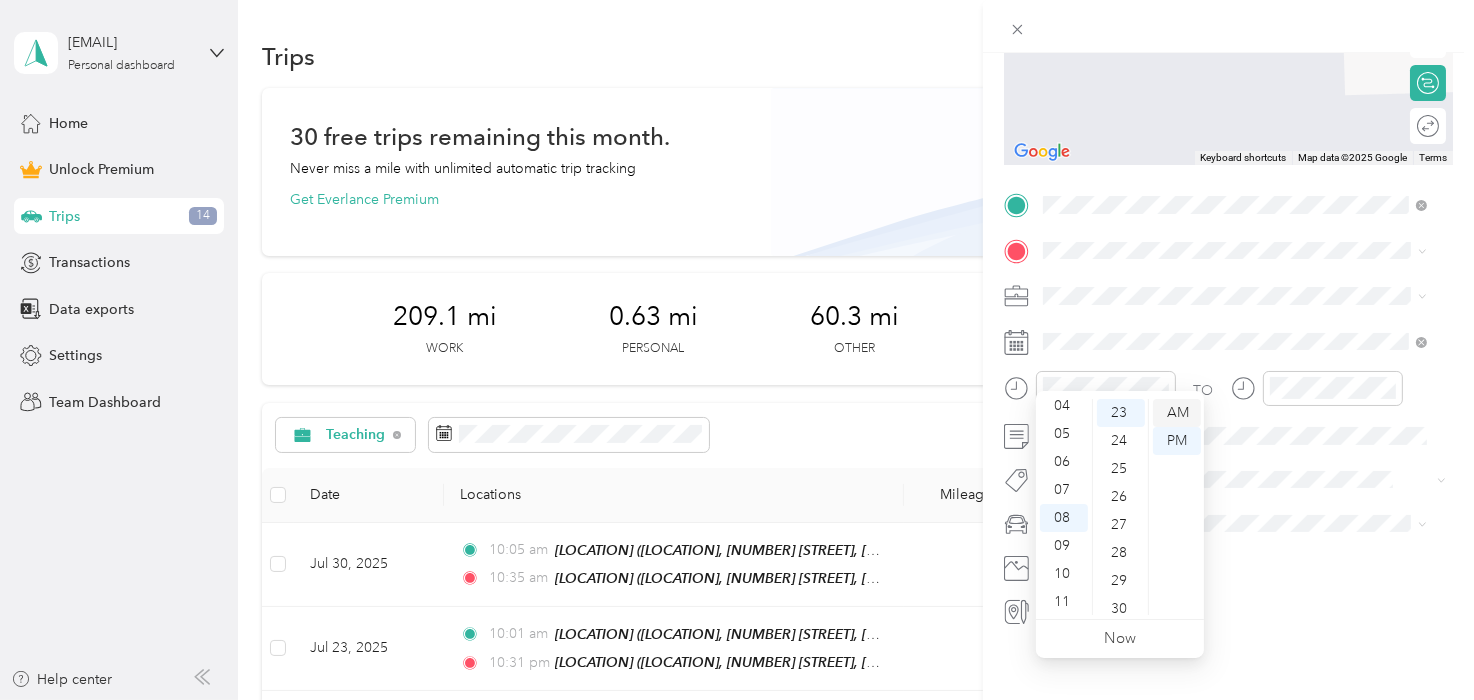 click on "AM" at bounding box center [1177, 413] 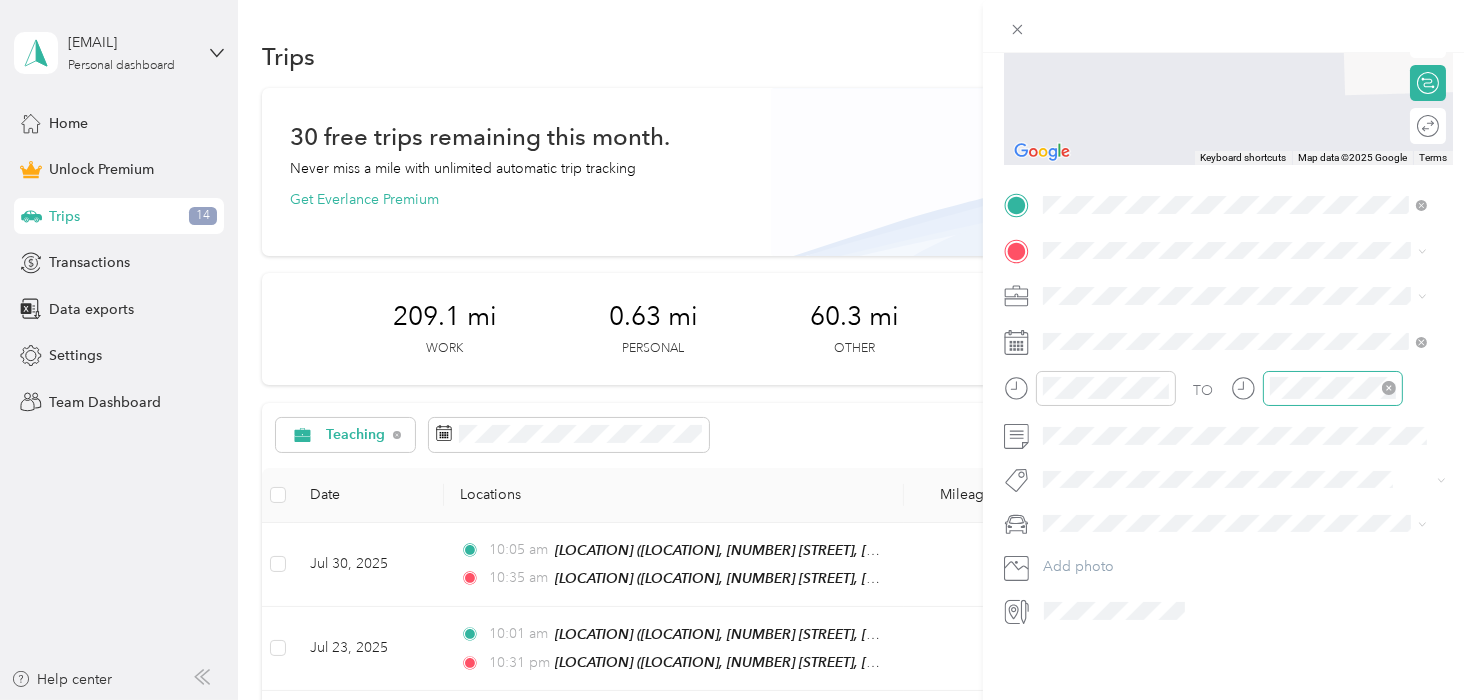 click at bounding box center [1333, 388] 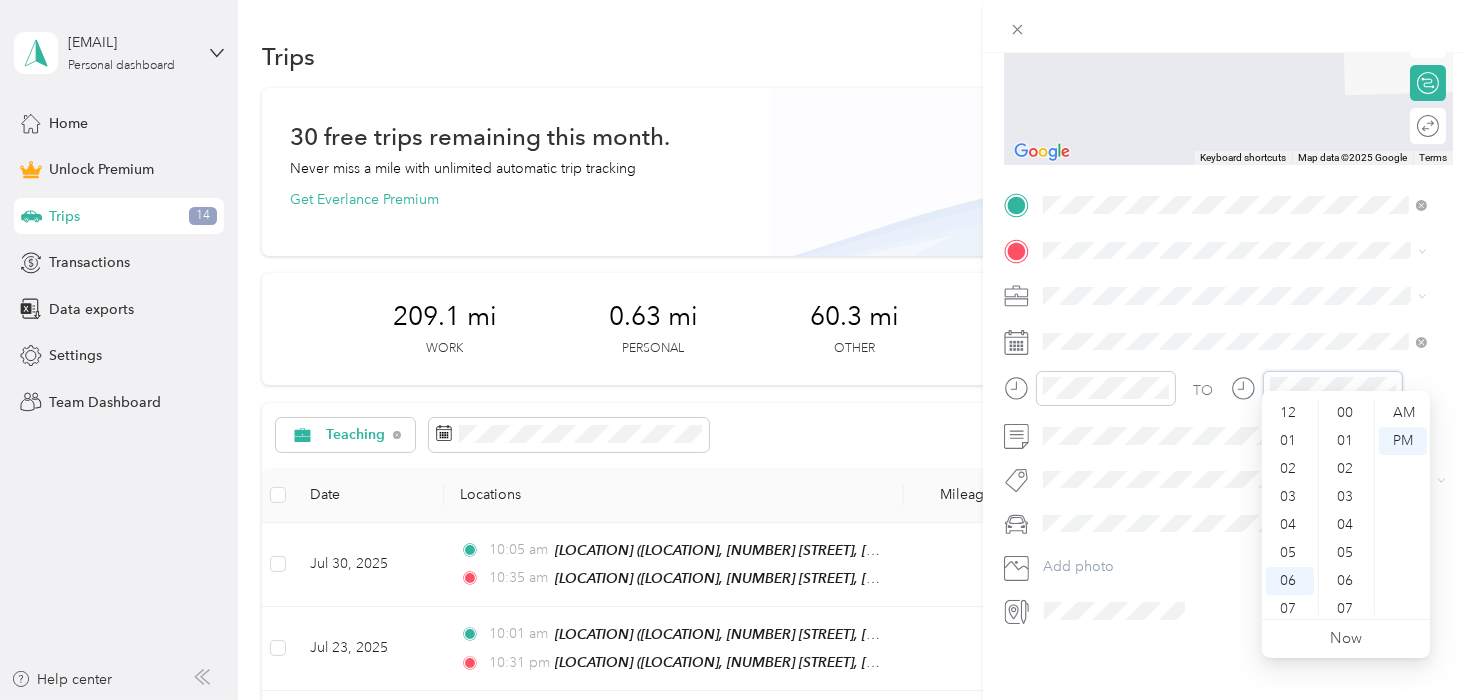 scroll, scrollTop: 644, scrollLeft: 0, axis: vertical 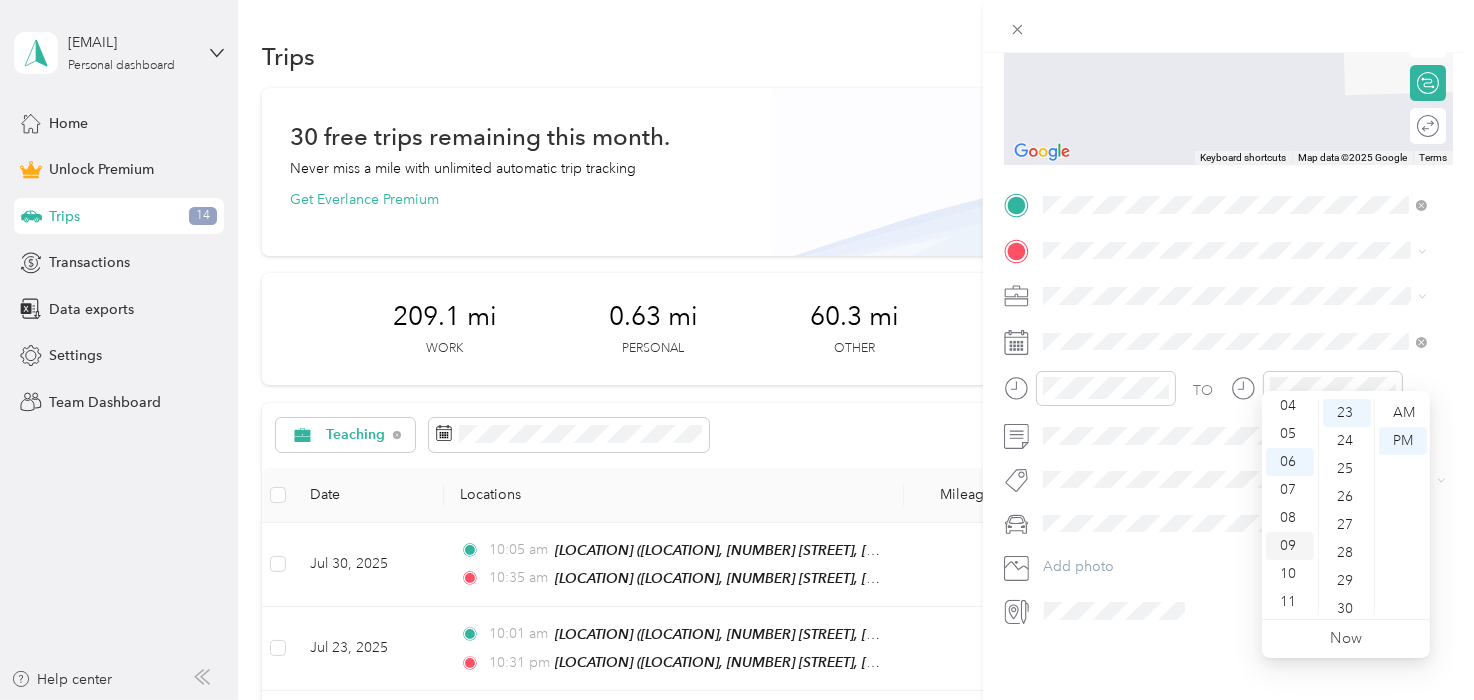 click on "09" at bounding box center [1290, 546] 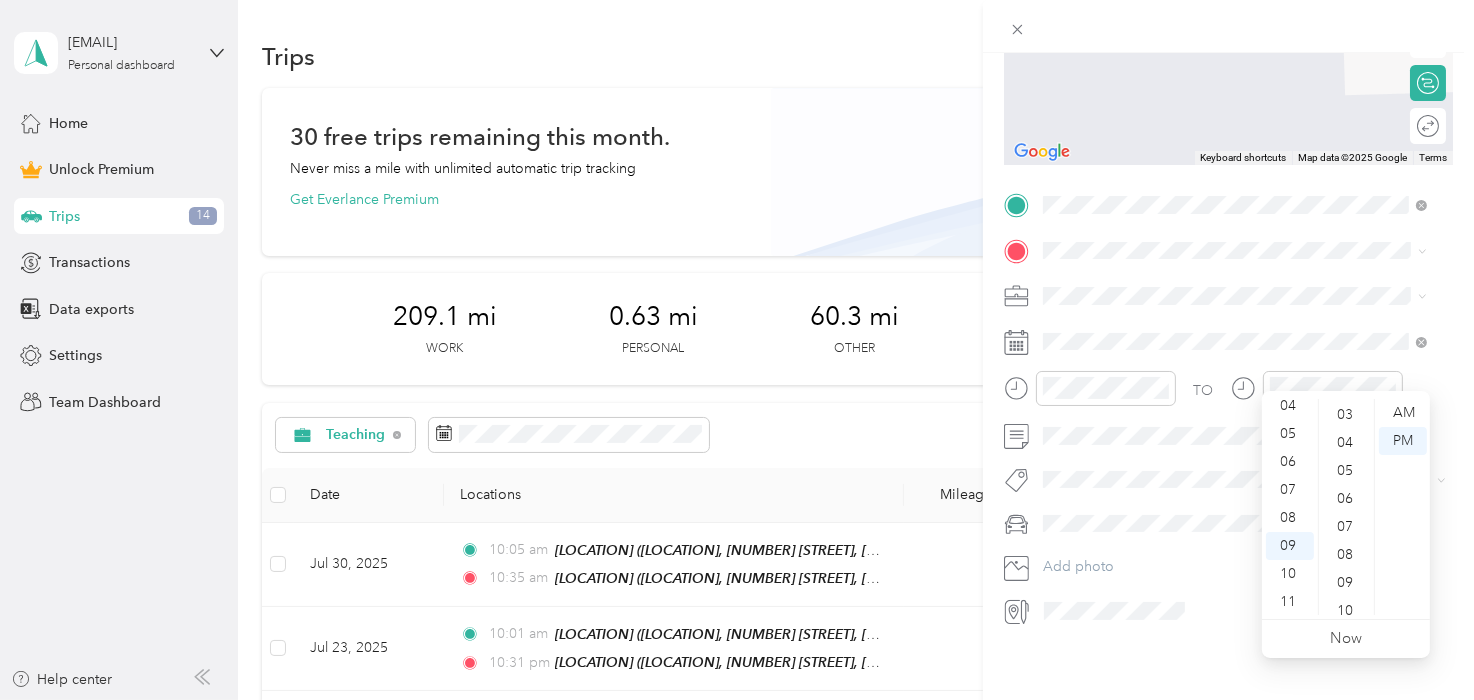 scroll, scrollTop: 0, scrollLeft: 0, axis: both 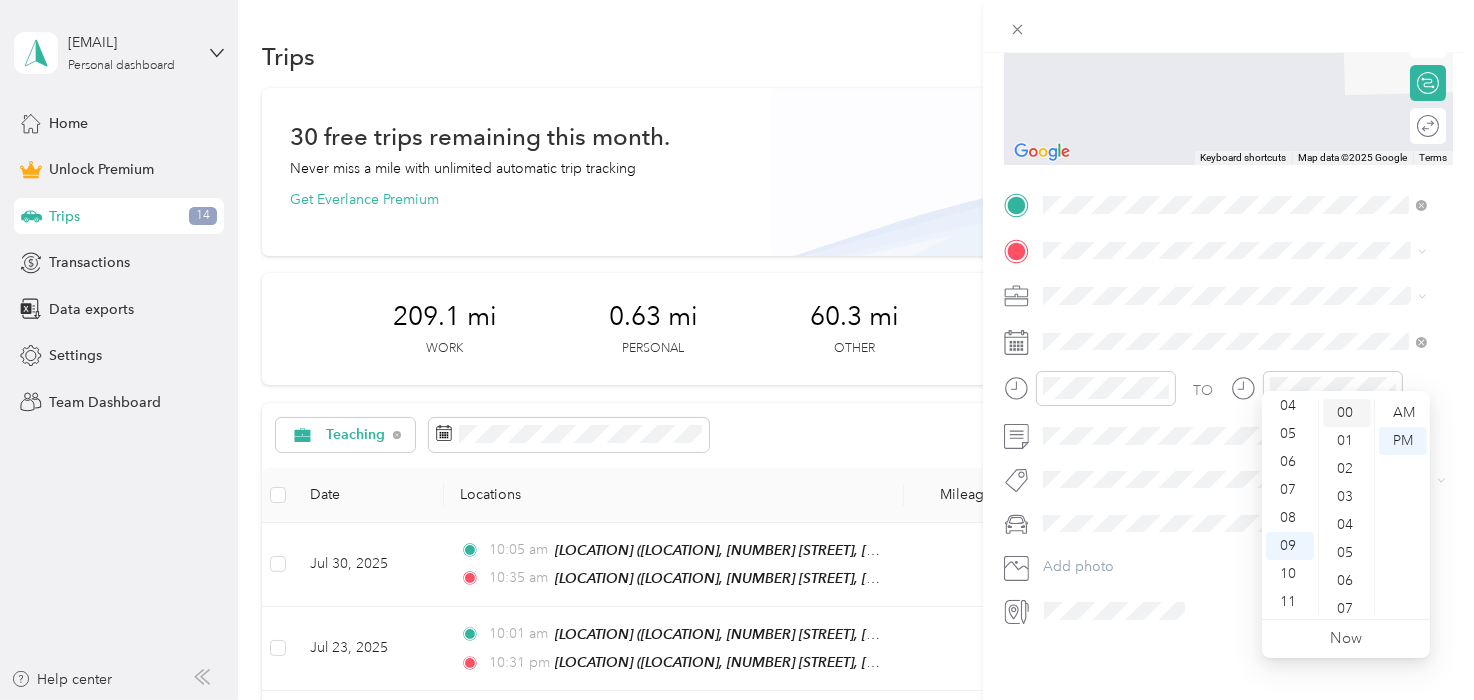 click on "00" at bounding box center [1347, 413] 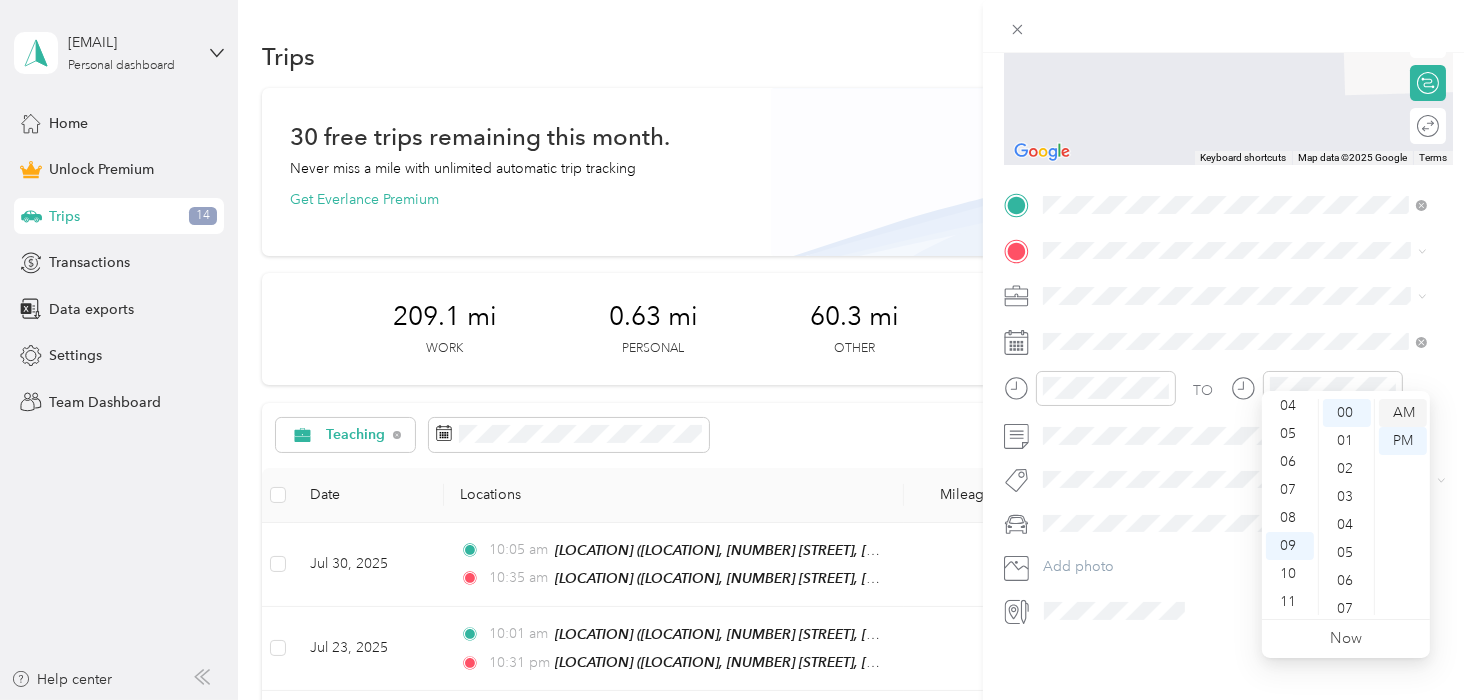 click on "AM" at bounding box center (1403, 413) 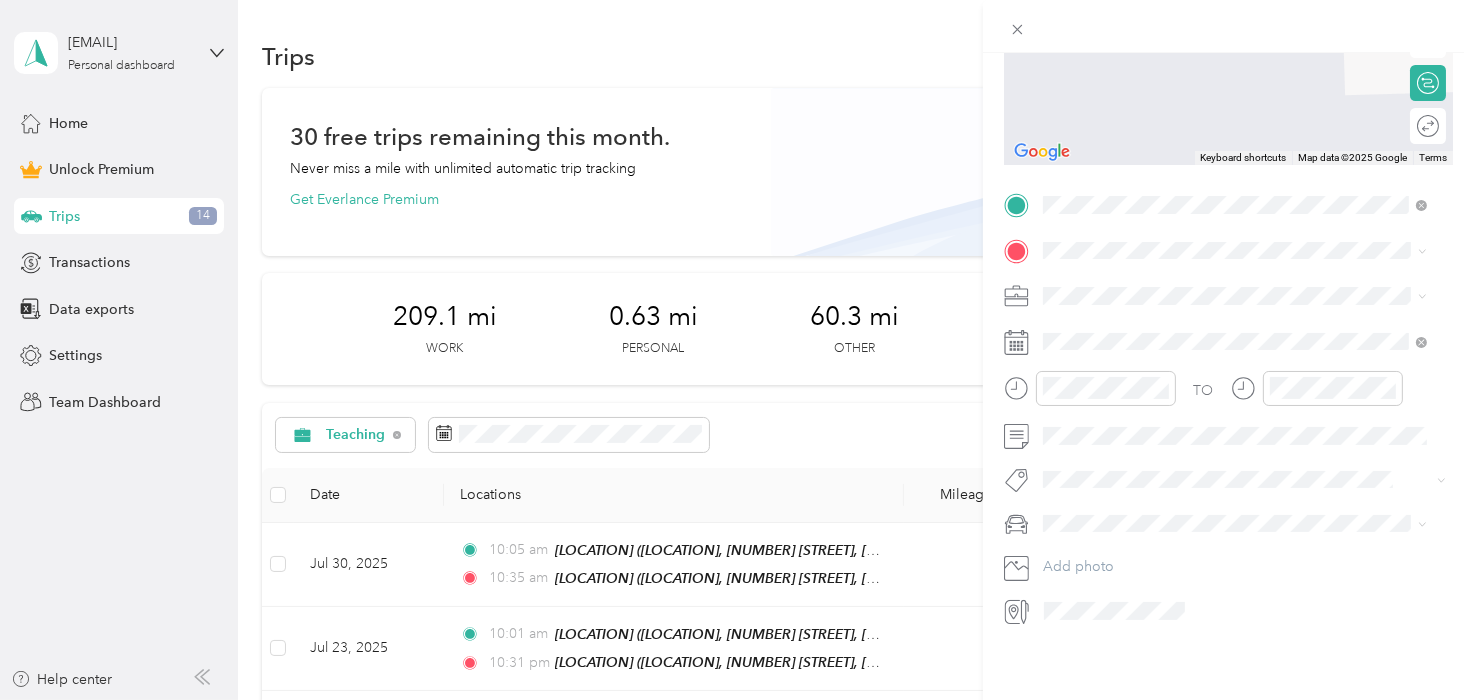 click at bounding box center [1244, 296] 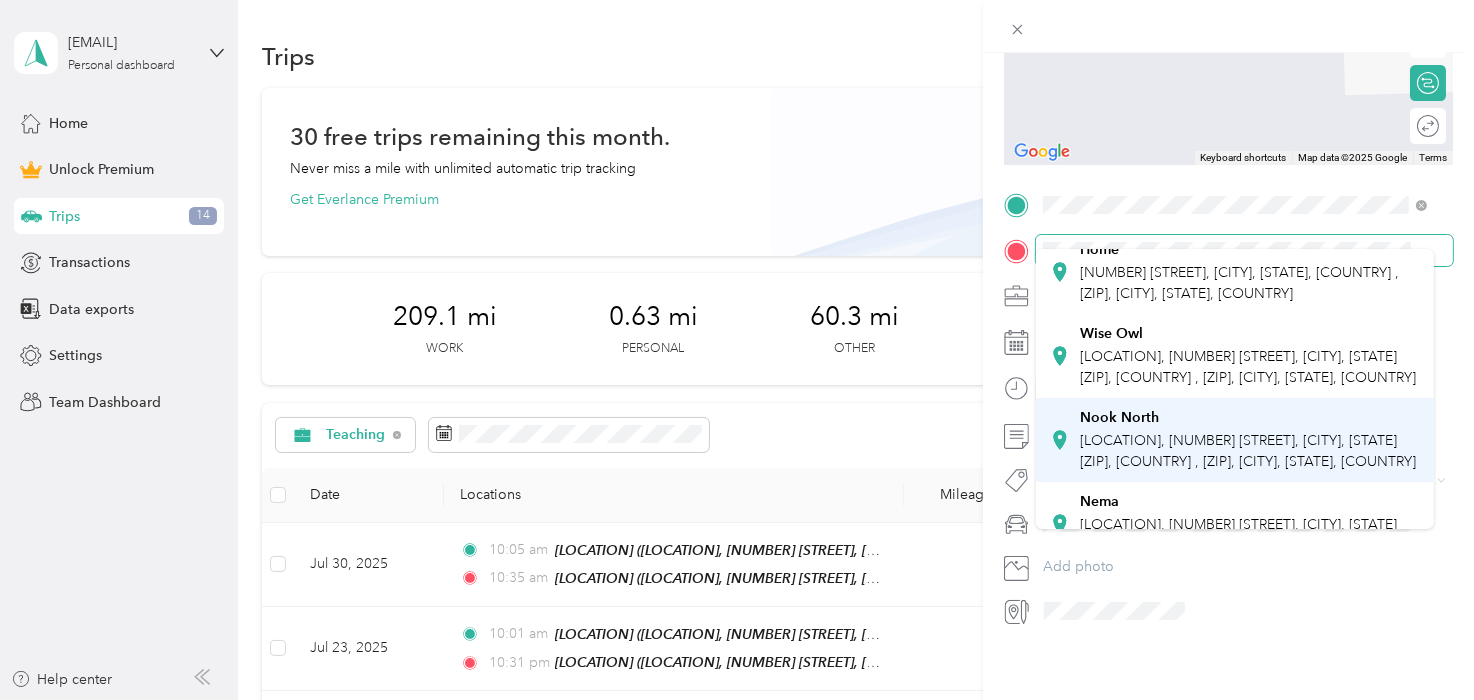 scroll, scrollTop: 140, scrollLeft: 0, axis: vertical 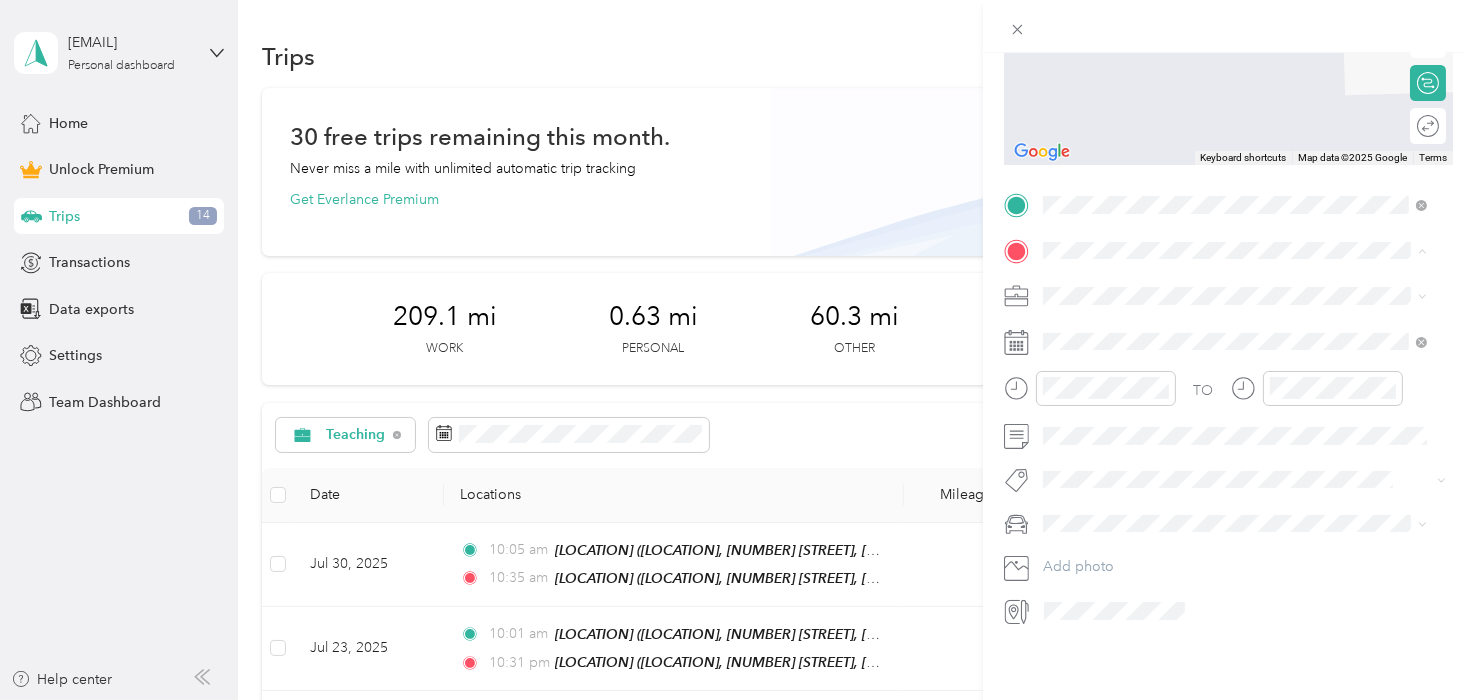 click on "Nook North Daycare, [NUMBER] W North Ave, [CITY], [STATE]  [ZIP], [CITY], [STATE], United States" at bounding box center [1248, 414] 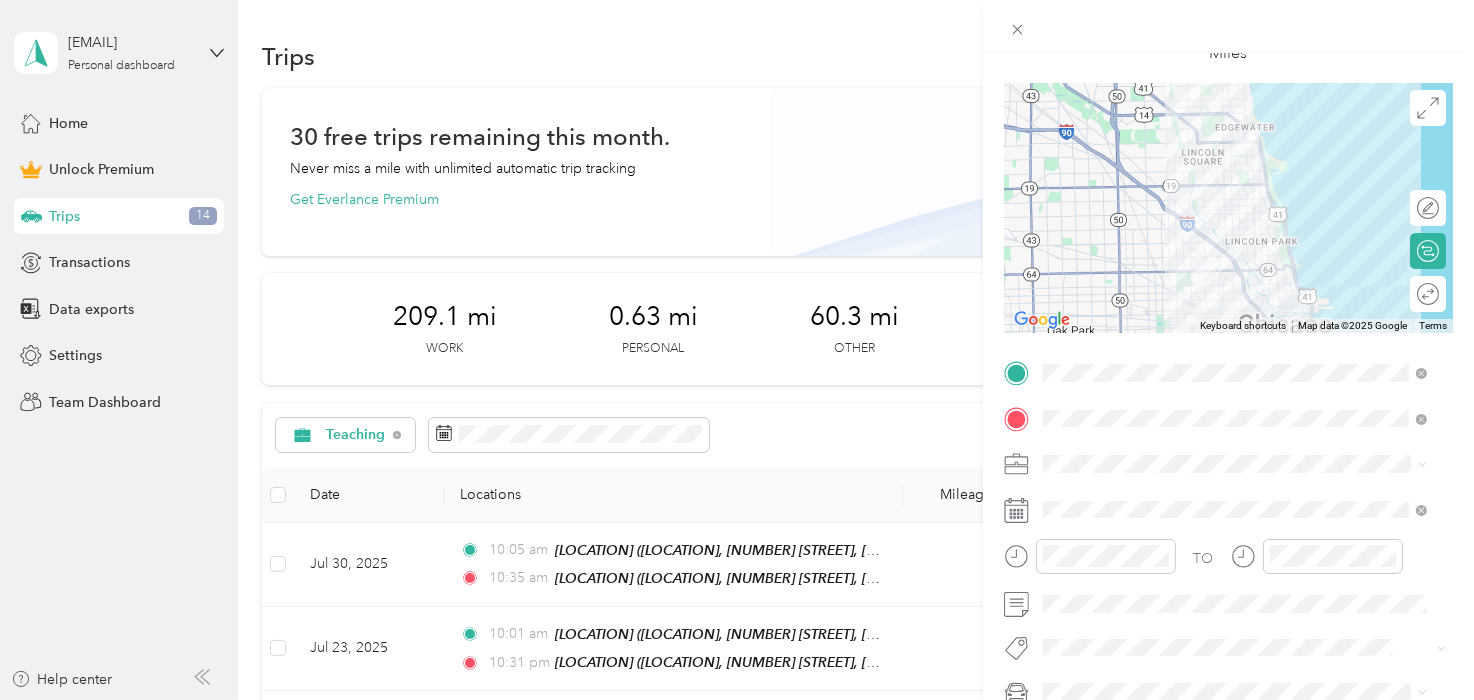 scroll, scrollTop: 0, scrollLeft: 0, axis: both 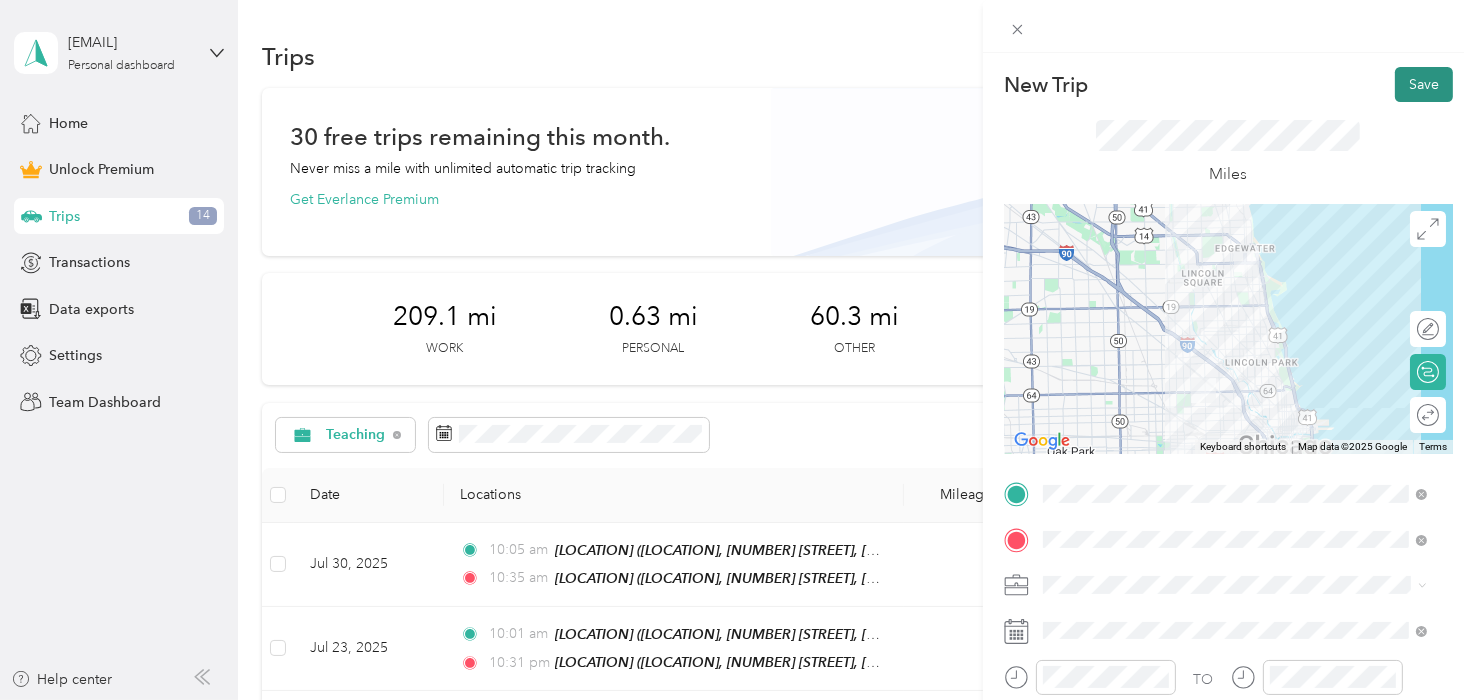 click on "Save" at bounding box center (1424, 84) 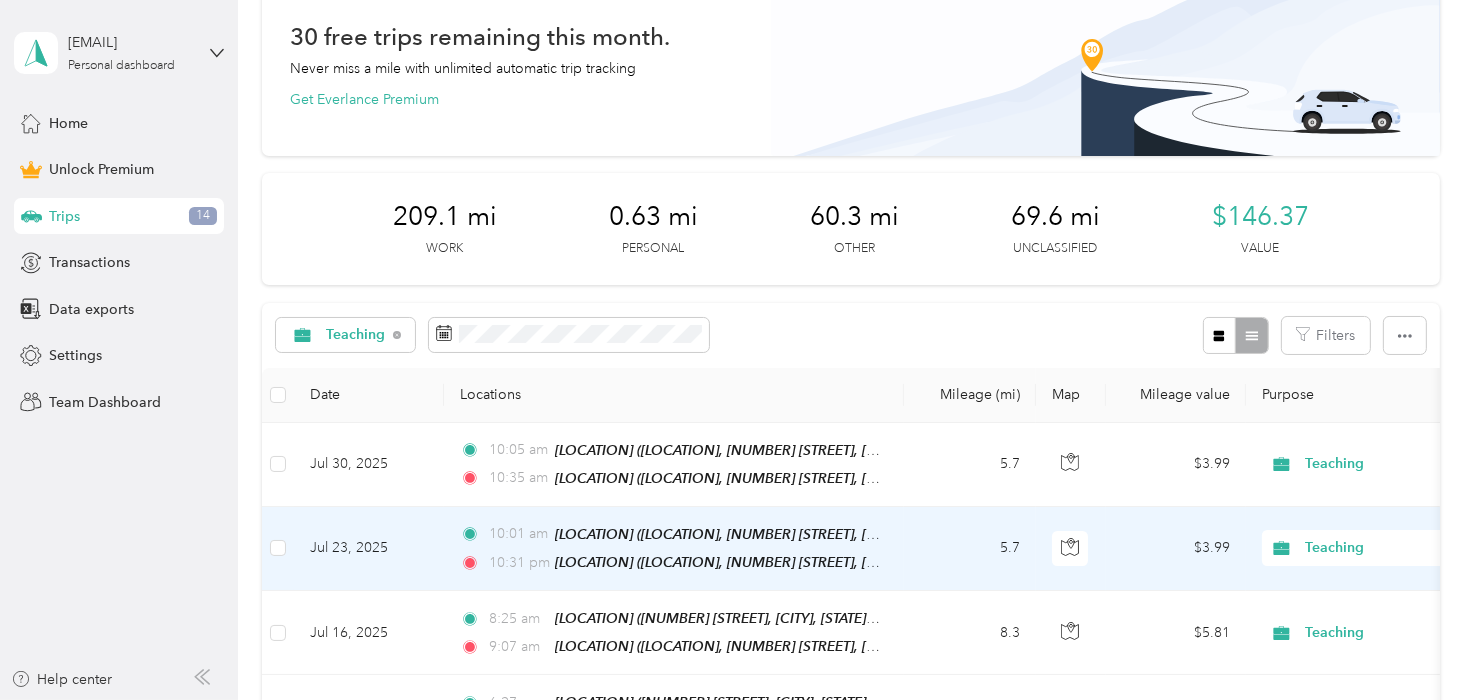 scroll, scrollTop: 0, scrollLeft: 0, axis: both 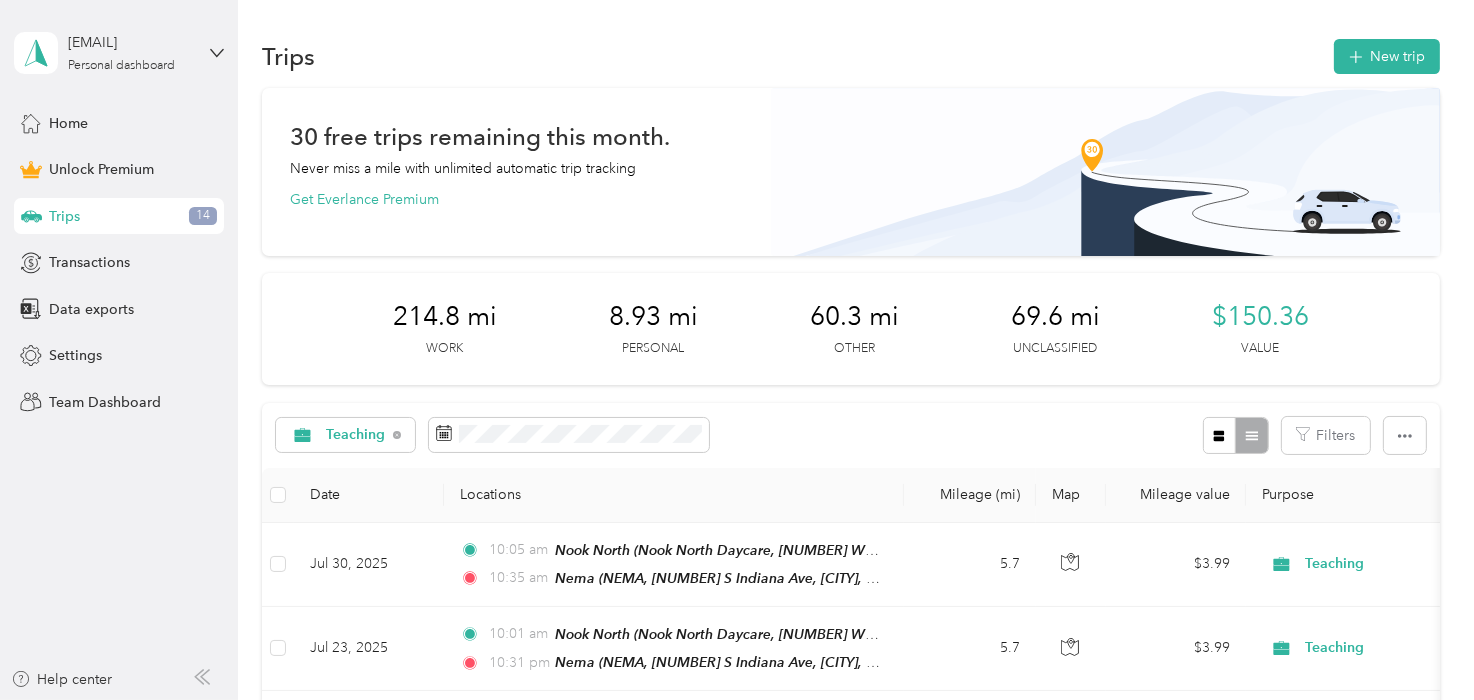 click on "Teaching Filters" at bounding box center [850, 435] 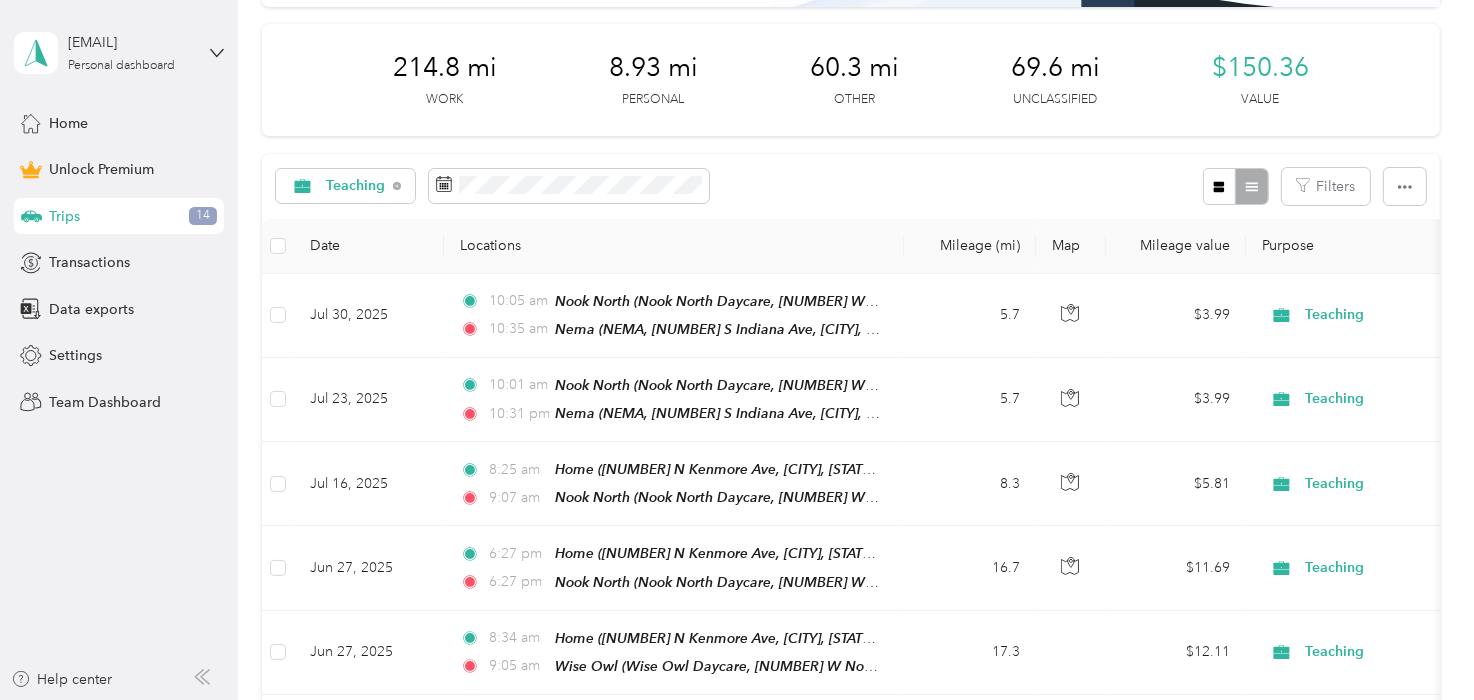 scroll, scrollTop: 124, scrollLeft: 0, axis: vertical 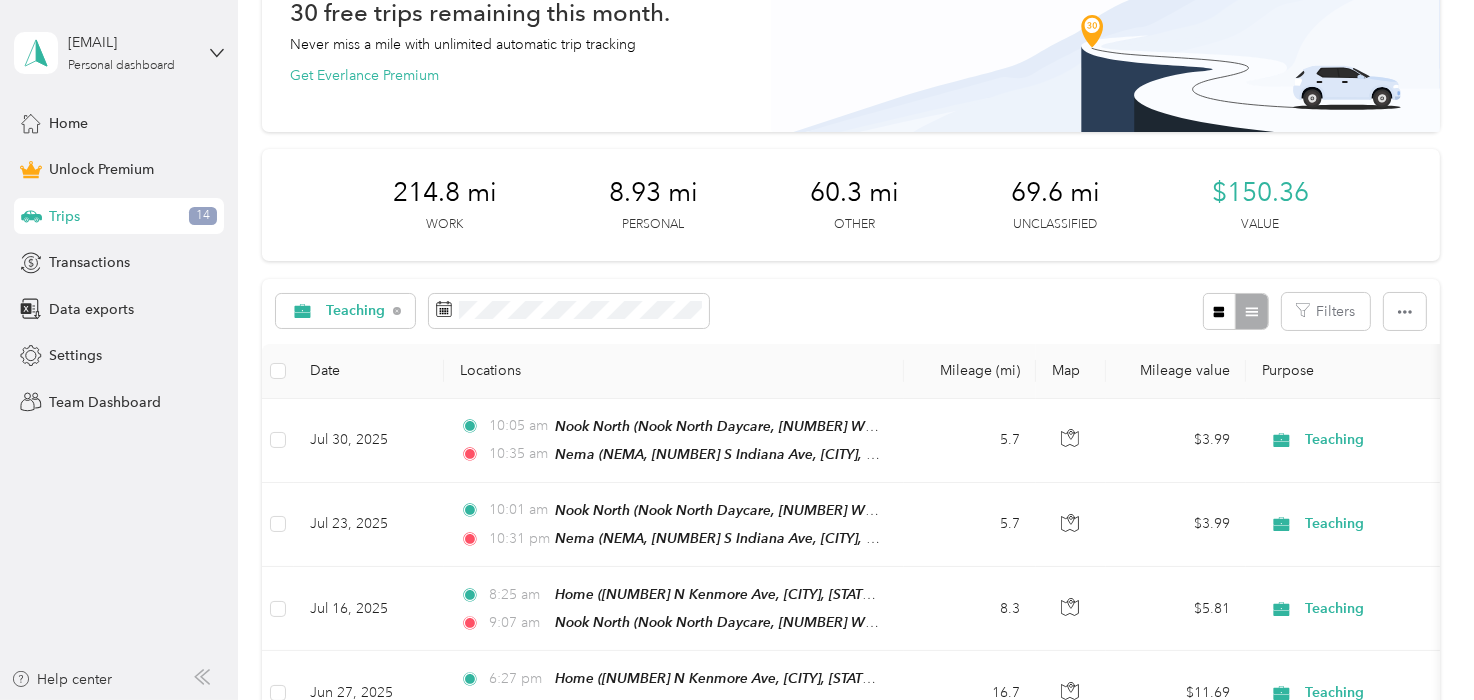 click on "Teaching Filters" at bounding box center (850, 311) 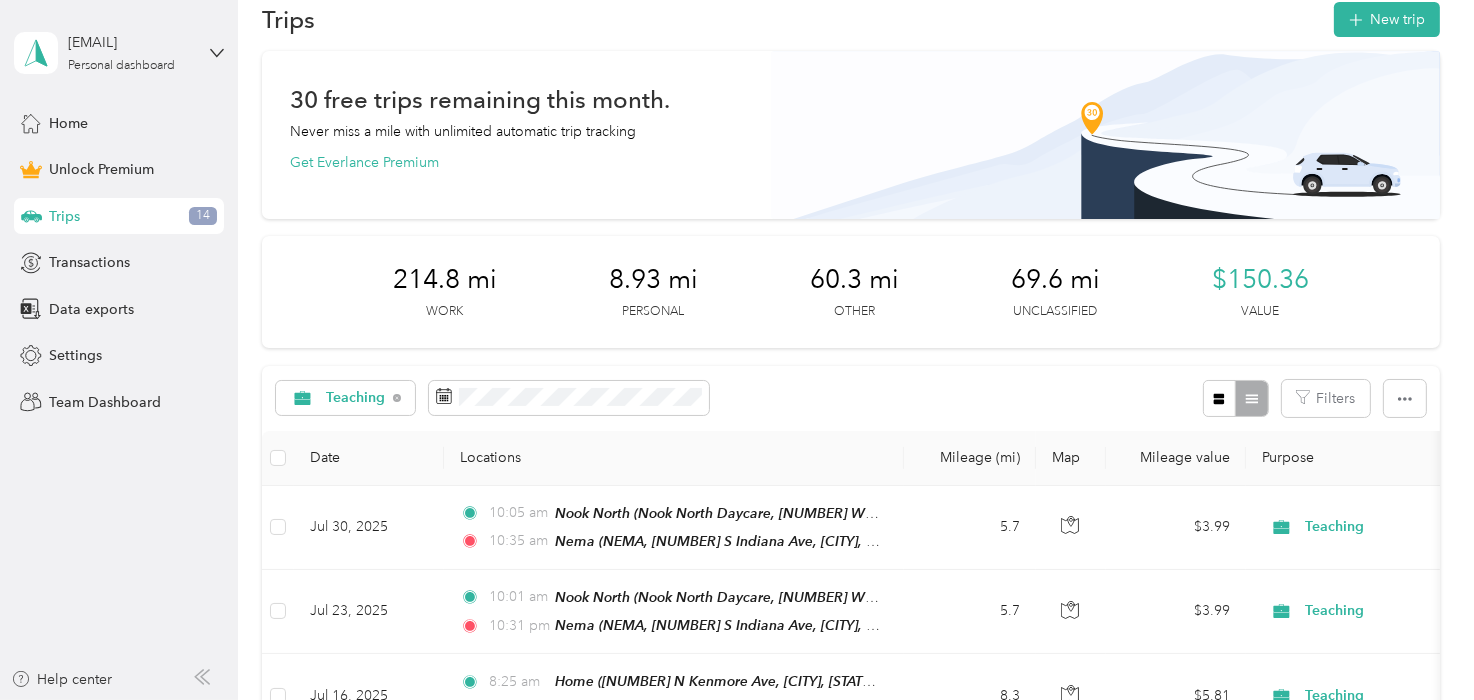 scroll, scrollTop: 0, scrollLeft: 0, axis: both 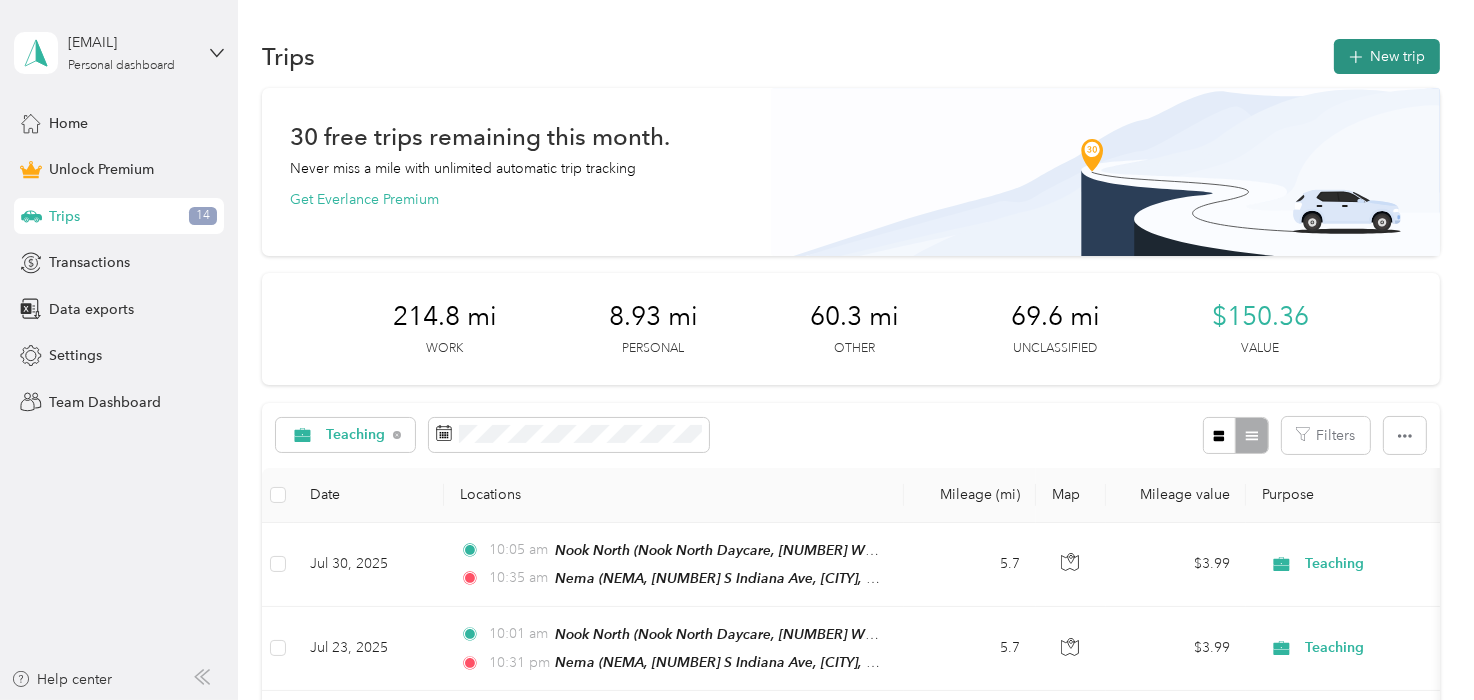 click on "New trip" at bounding box center (1387, 56) 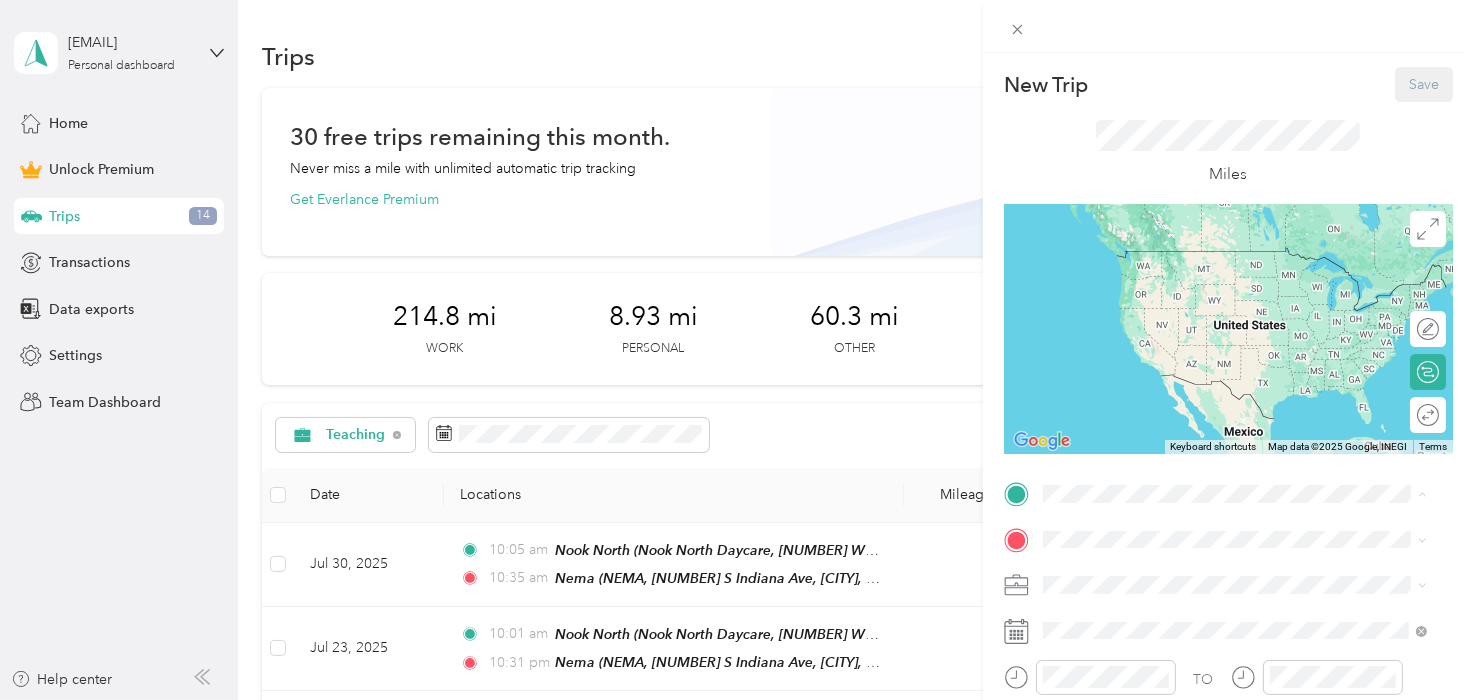 click on "[NUMBER] N Kenmore Ave, [CITY], [STATE], United States , [ZIP], [CITY], [STATE], United States" at bounding box center (1242, 290) 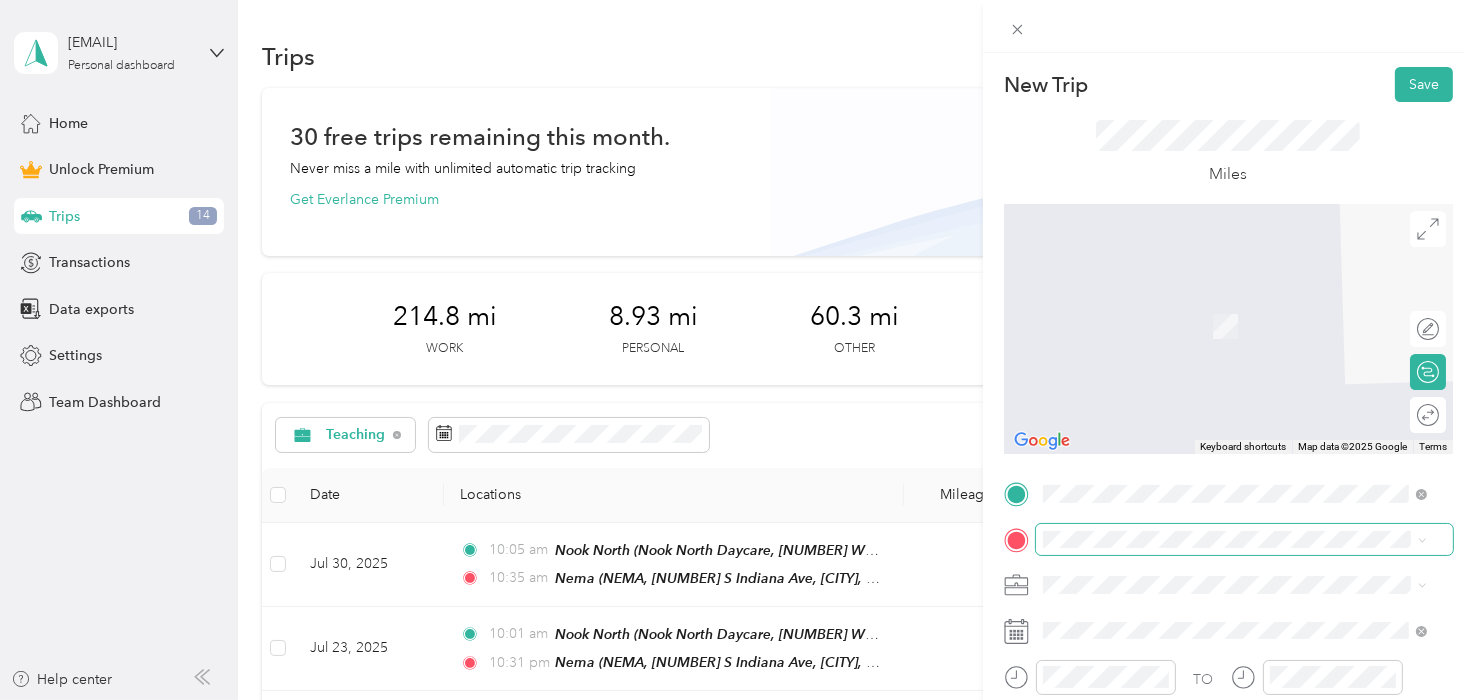 click at bounding box center (1244, 540) 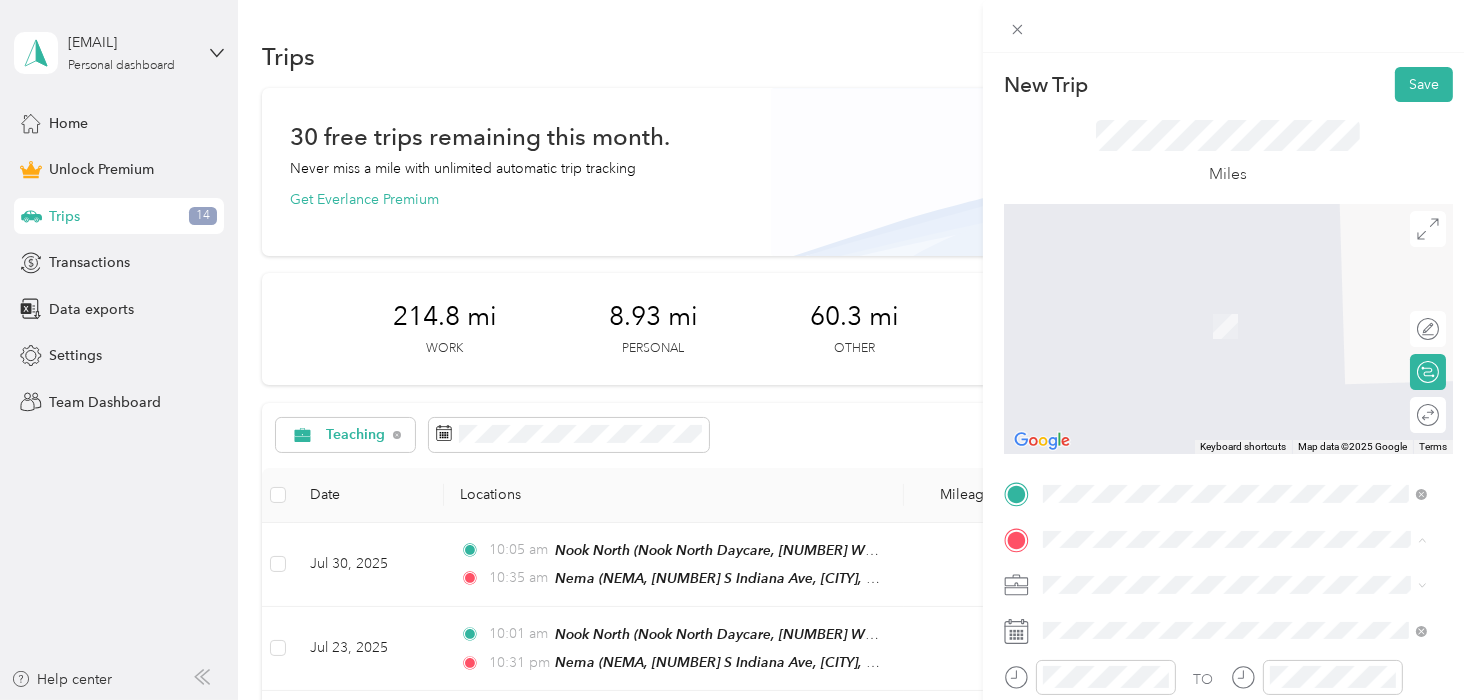 click on "Nook North Nook North Daycare, [NUMBER] W North Ave, [CITY], [STATE]  [ZIP], [CITY], [STATE], United States" at bounding box center (1250, 493) 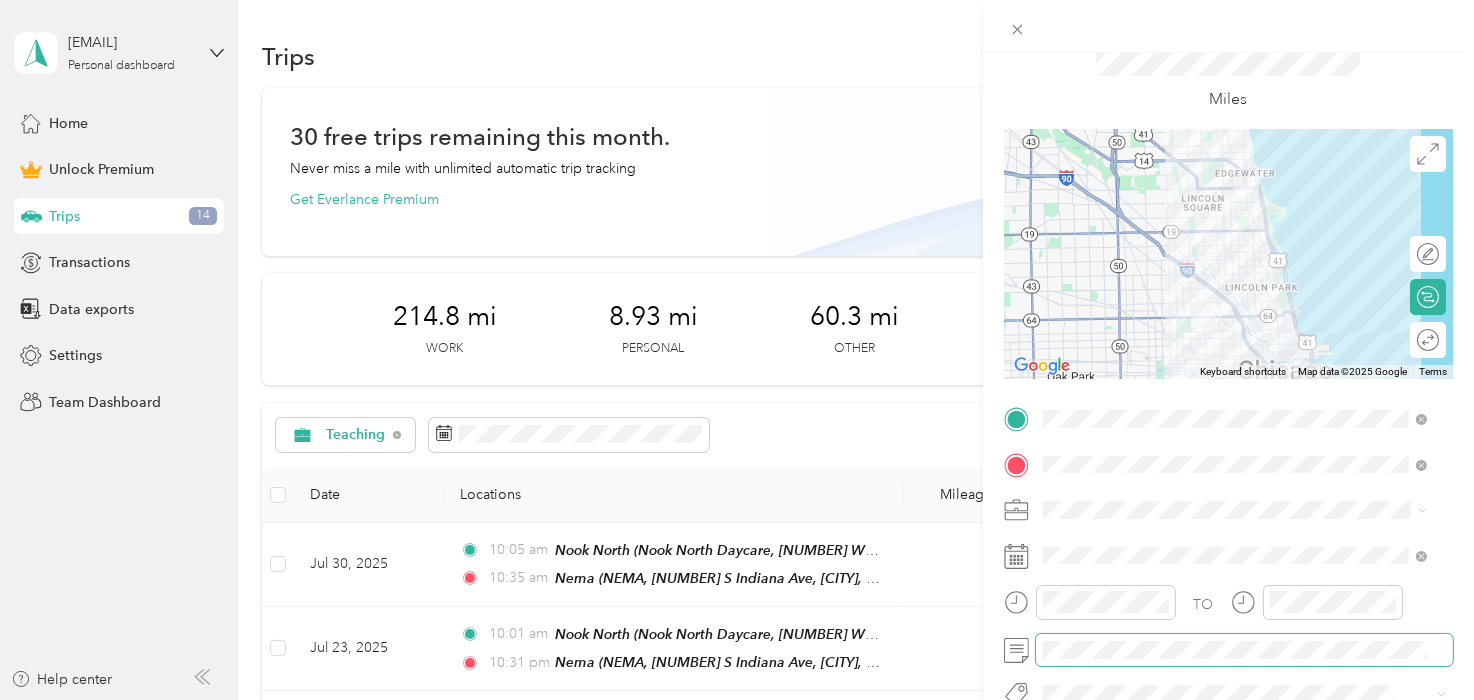 scroll, scrollTop: 307, scrollLeft: 0, axis: vertical 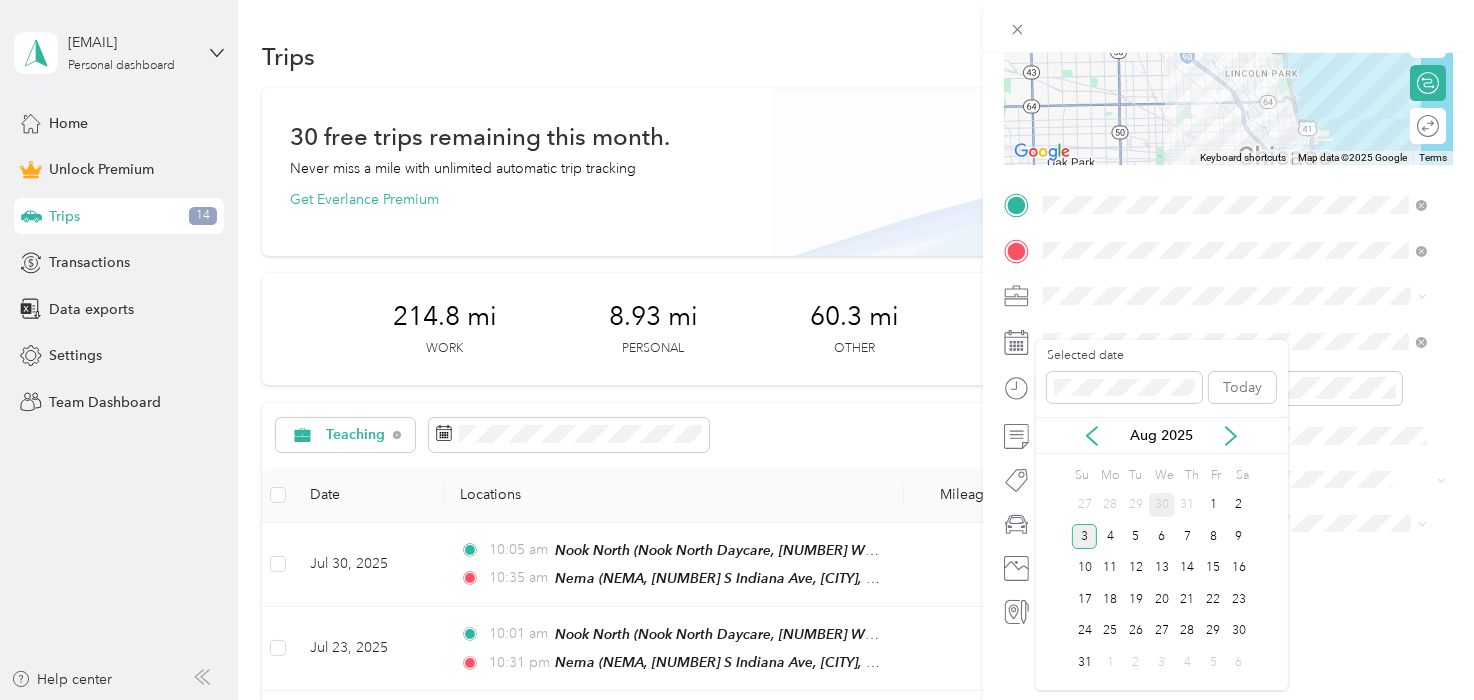 click on "30" at bounding box center [1162, 505] 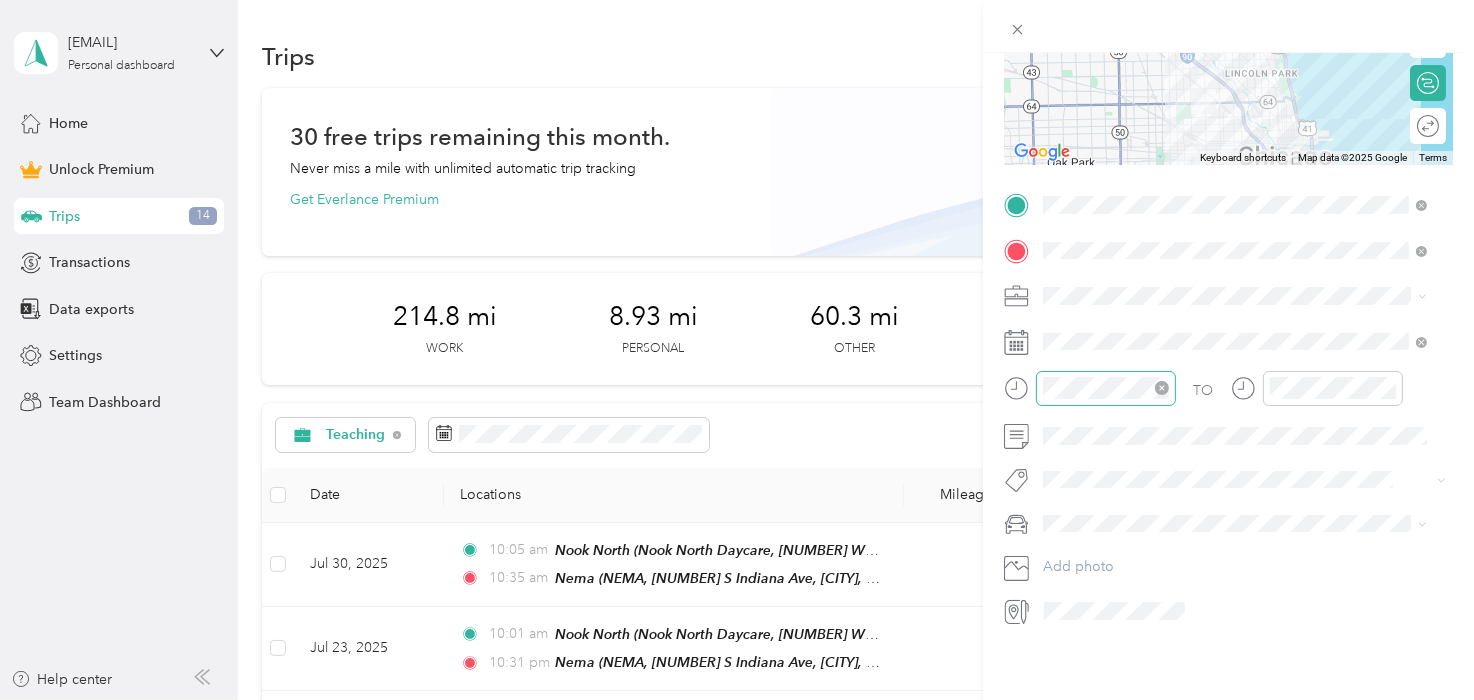 click at bounding box center (1106, 388) 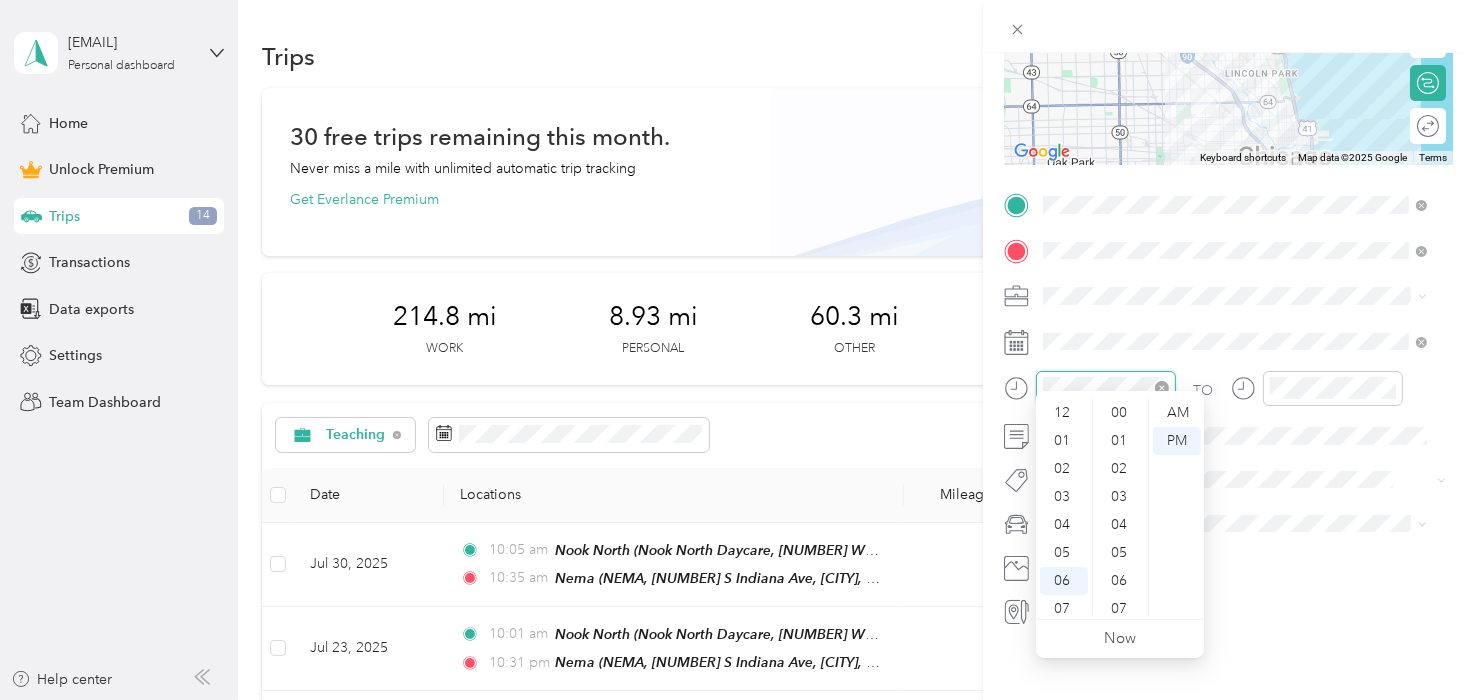 scroll, scrollTop: 671, scrollLeft: 0, axis: vertical 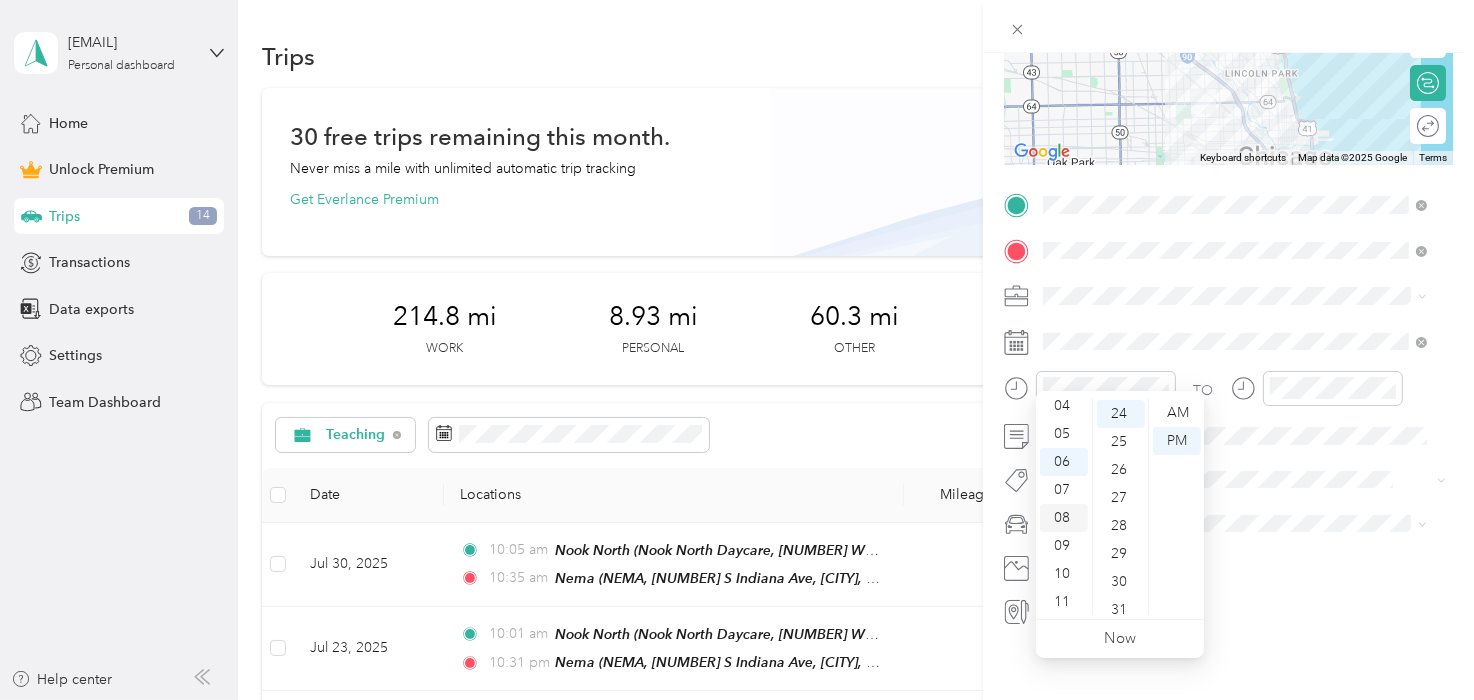 click on "08" at bounding box center [1064, 518] 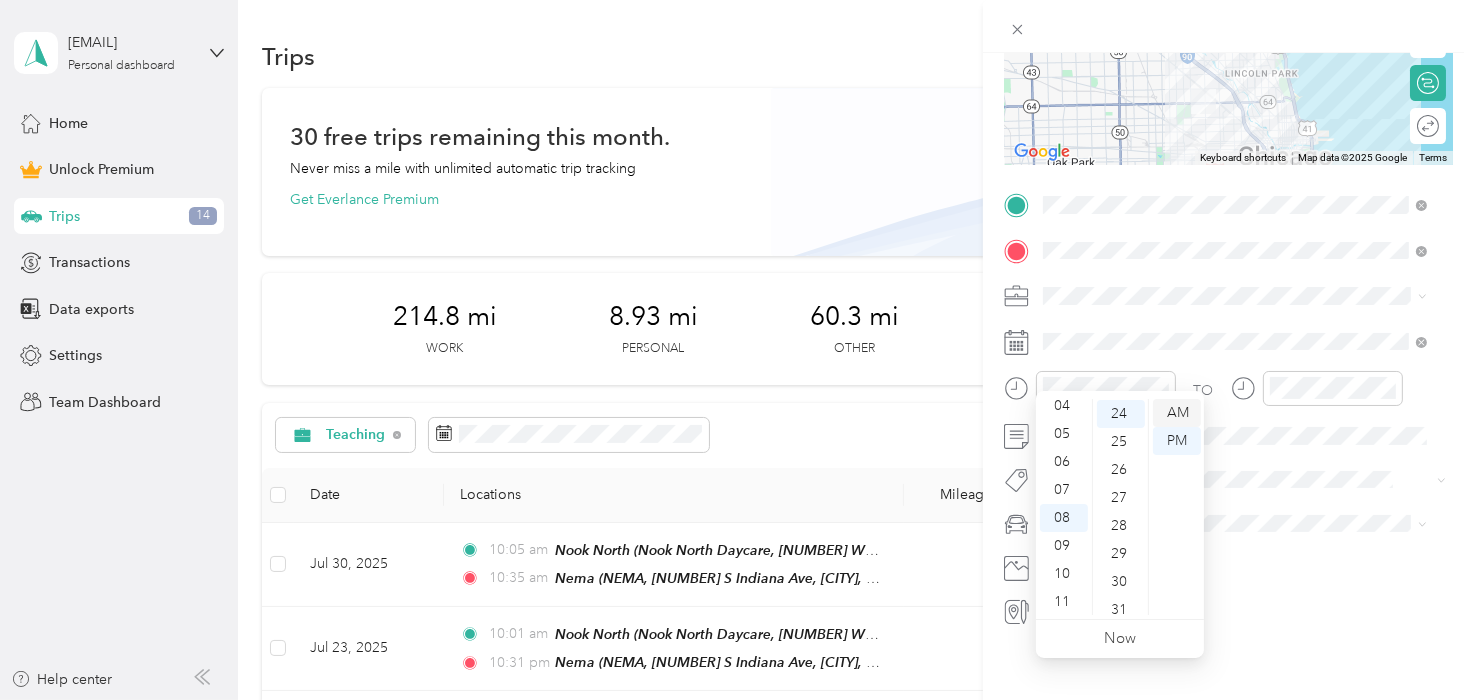click on "AM" at bounding box center (1177, 413) 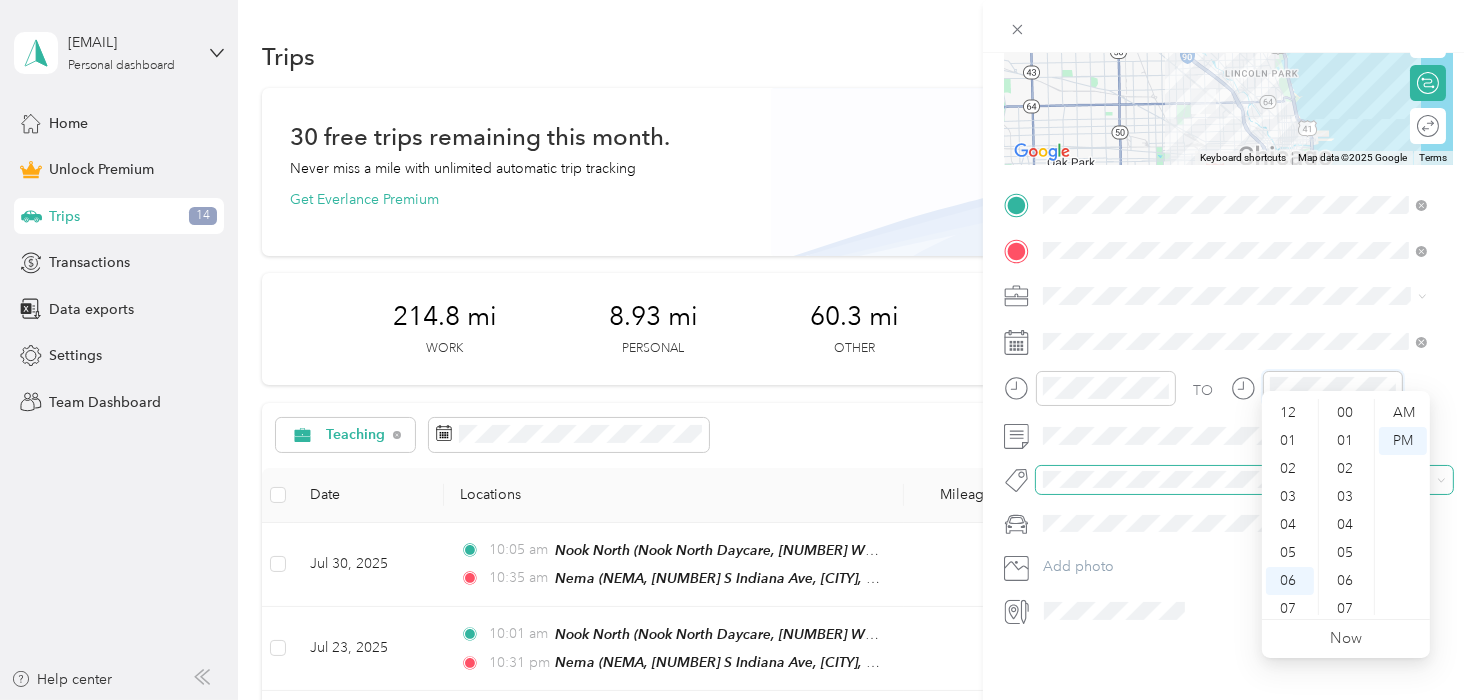 scroll, scrollTop: 670, scrollLeft: 0, axis: vertical 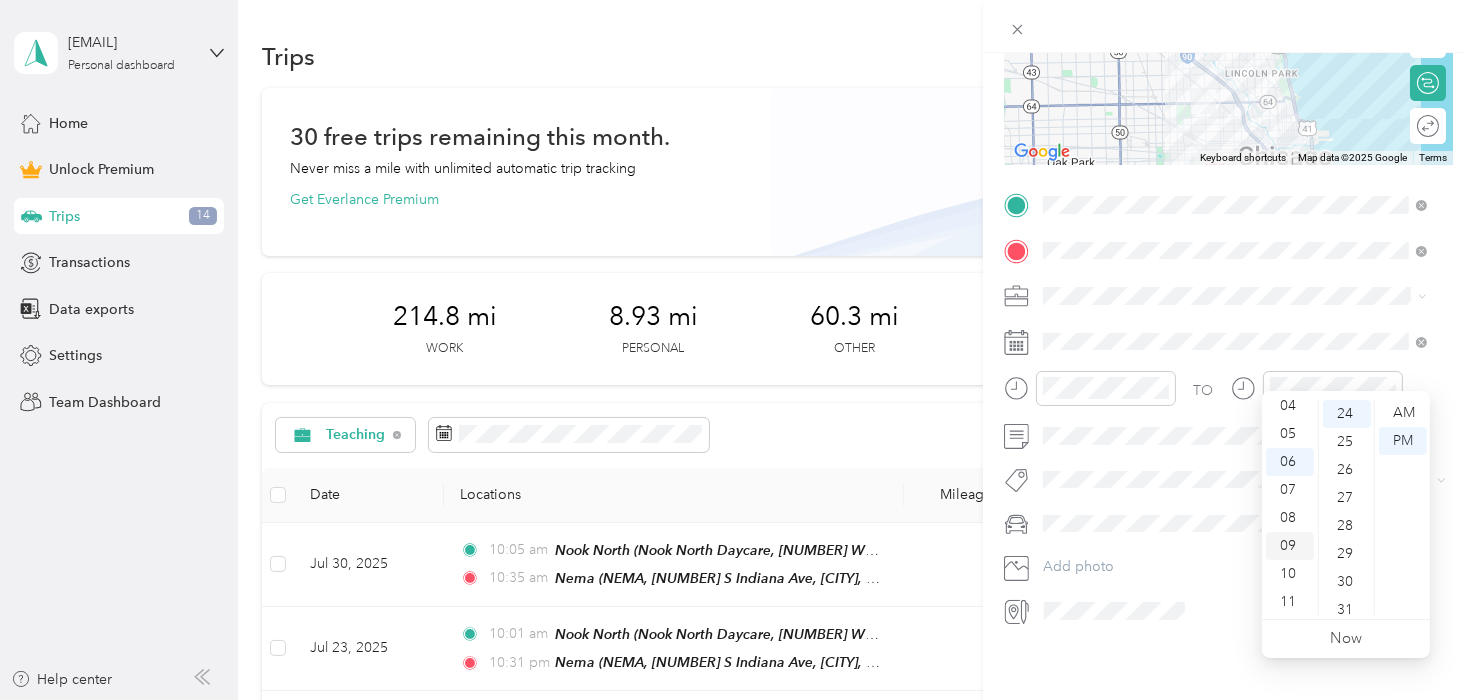 click on "09" at bounding box center (1290, 546) 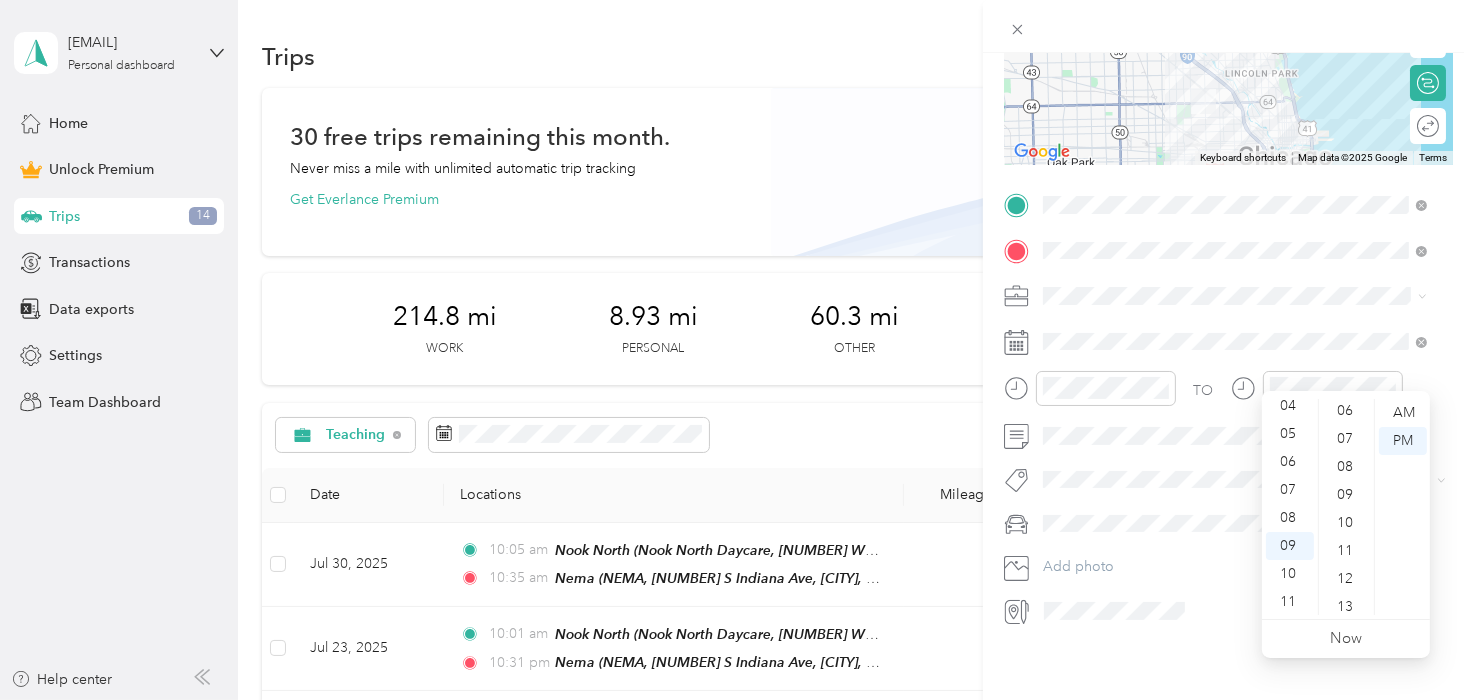 scroll, scrollTop: 0, scrollLeft: 0, axis: both 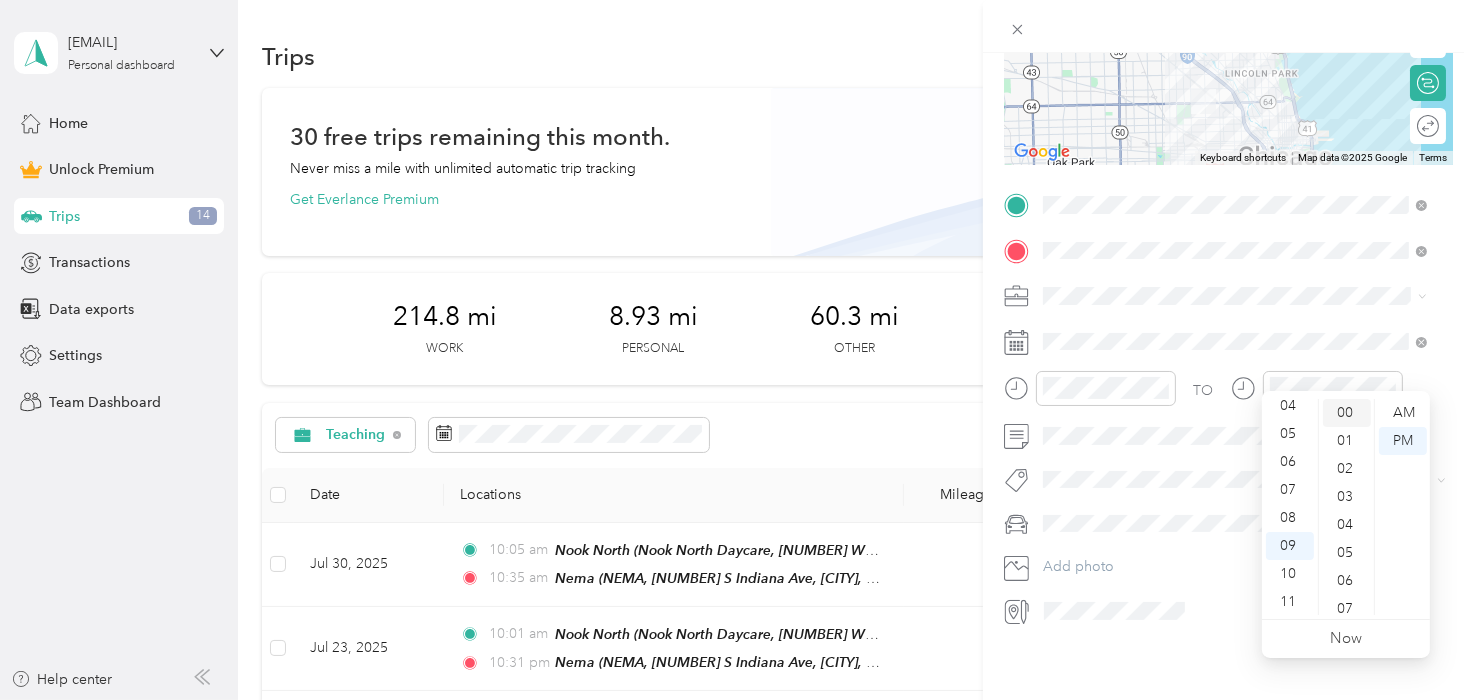 click on "00" at bounding box center [1347, 413] 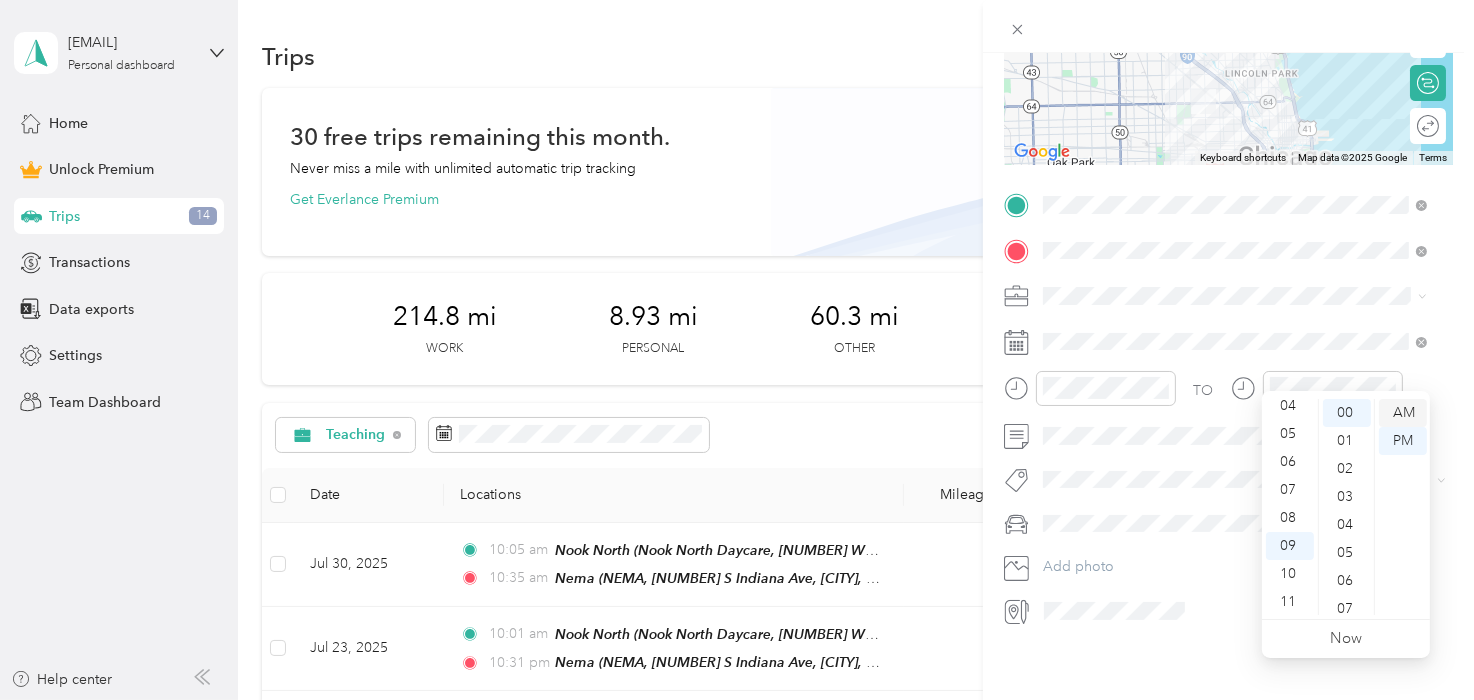 click on "AM" at bounding box center (1403, 413) 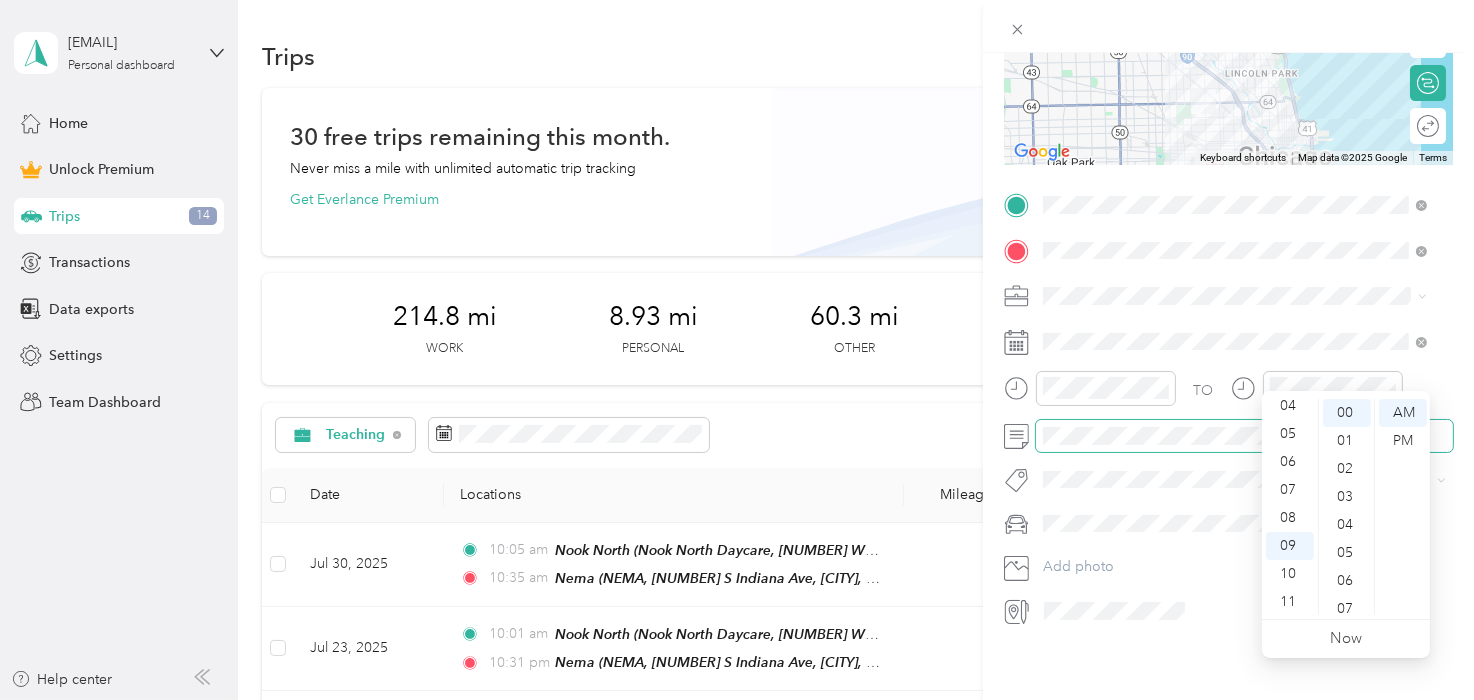 click at bounding box center (1244, 436) 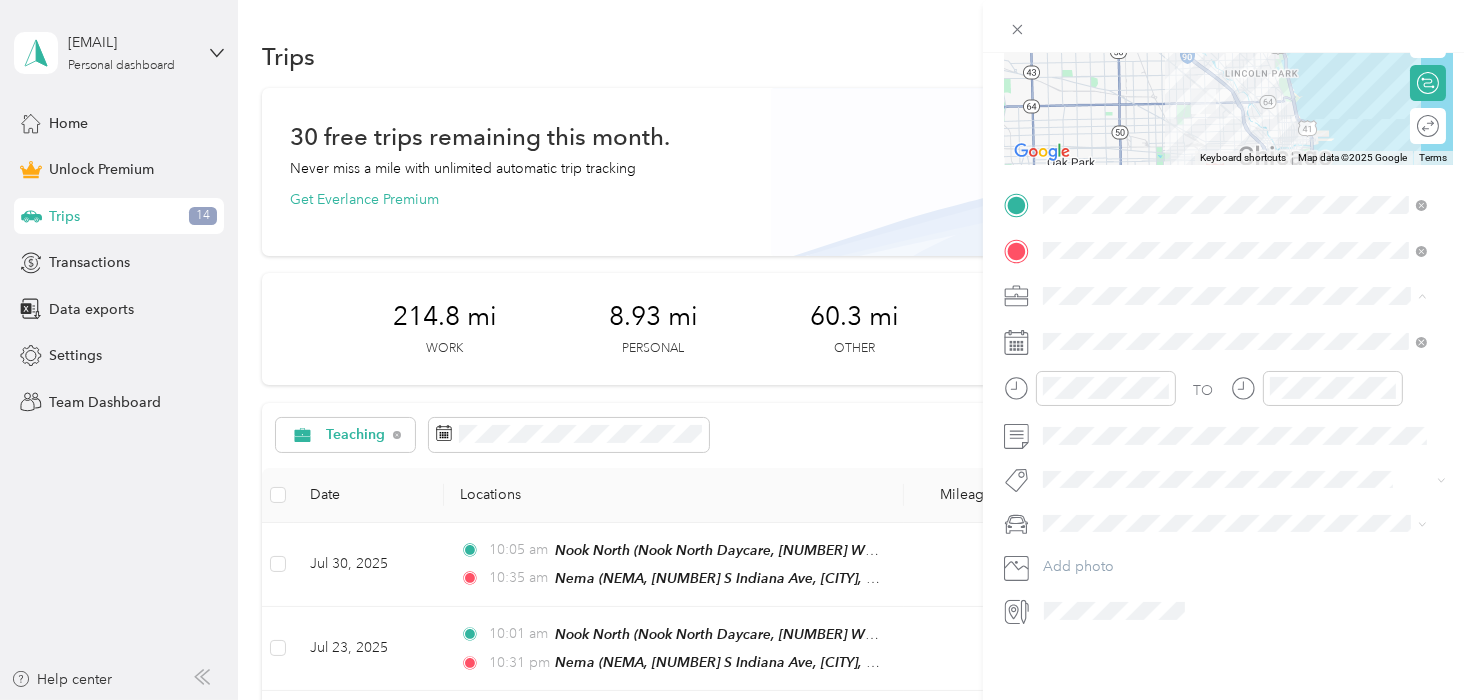 click on "Teaching" at bounding box center [1078, 382] 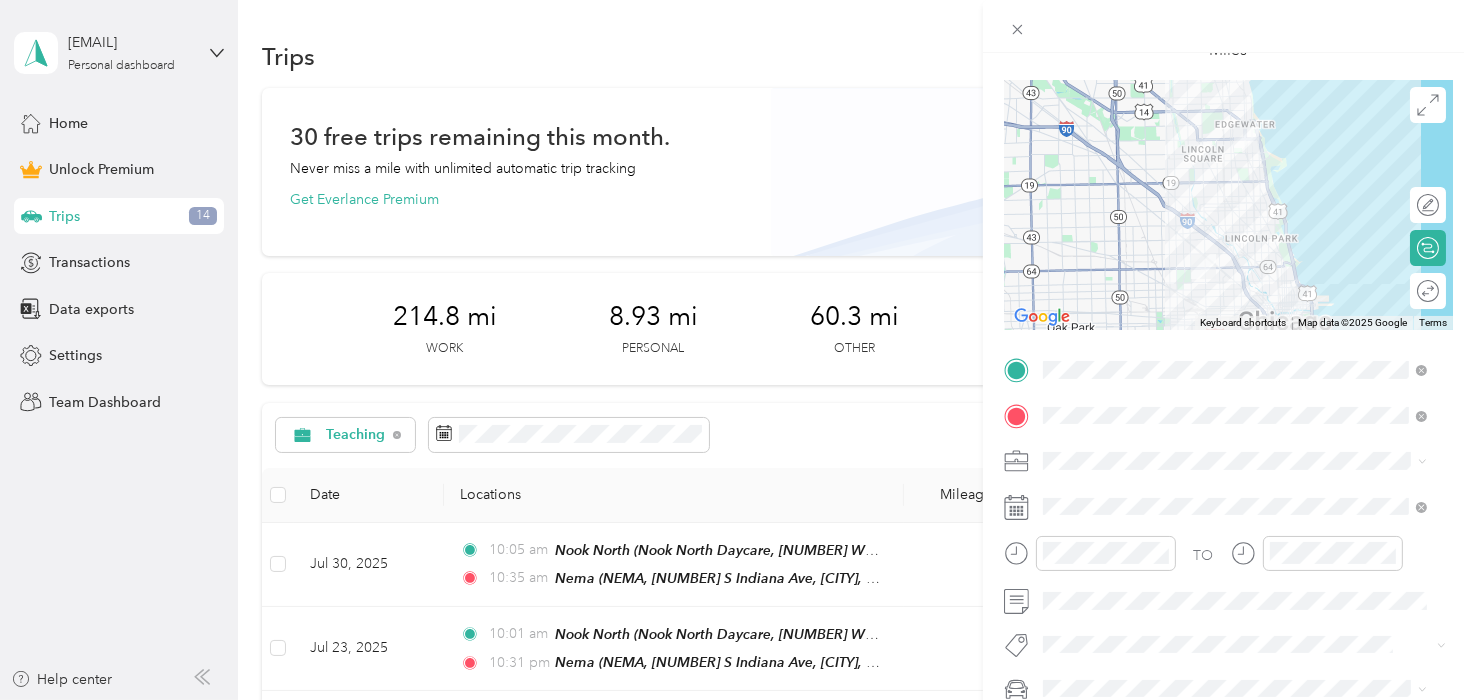 scroll, scrollTop: 0, scrollLeft: 0, axis: both 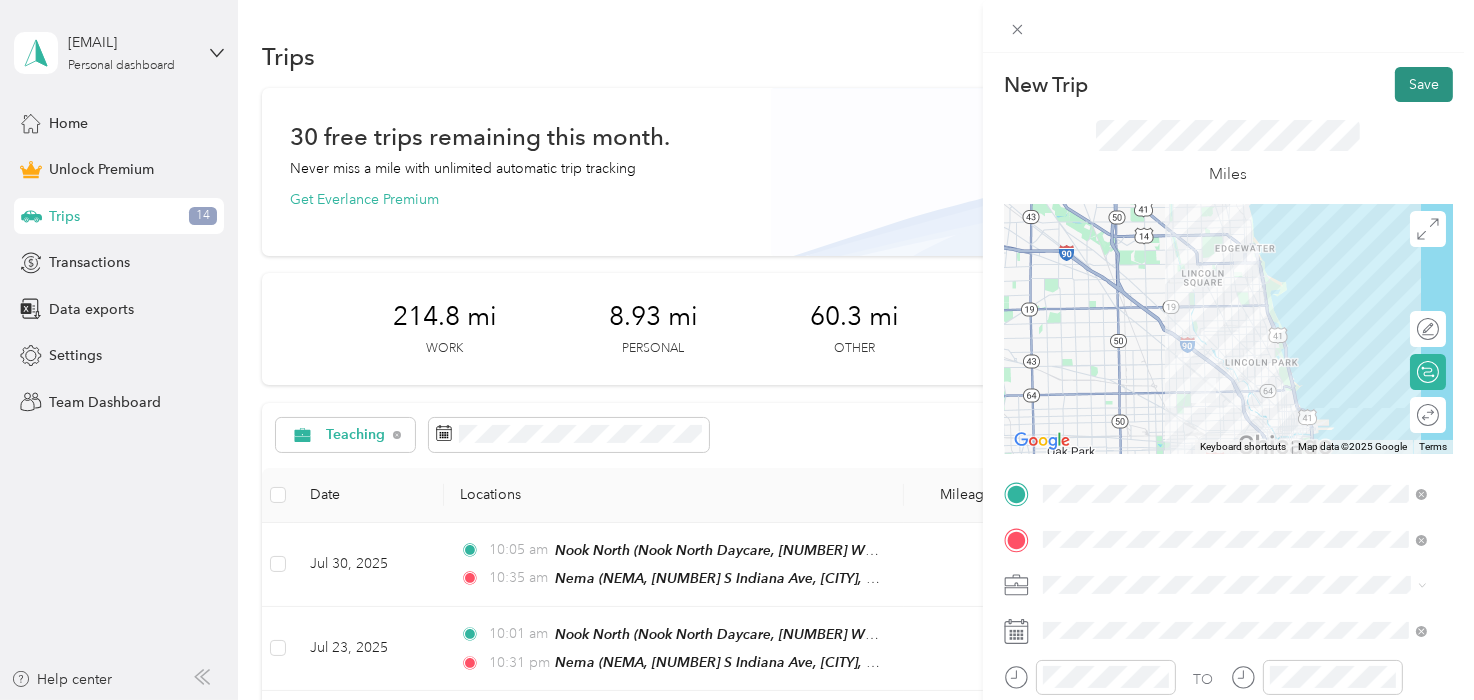 click on "Save" at bounding box center (1424, 84) 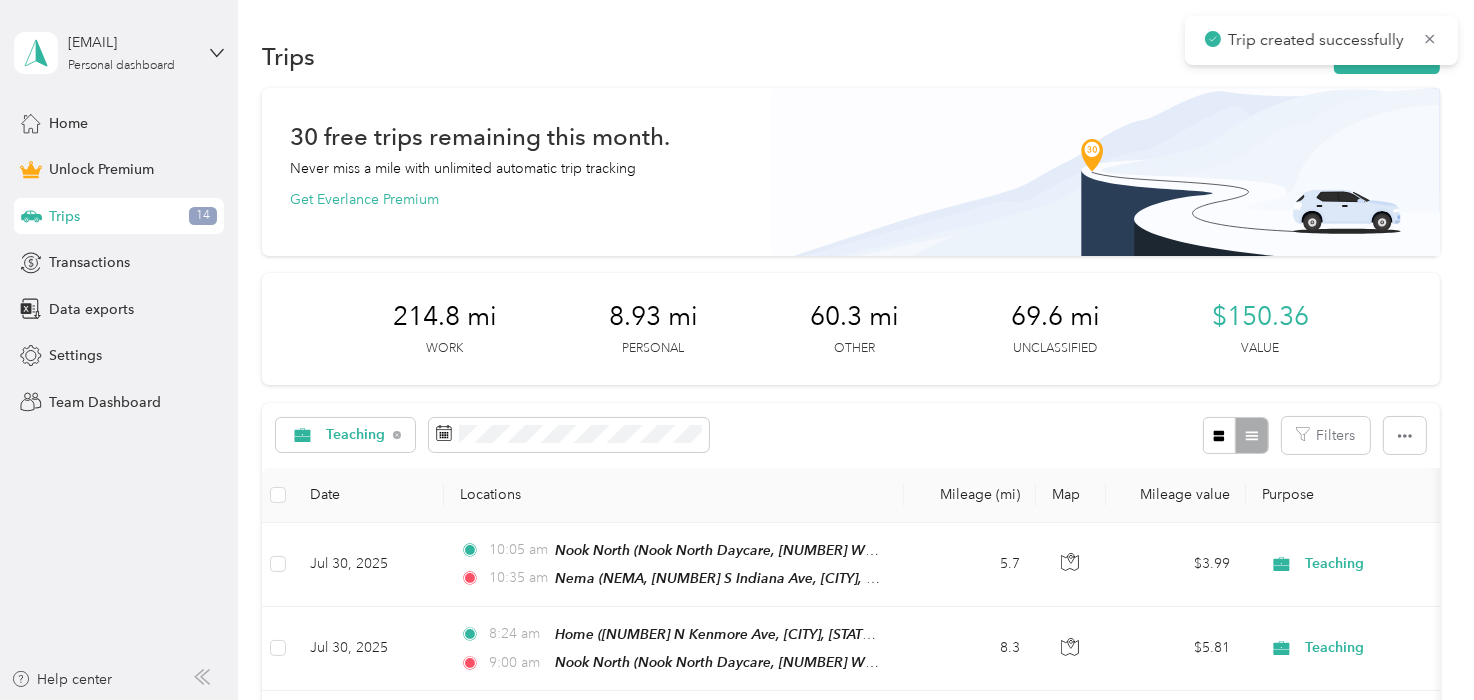 click on "30 free trips remaining this month. Never miss a mile with unlimited automatic trip tracking Get Everlance Premium" at bounding box center [850, 168] 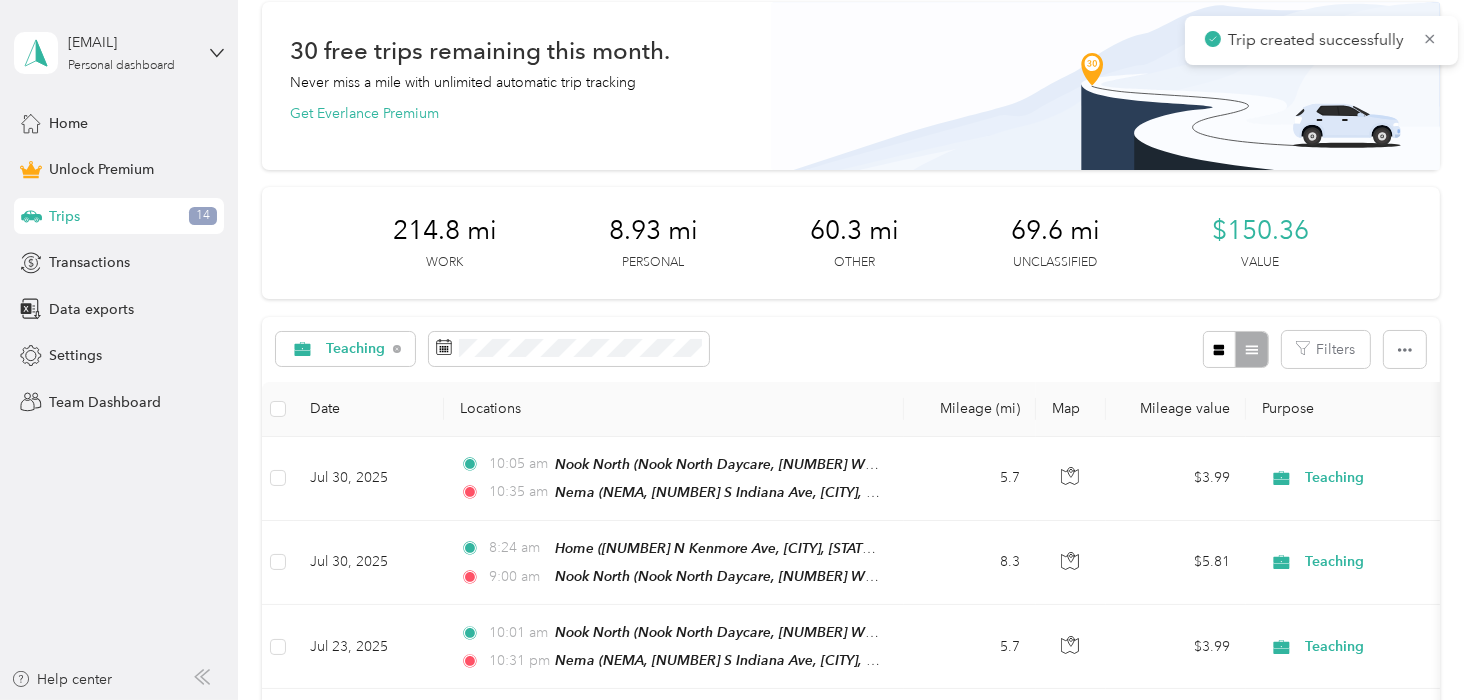 scroll, scrollTop: 124, scrollLeft: 0, axis: vertical 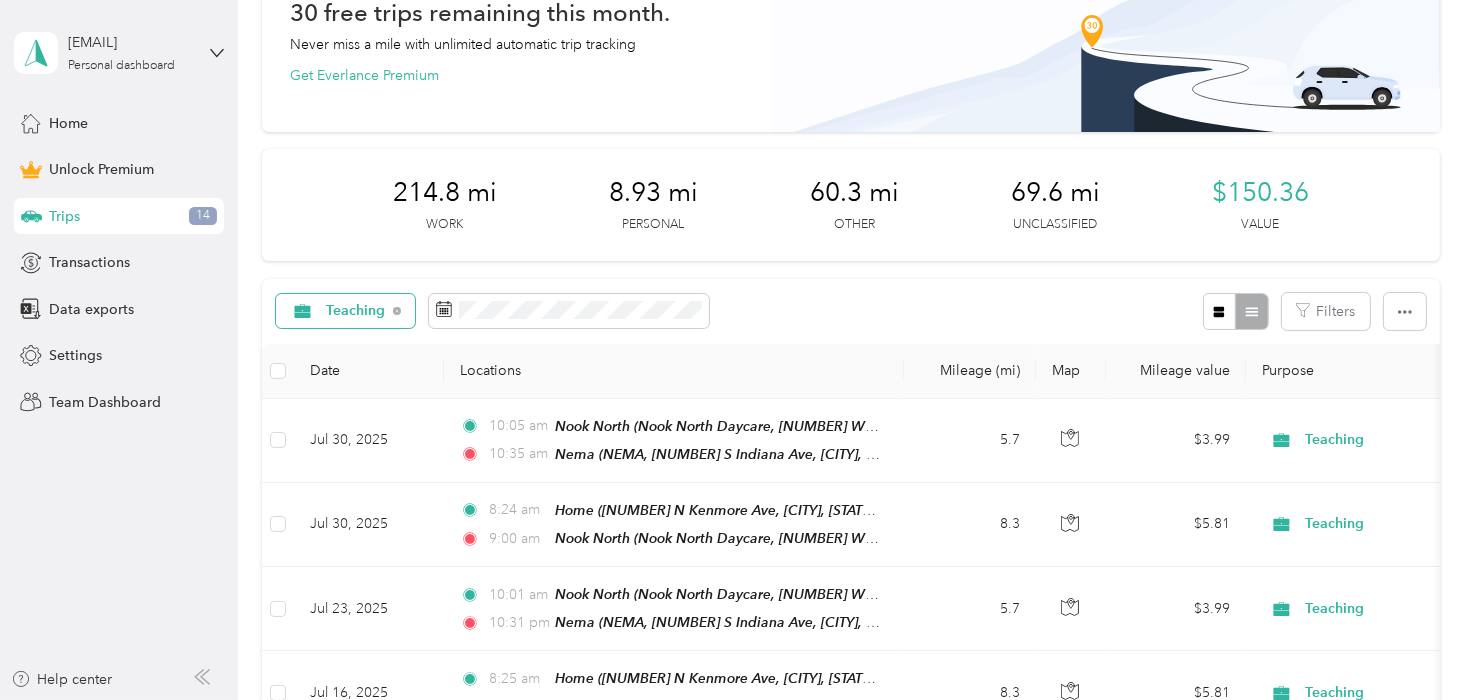 click on "Teaching" at bounding box center [345, 311] 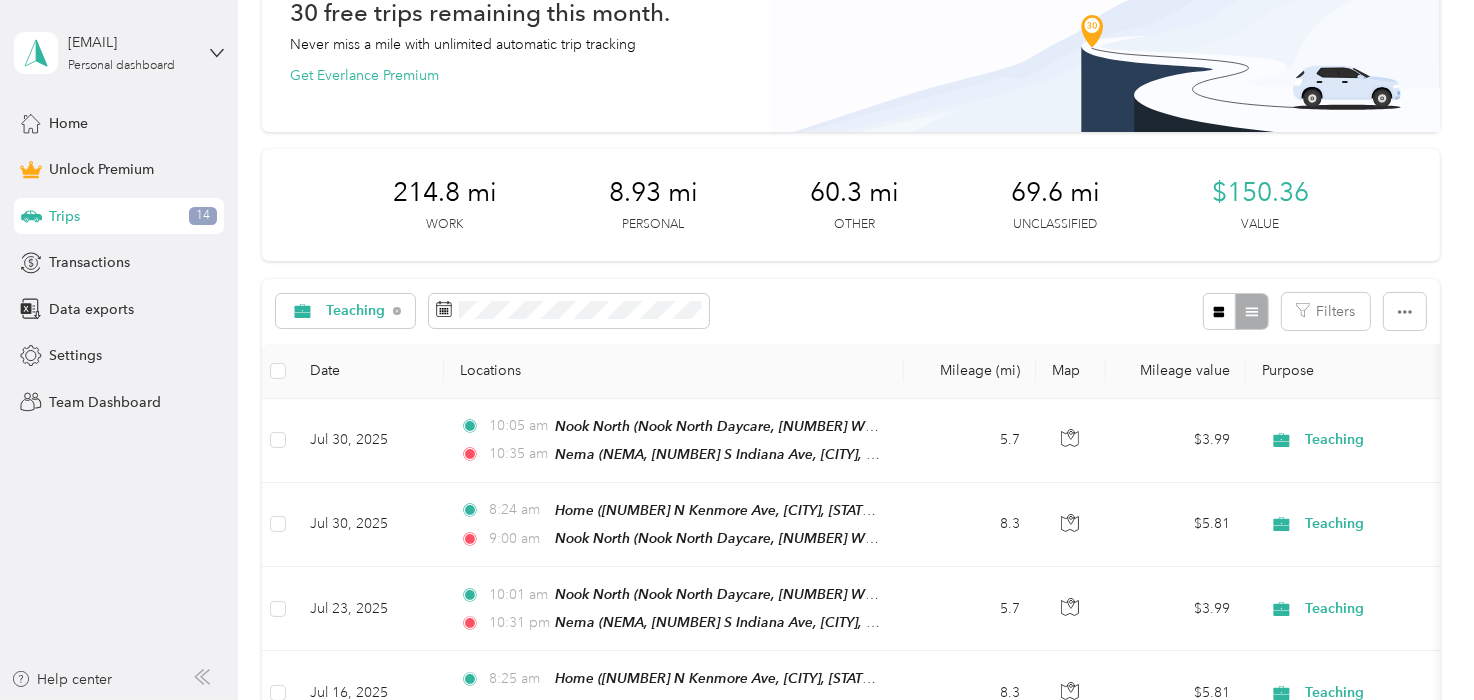 click on "Personal" at bounding box center [368, 450] 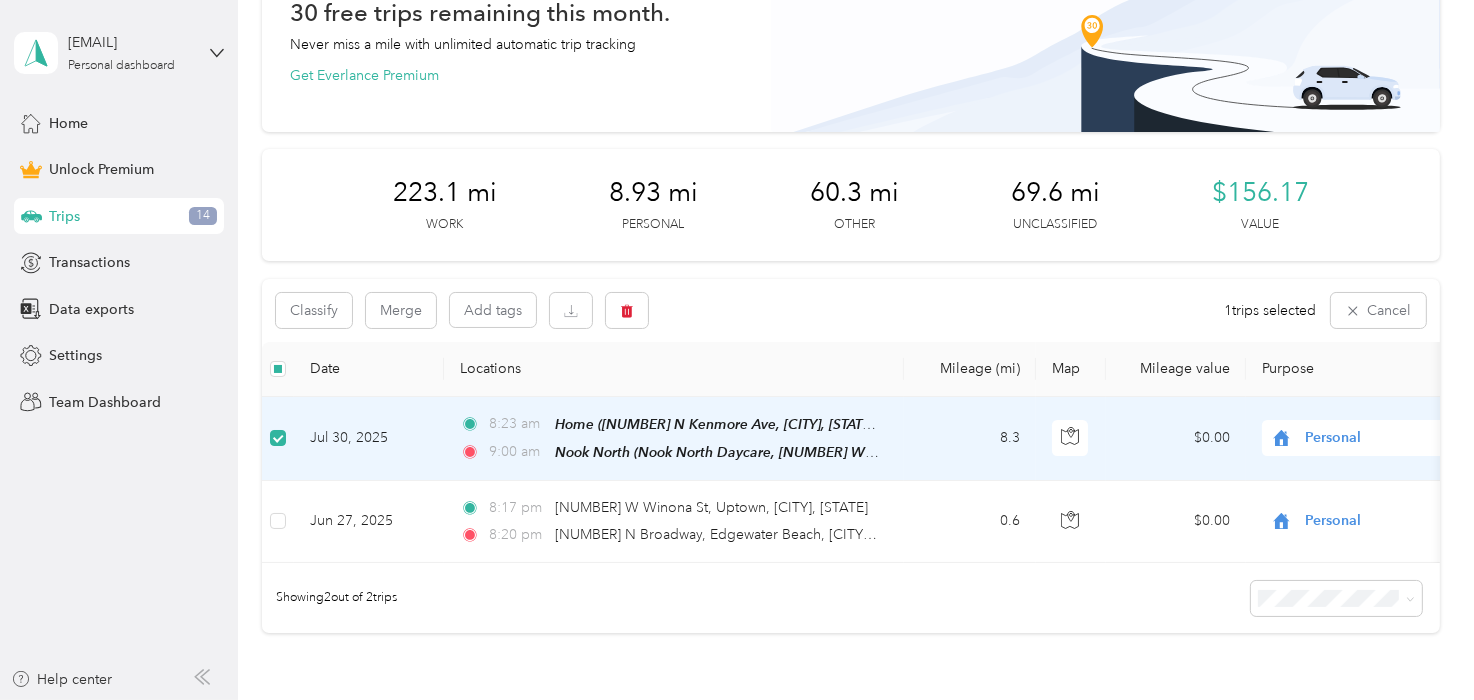 click on "Nook North (Nook North Daycare, [NUMBER] W North Ave, [CITY], [STATE]  [ZIP], United States , [CITY], [STATE])" at bounding box center [717, 452] 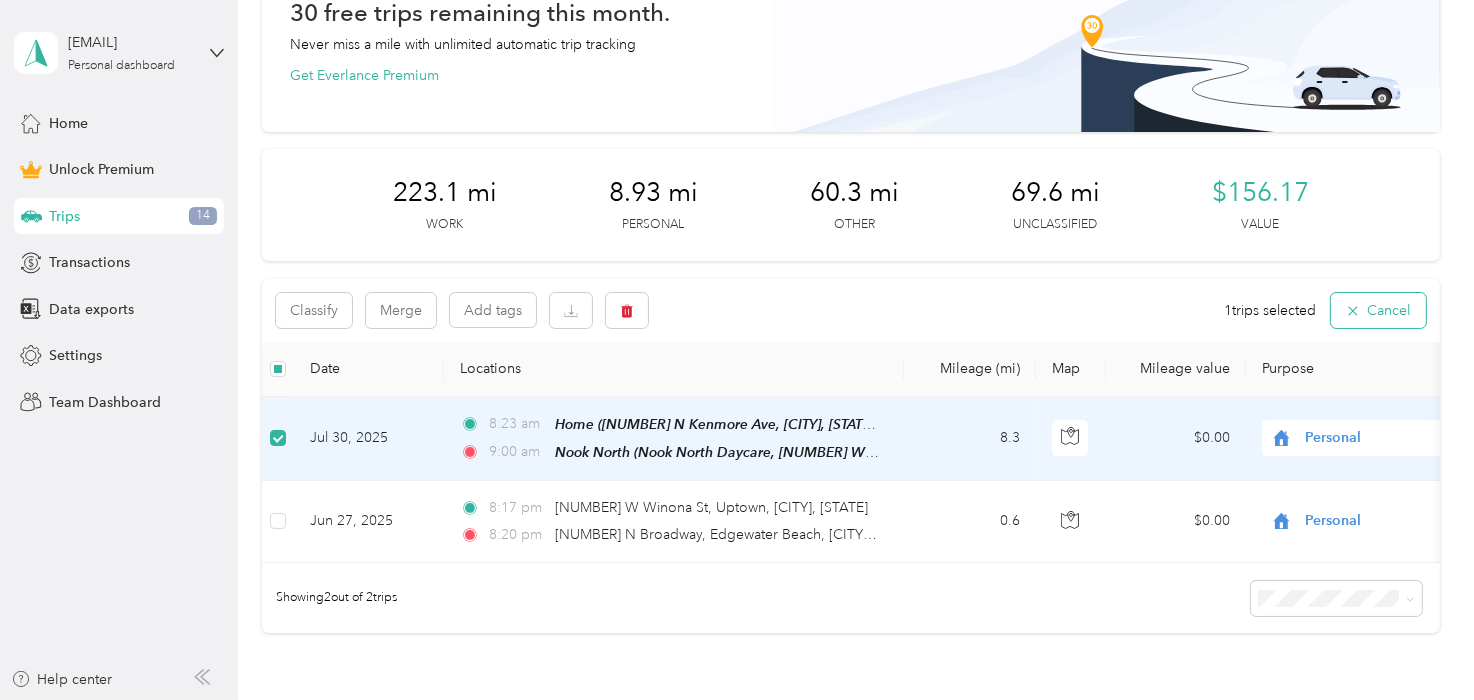click on "Cancel" at bounding box center [1378, 310] 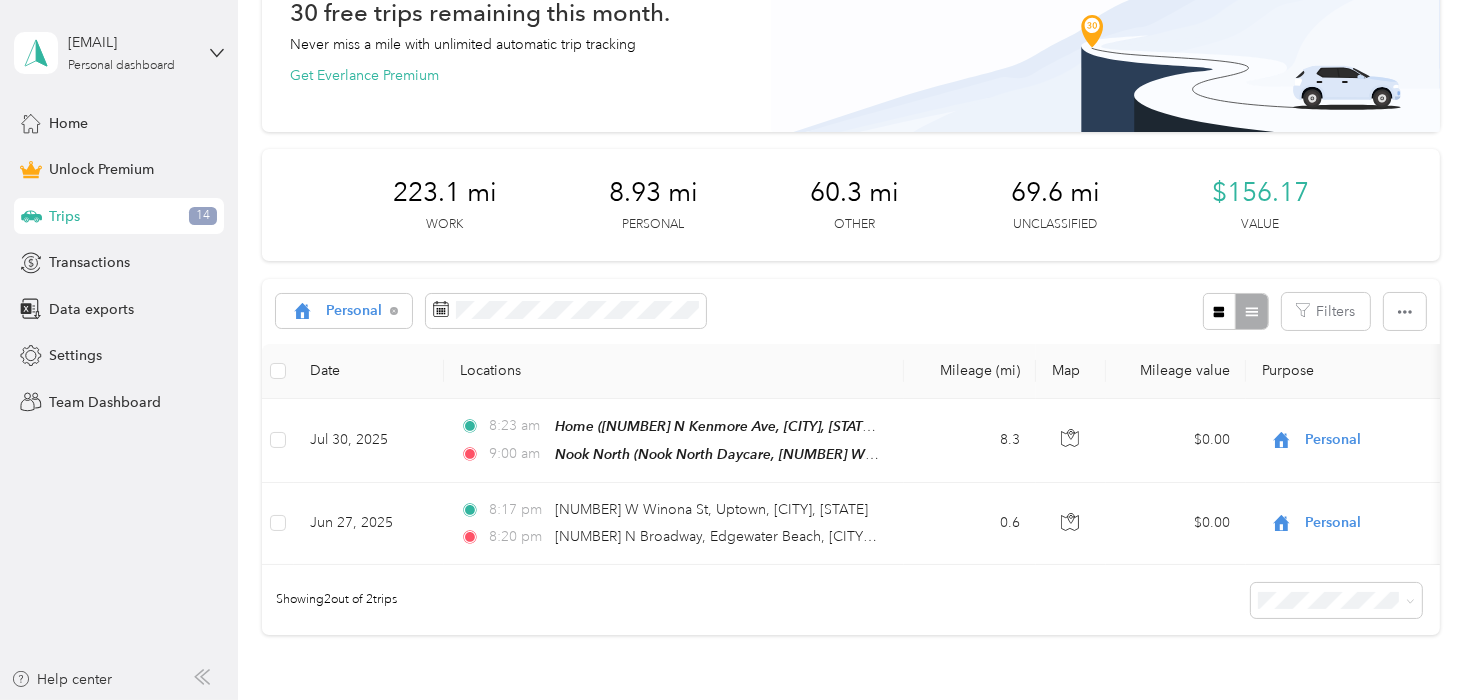 click on "Personal Filters" at bounding box center [850, 311] 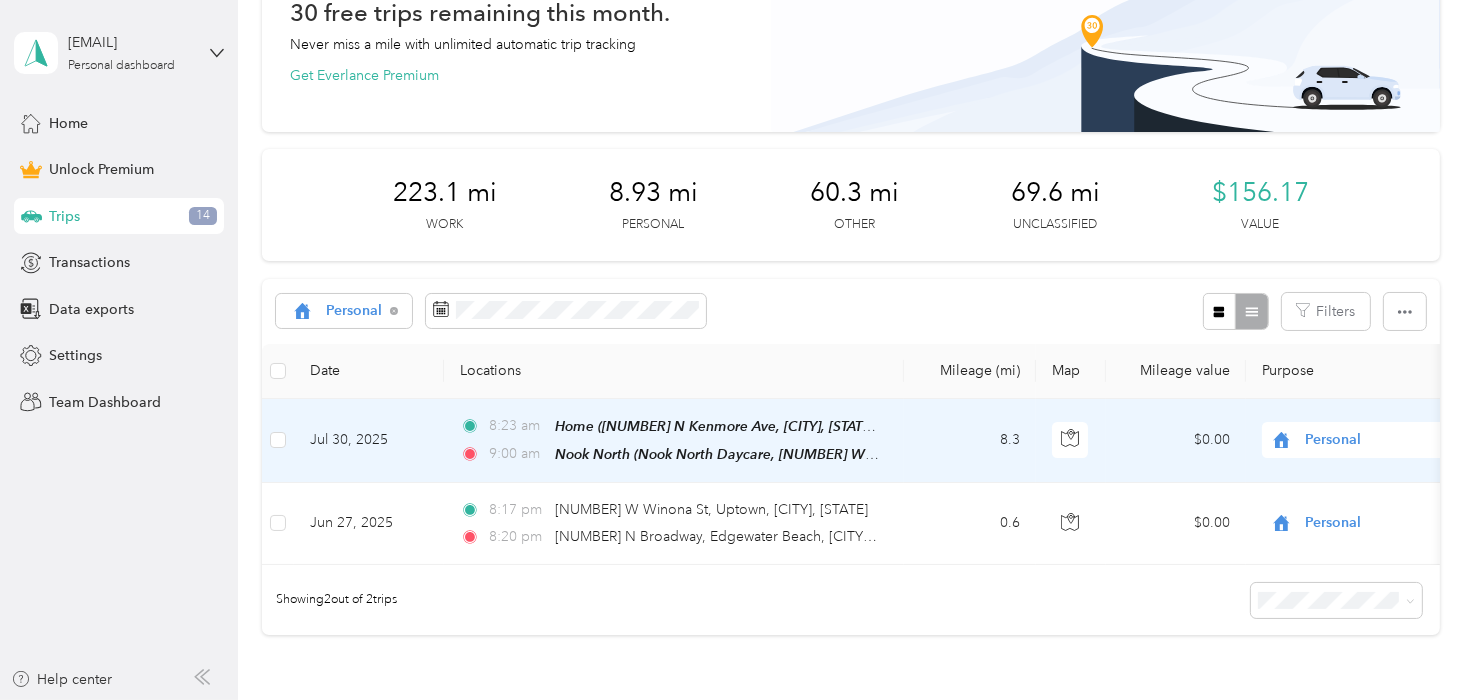 drag, startPoint x: 734, startPoint y: 442, endPoint x: 482, endPoint y: 188, distance: 357.79883 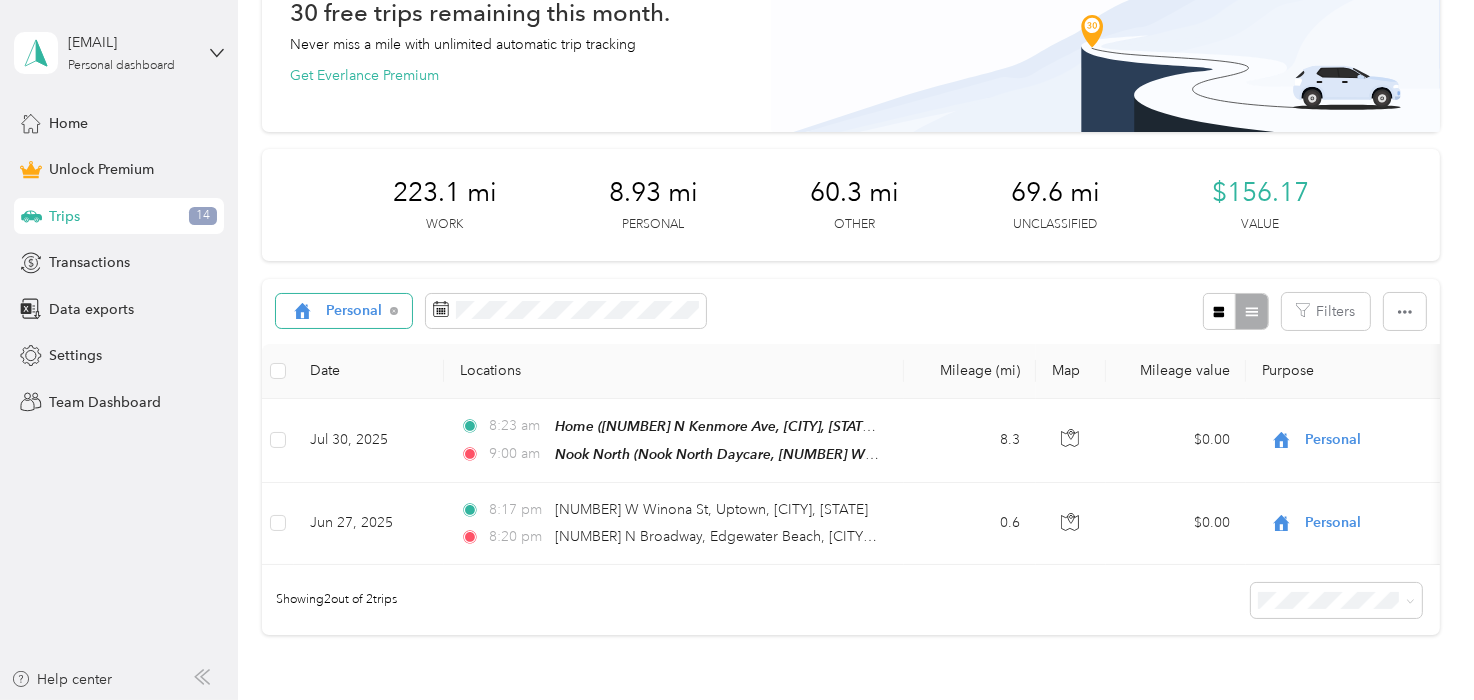 click on "Personal" at bounding box center (336, 311) 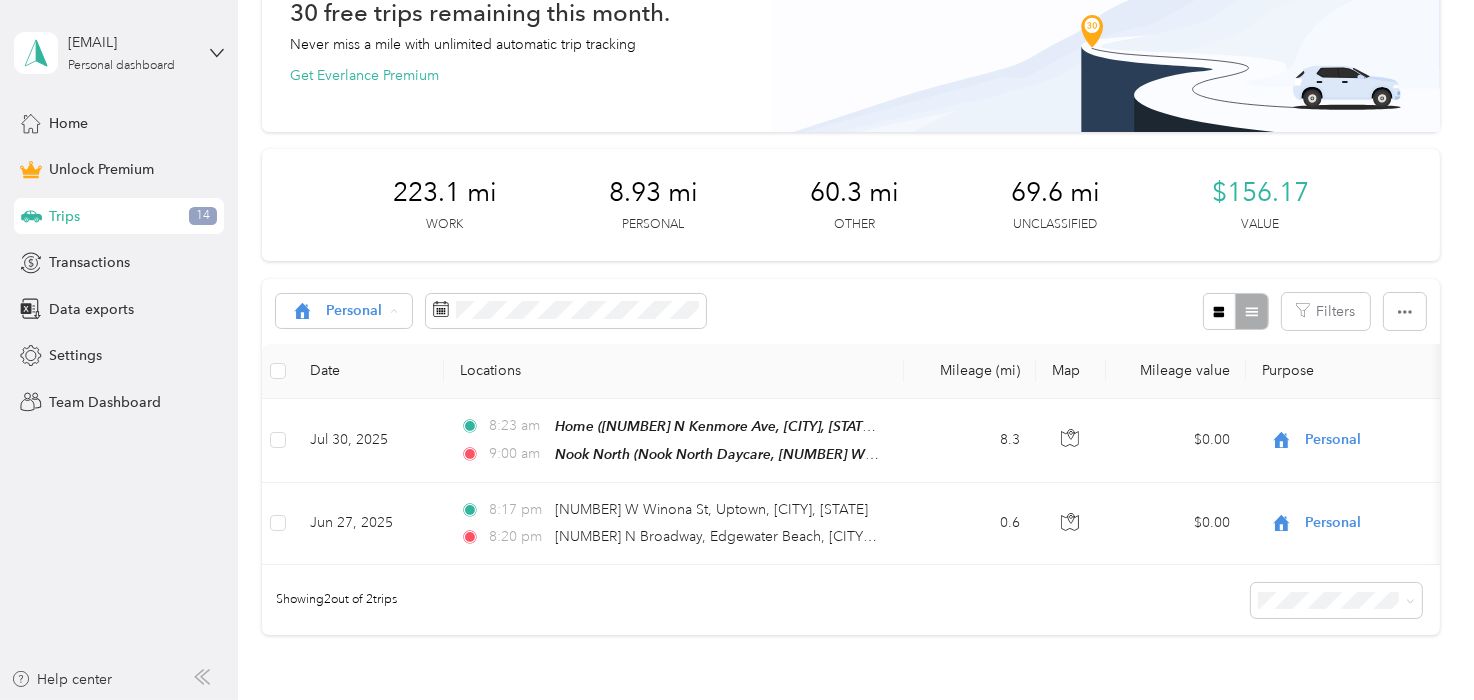 click on "Teaching" at bounding box center (367, 486) 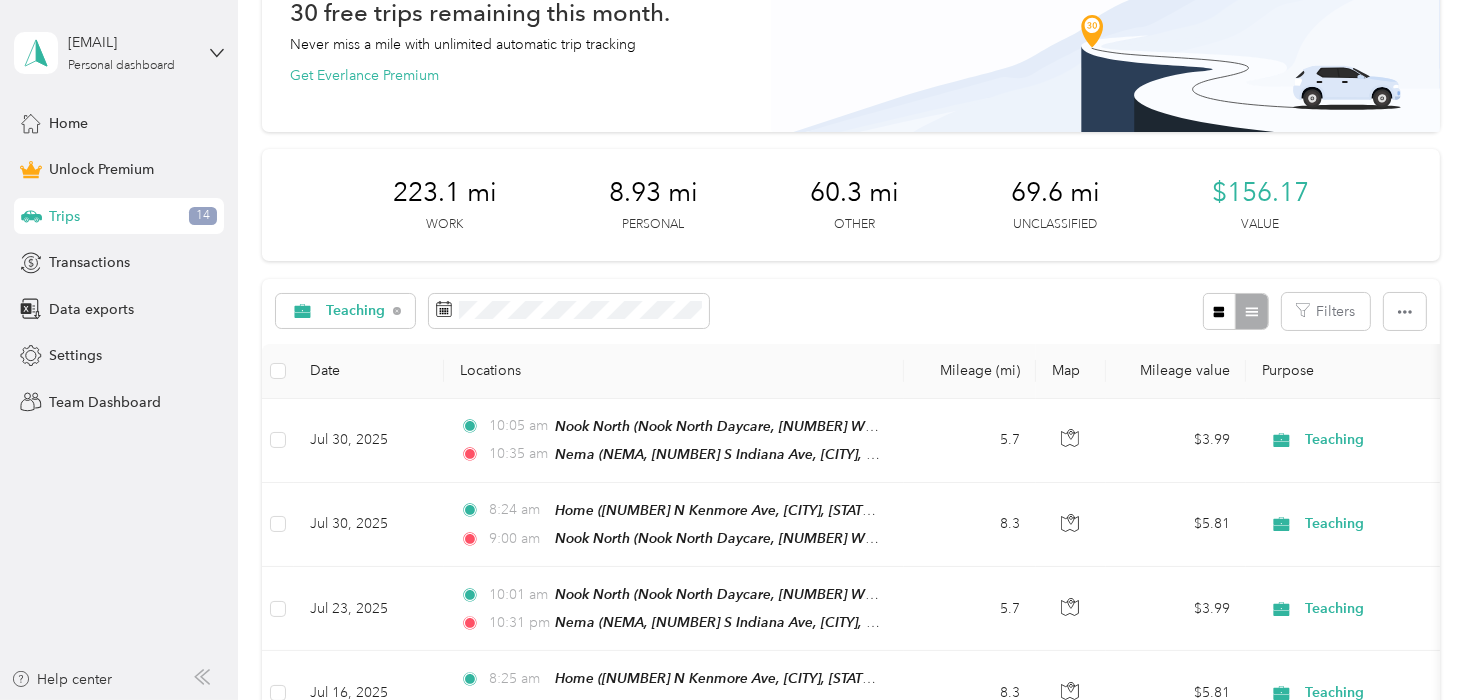 click on "Teaching Filters" at bounding box center [850, 311] 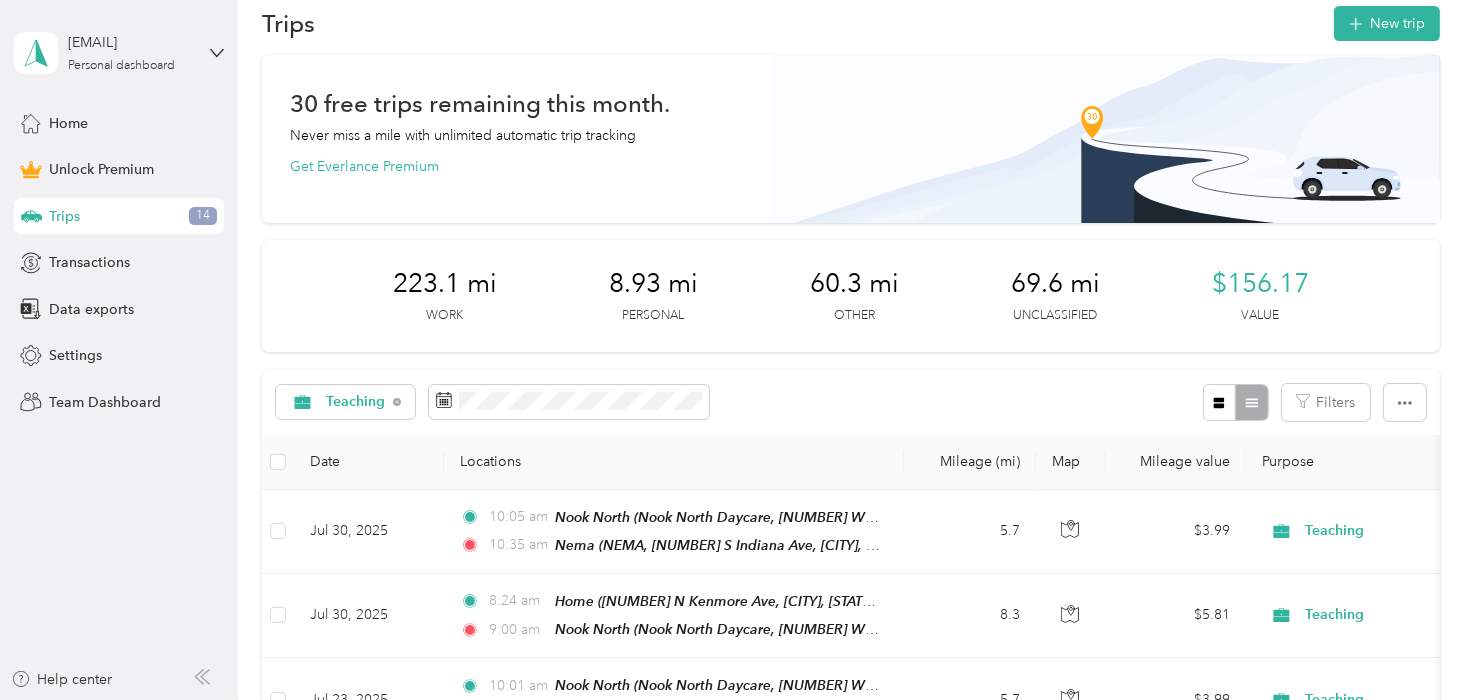 scroll, scrollTop: 0, scrollLeft: 0, axis: both 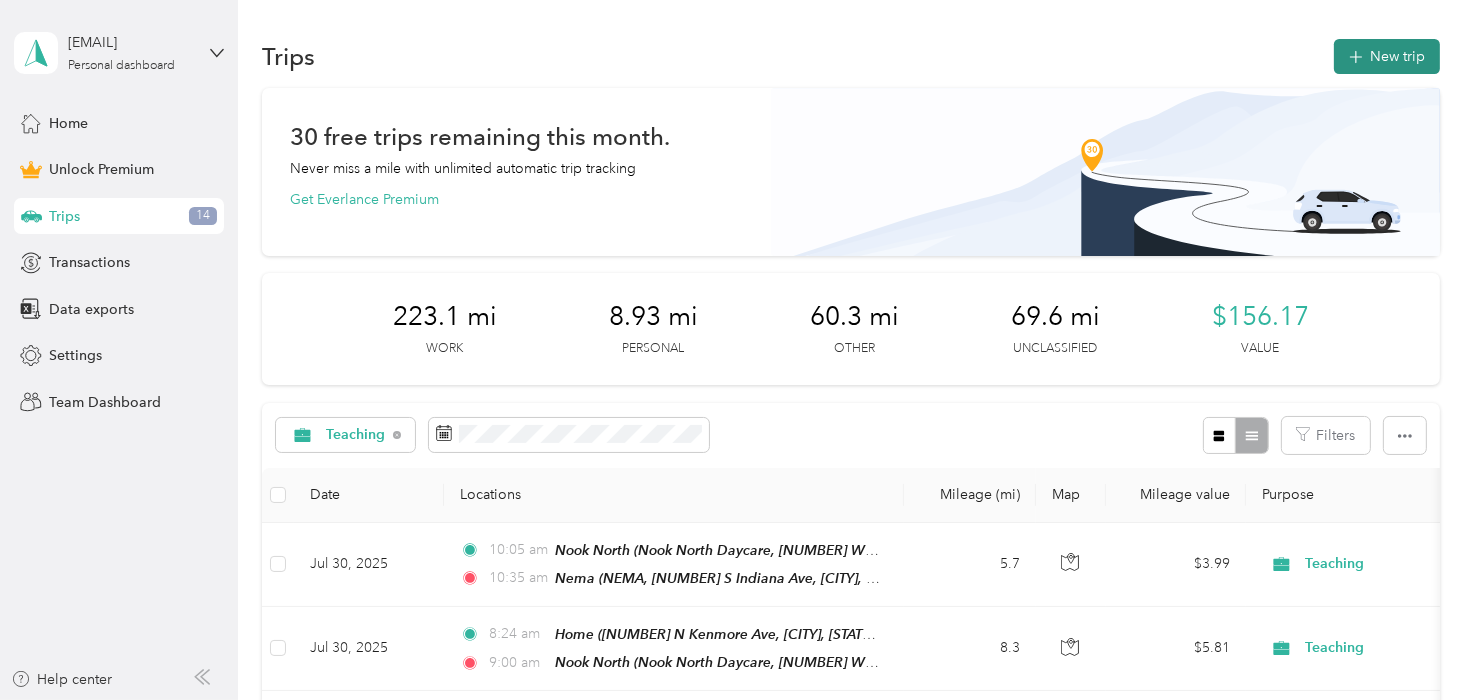 click on "New trip" at bounding box center (1387, 56) 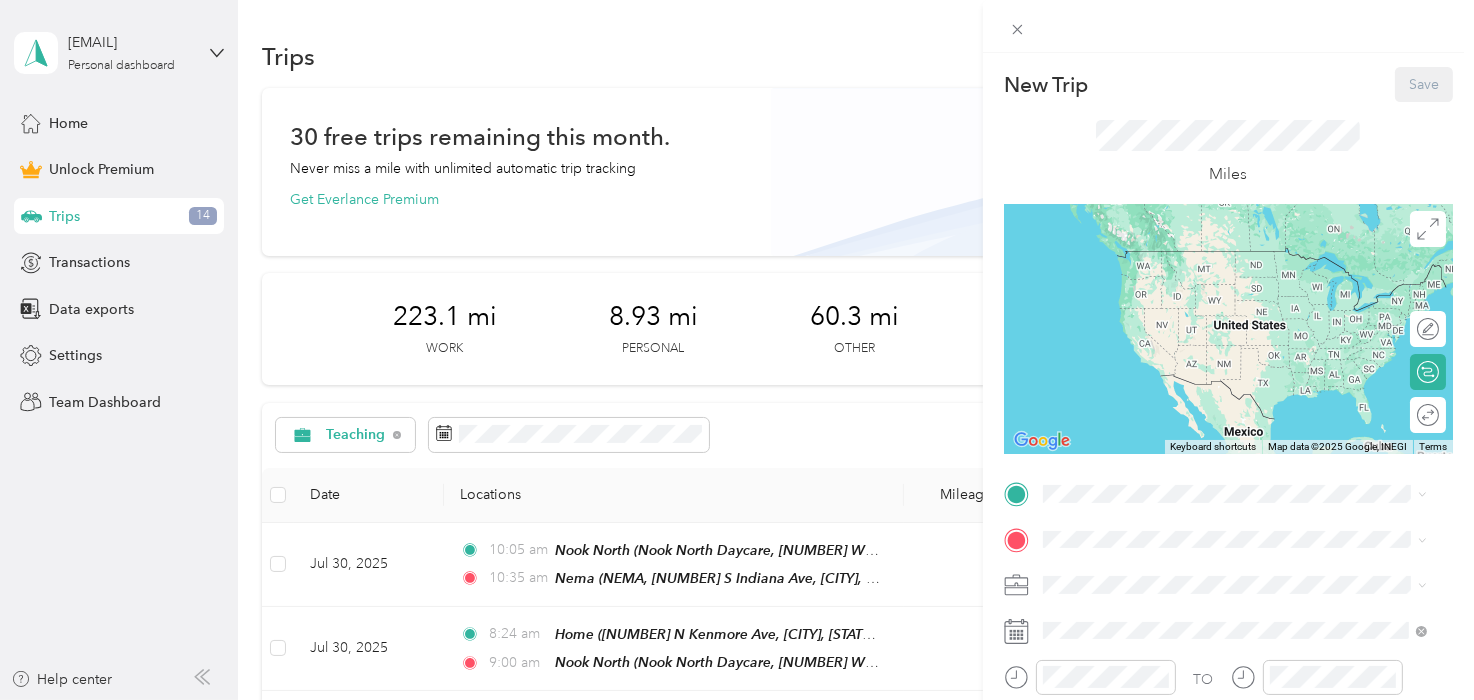click on "[NUMBER] N Kenmore Ave, [CITY], [STATE], United States , [ZIP], [CITY], [STATE], United States" at bounding box center [1242, 290] 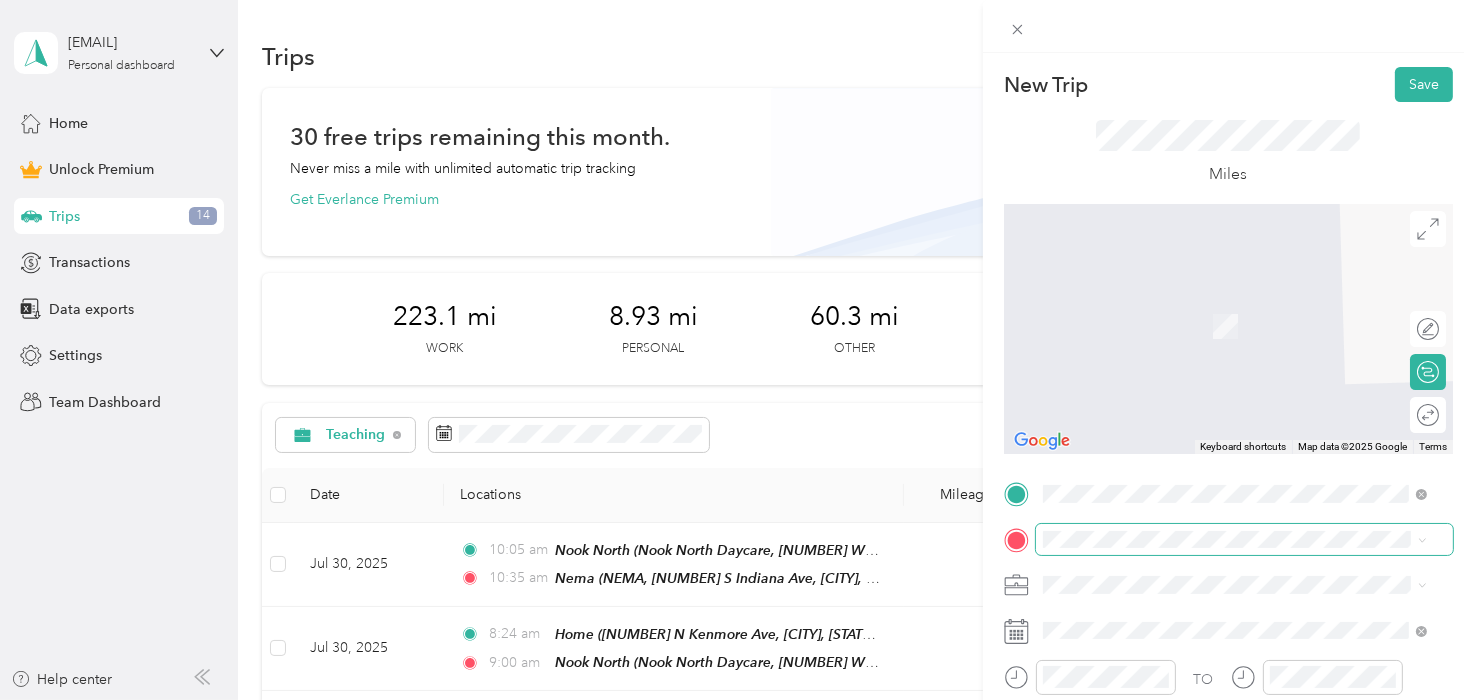 click at bounding box center (1244, 540) 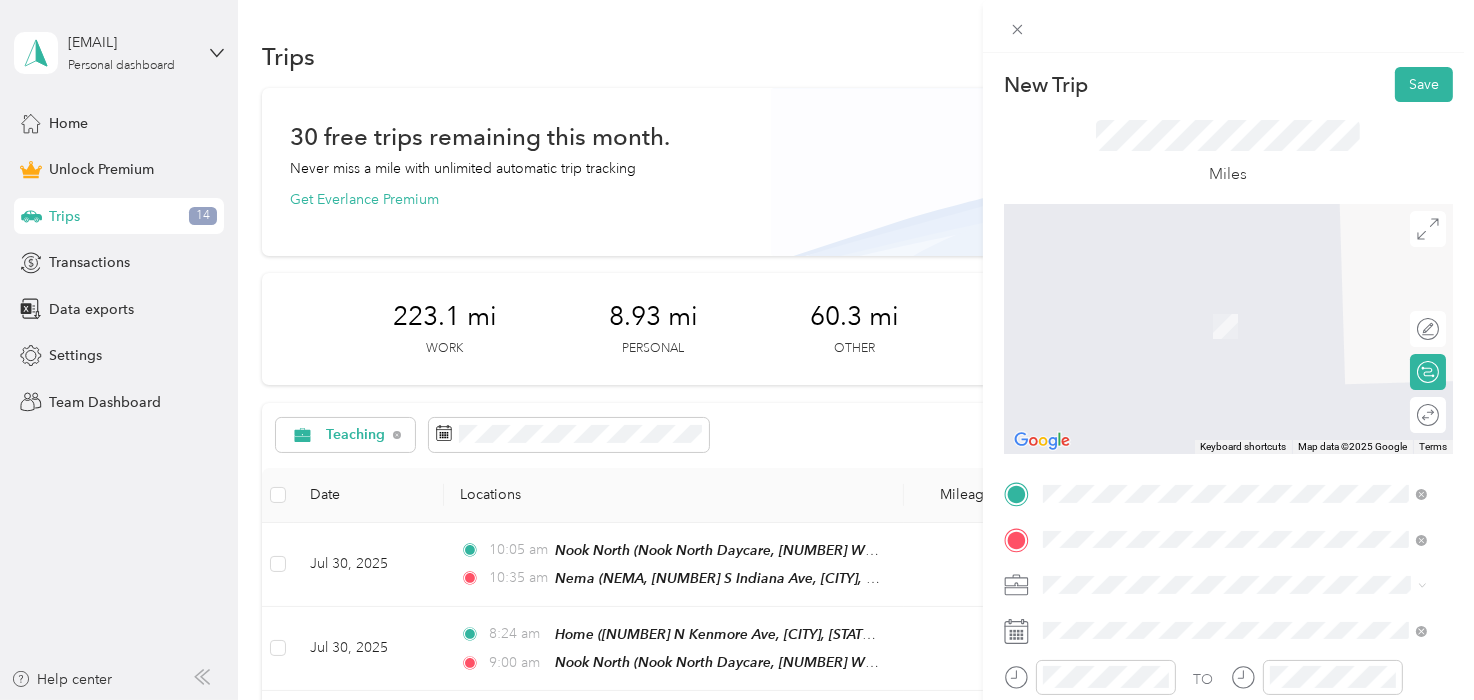 click on "Nook North Daycare, [NUMBER] W North Ave, [CITY], [STATE]  [ZIP], [CITY], [STATE], United States" at bounding box center (1239, 336) 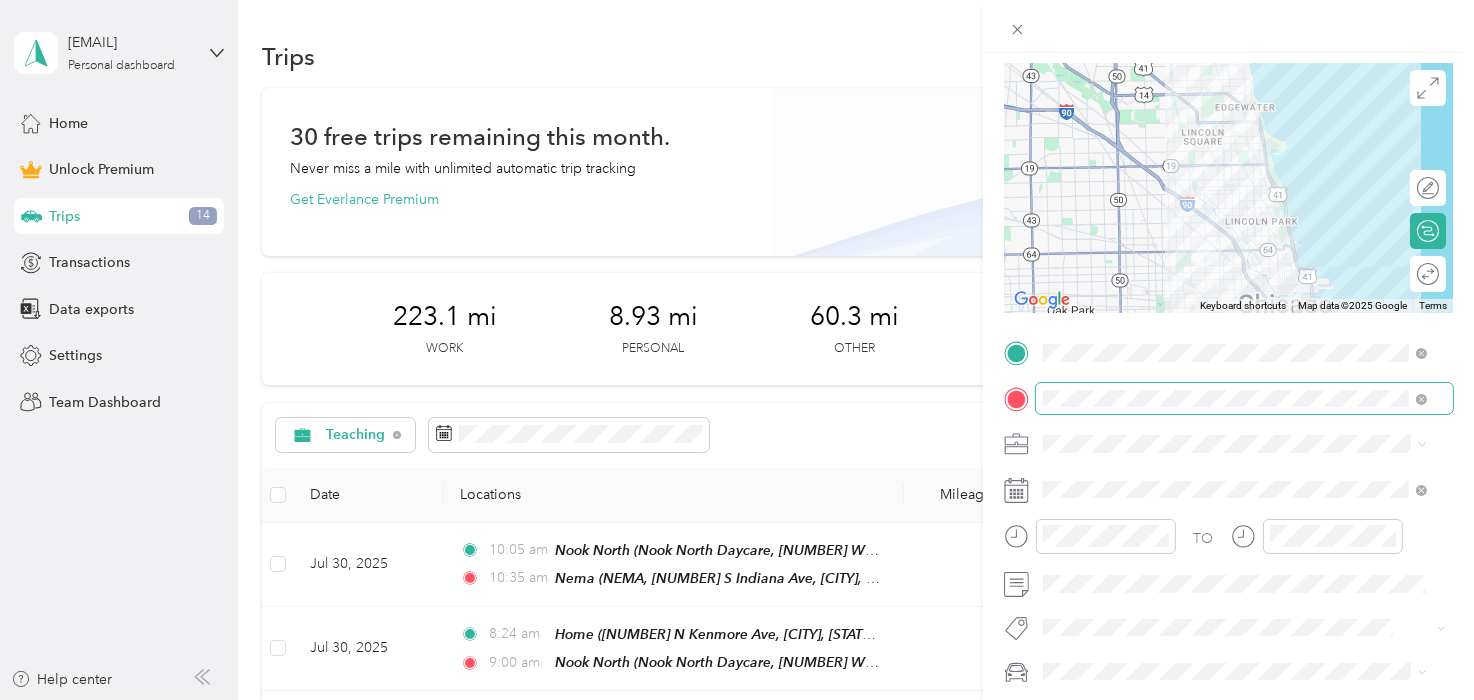scroll, scrollTop: 249, scrollLeft: 0, axis: vertical 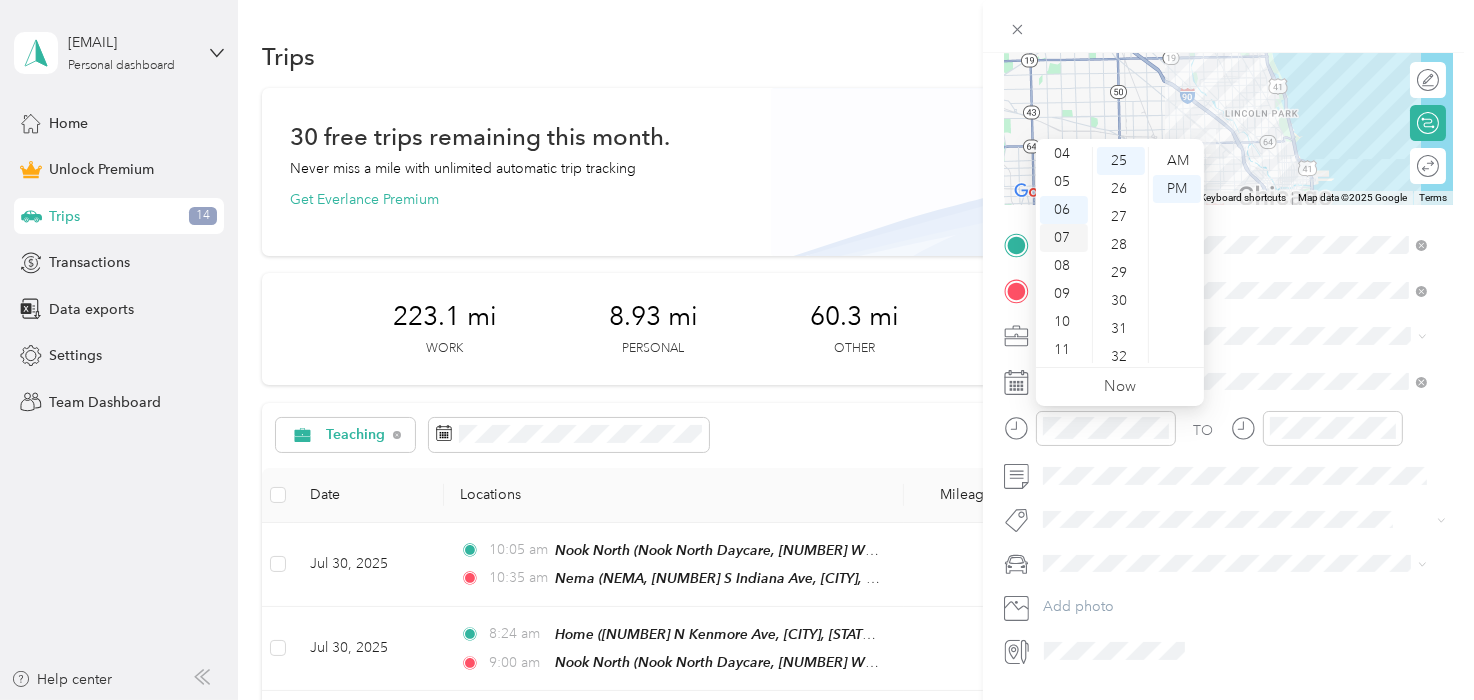 click on "07" at bounding box center [1064, 238] 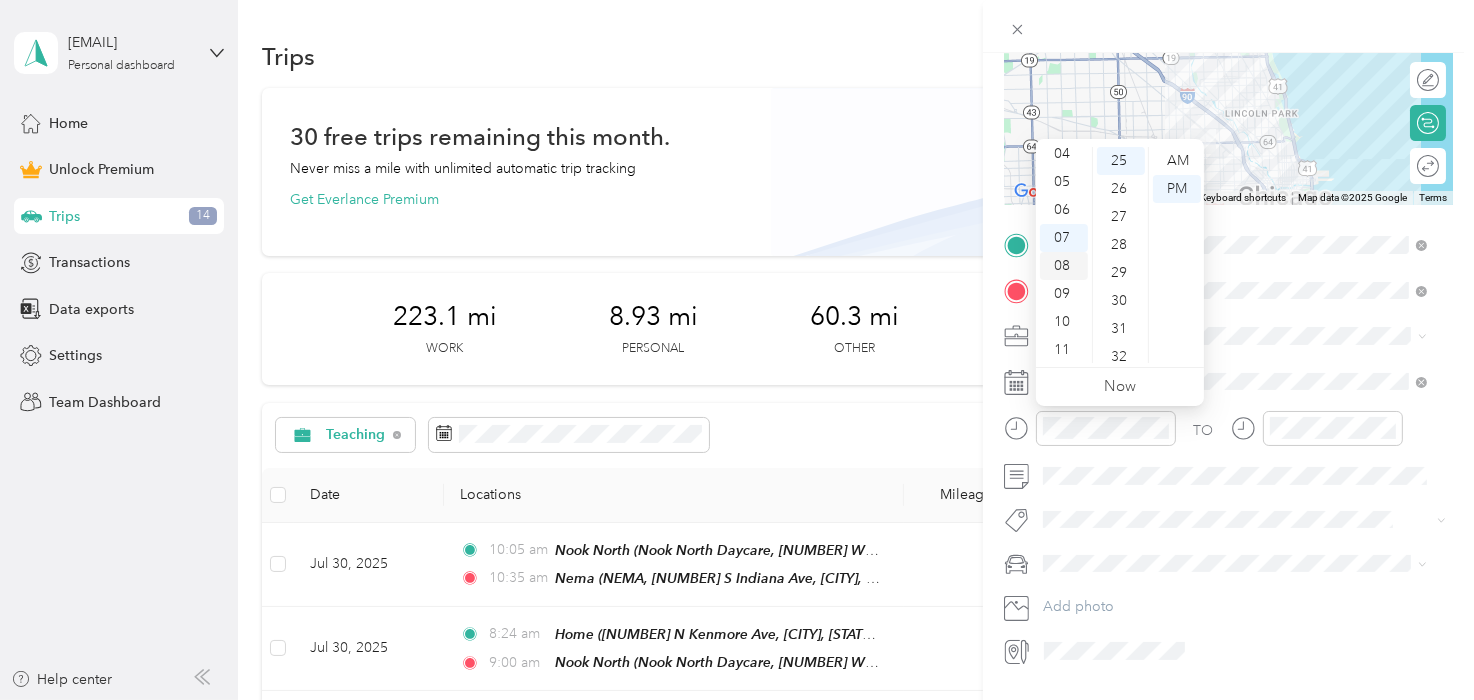 click on "08" at bounding box center (1064, 266) 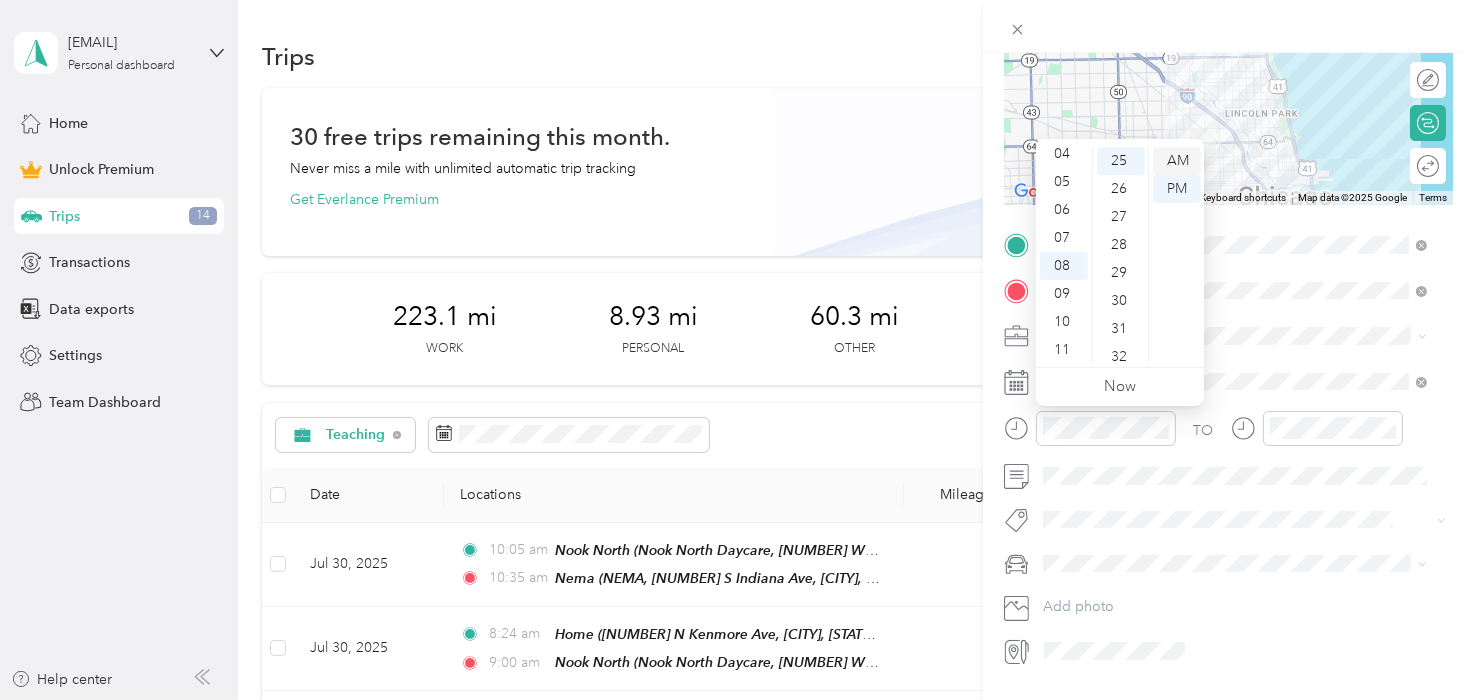 click on "AM" at bounding box center [1177, 161] 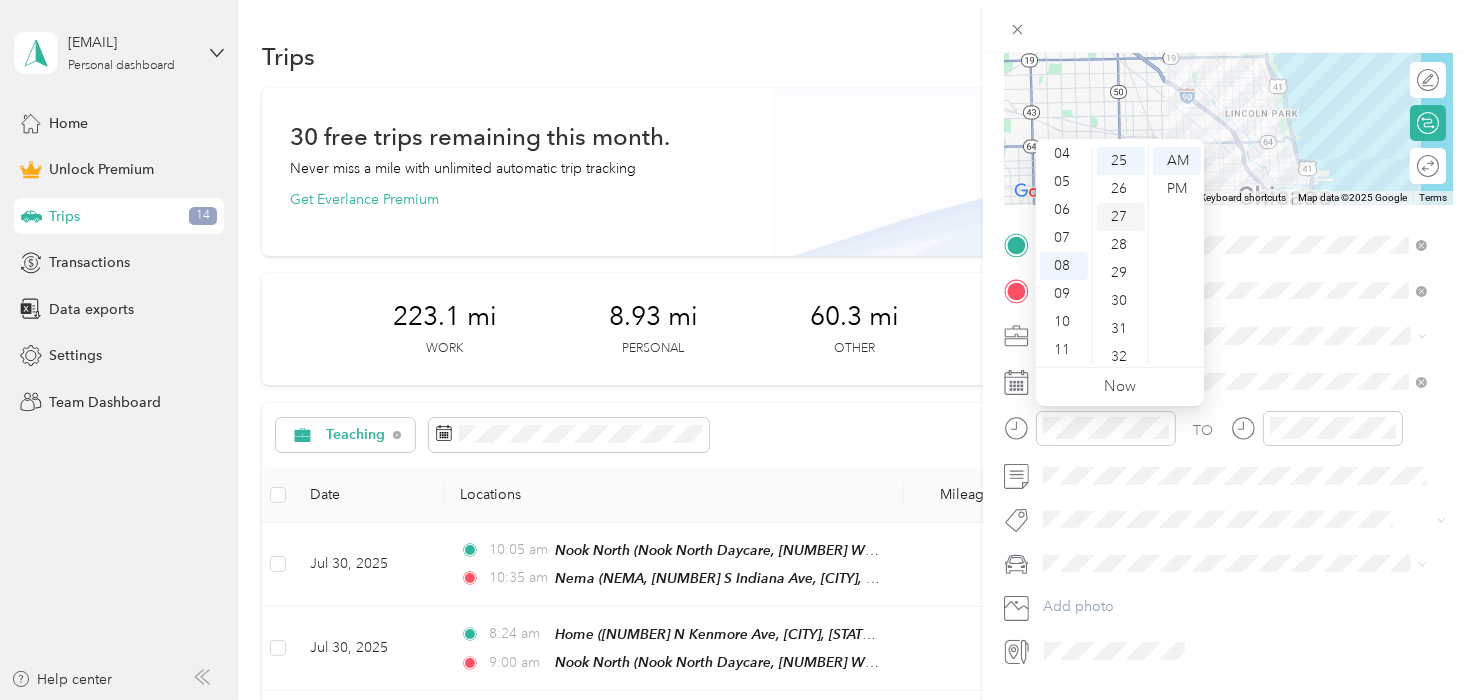 click on "27" at bounding box center [1121, 217] 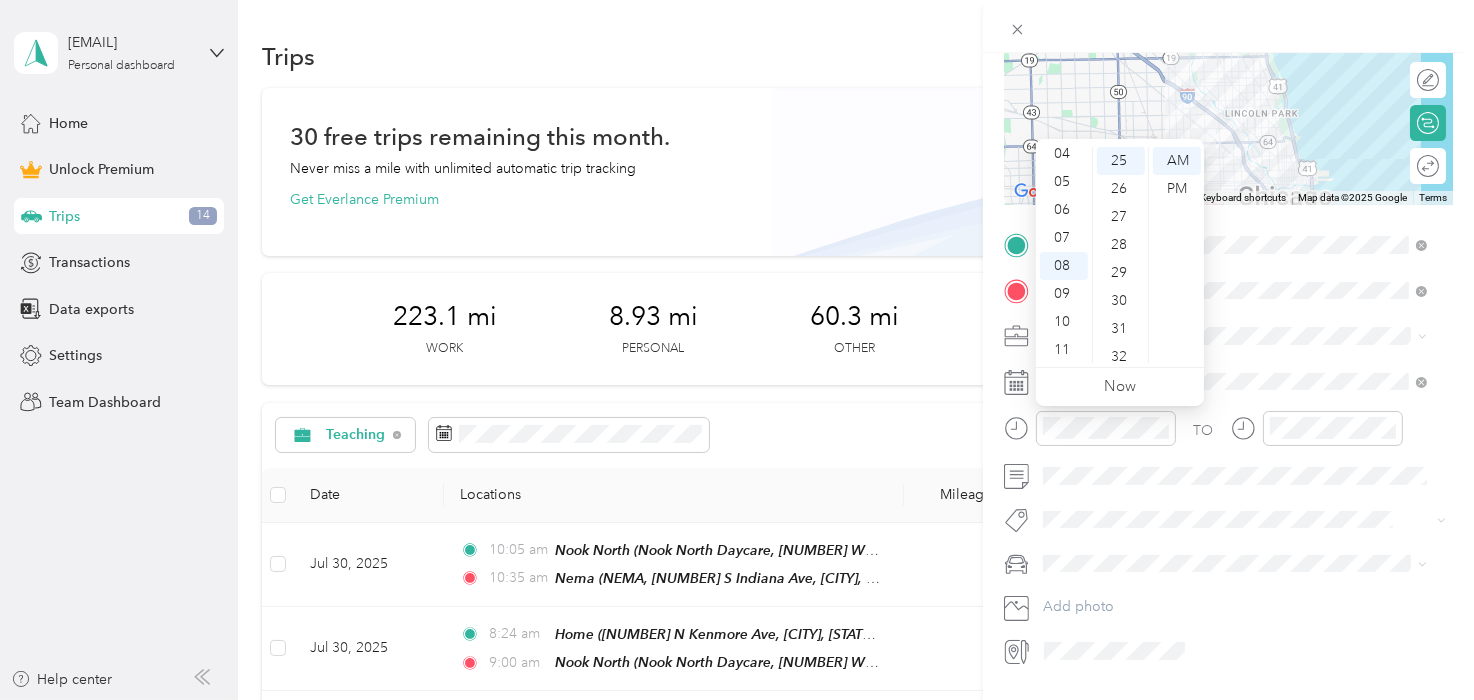 scroll, scrollTop: 755, scrollLeft: 0, axis: vertical 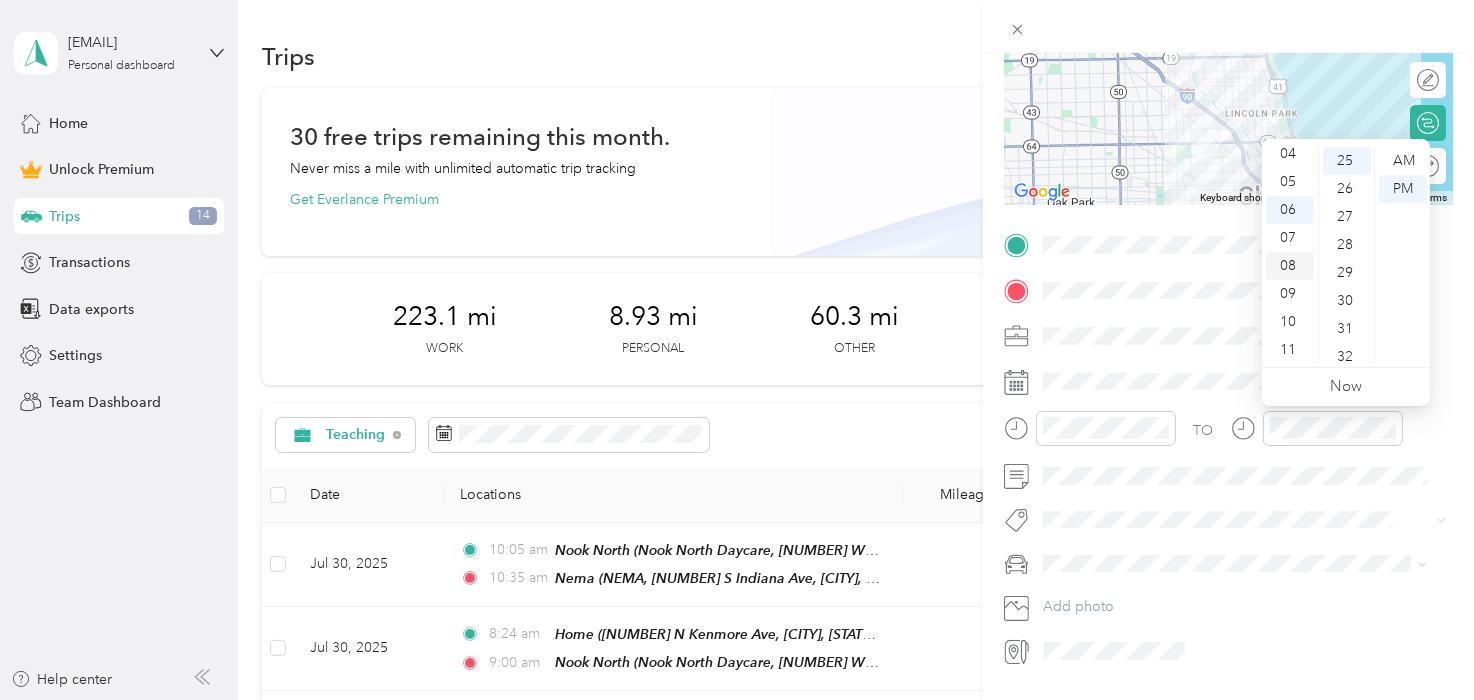 click on "08" at bounding box center (1290, 266) 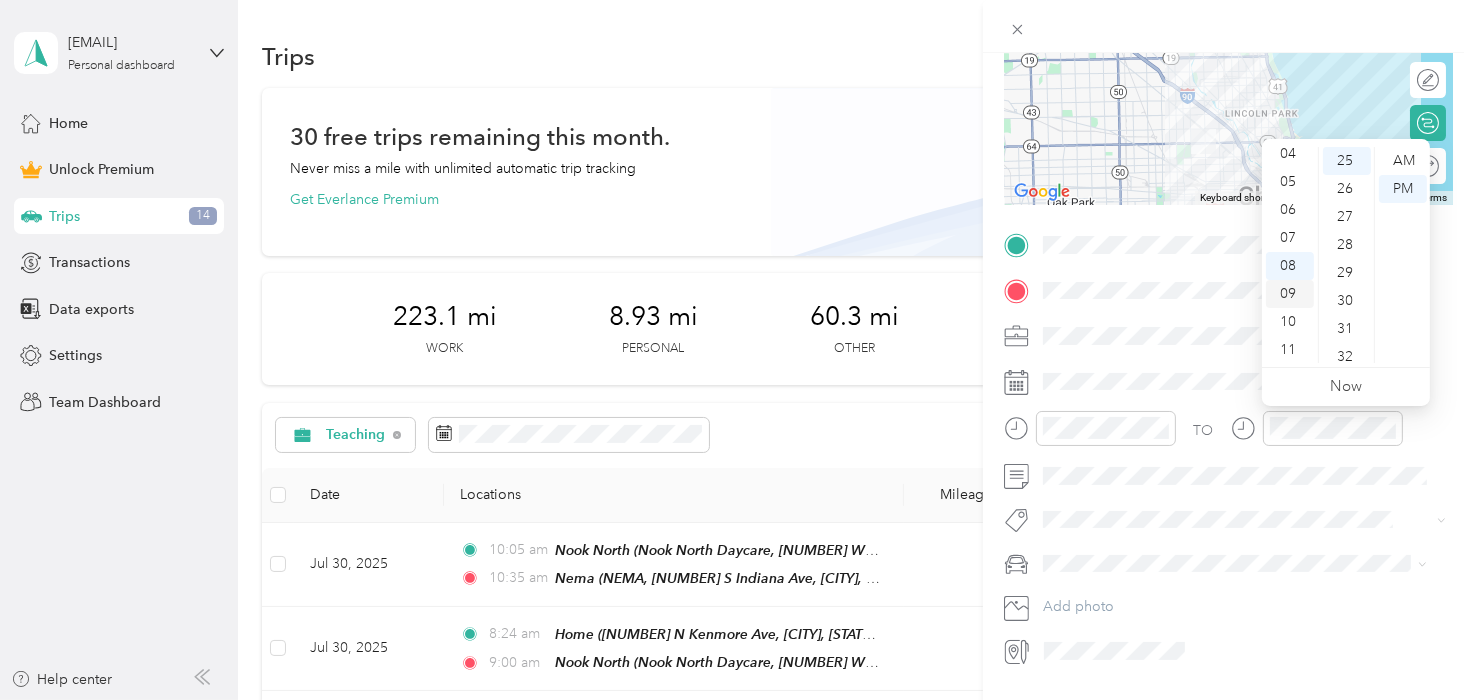 click on "09" at bounding box center (1290, 294) 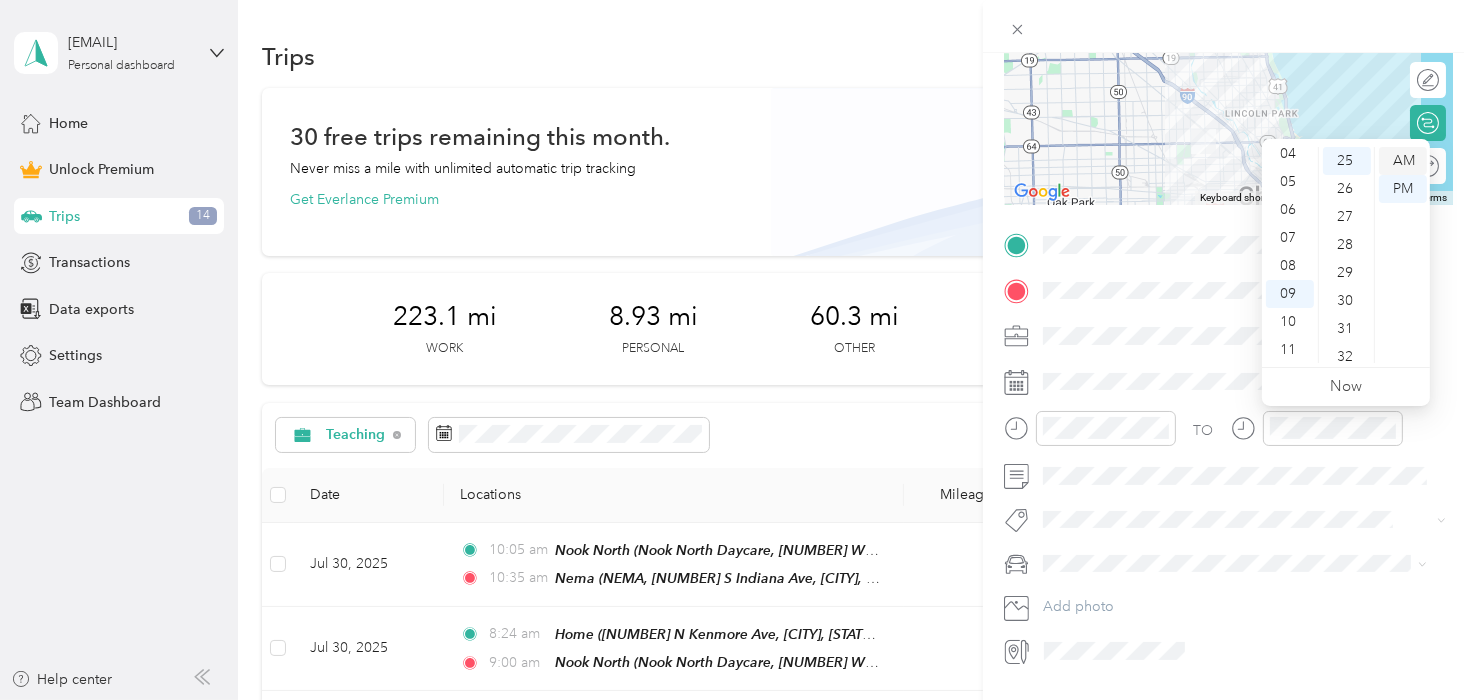 click on "AM" at bounding box center (1403, 161) 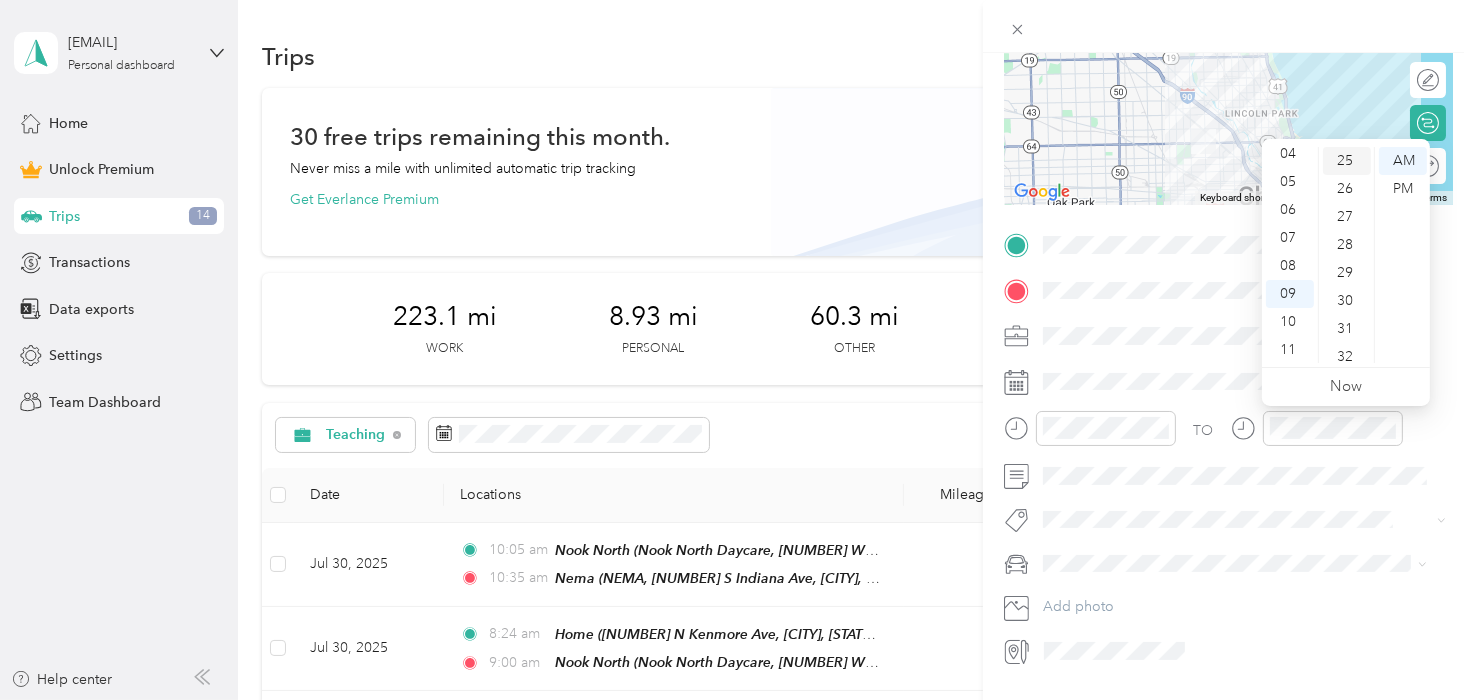 scroll, scrollTop: 0, scrollLeft: 0, axis: both 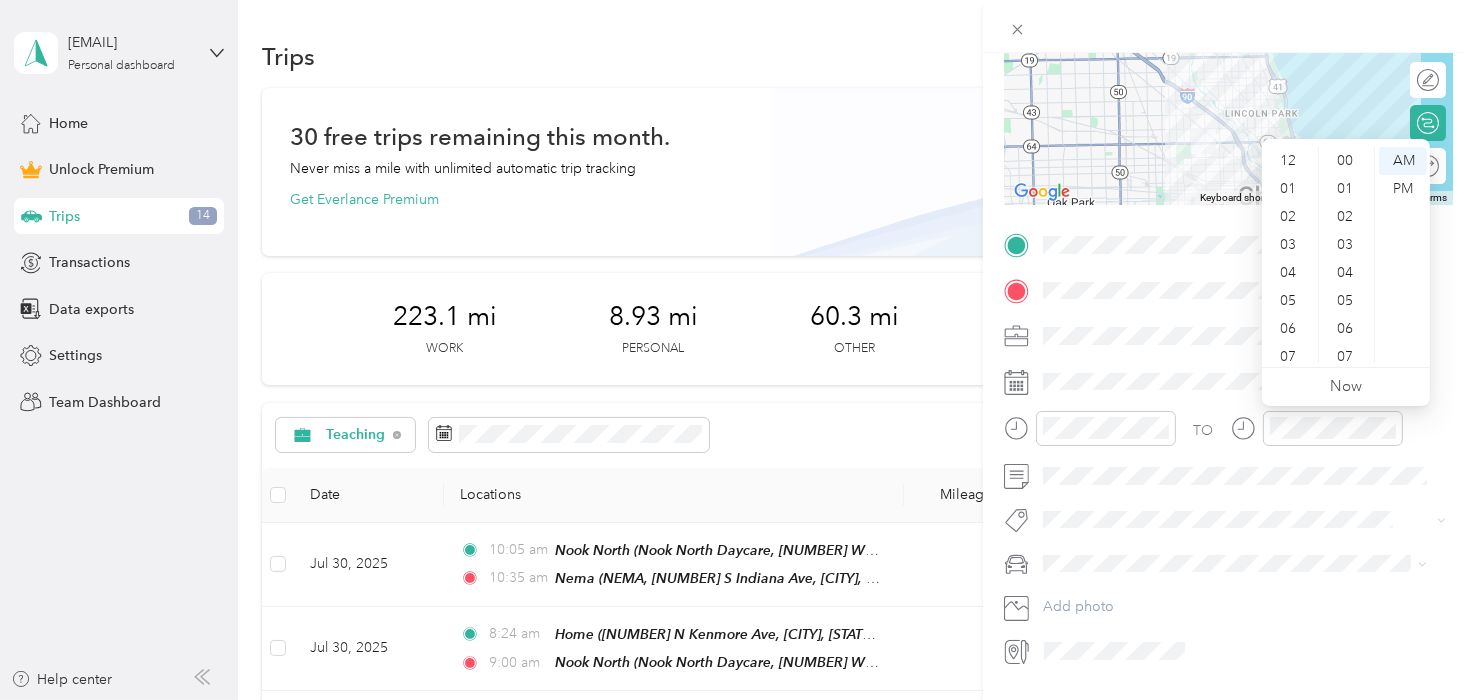 click on "01" at bounding box center (1347, 189) 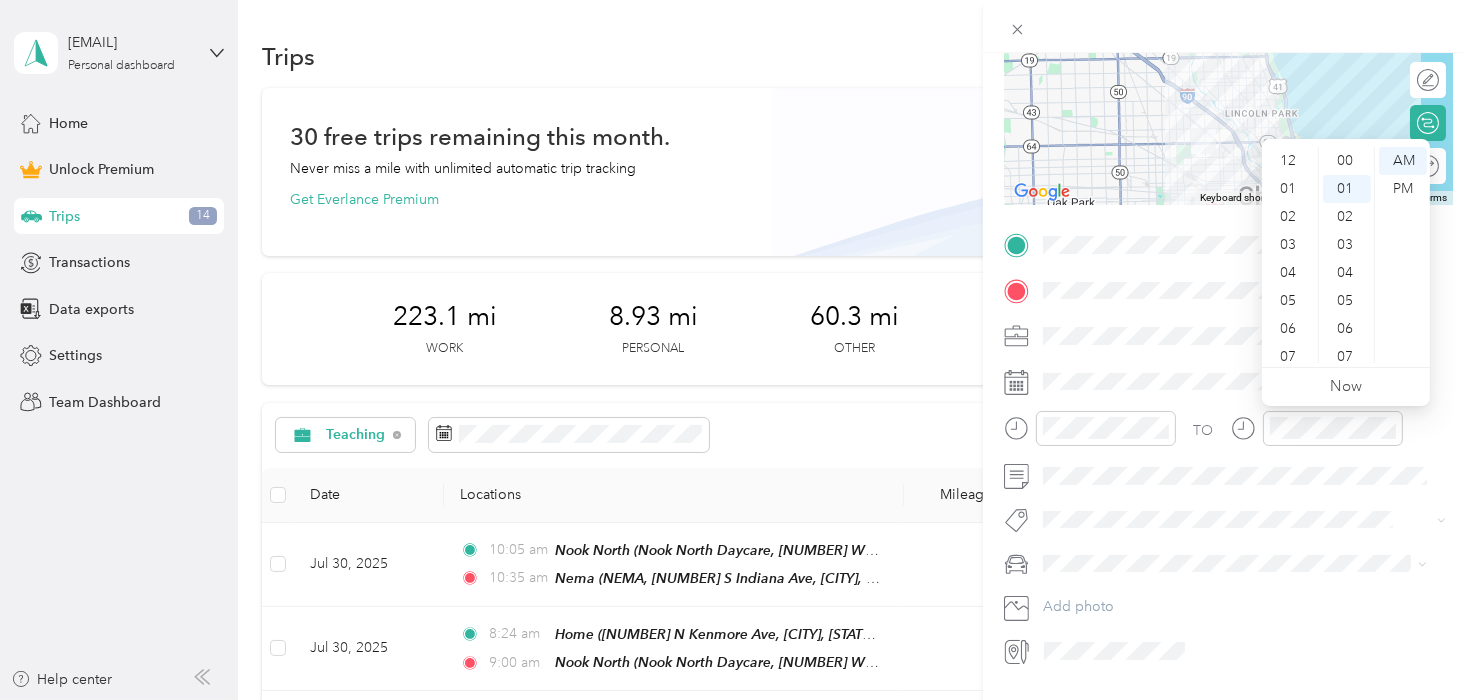 scroll, scrollTop: 28, scrollLeft: 0, axis: vertical 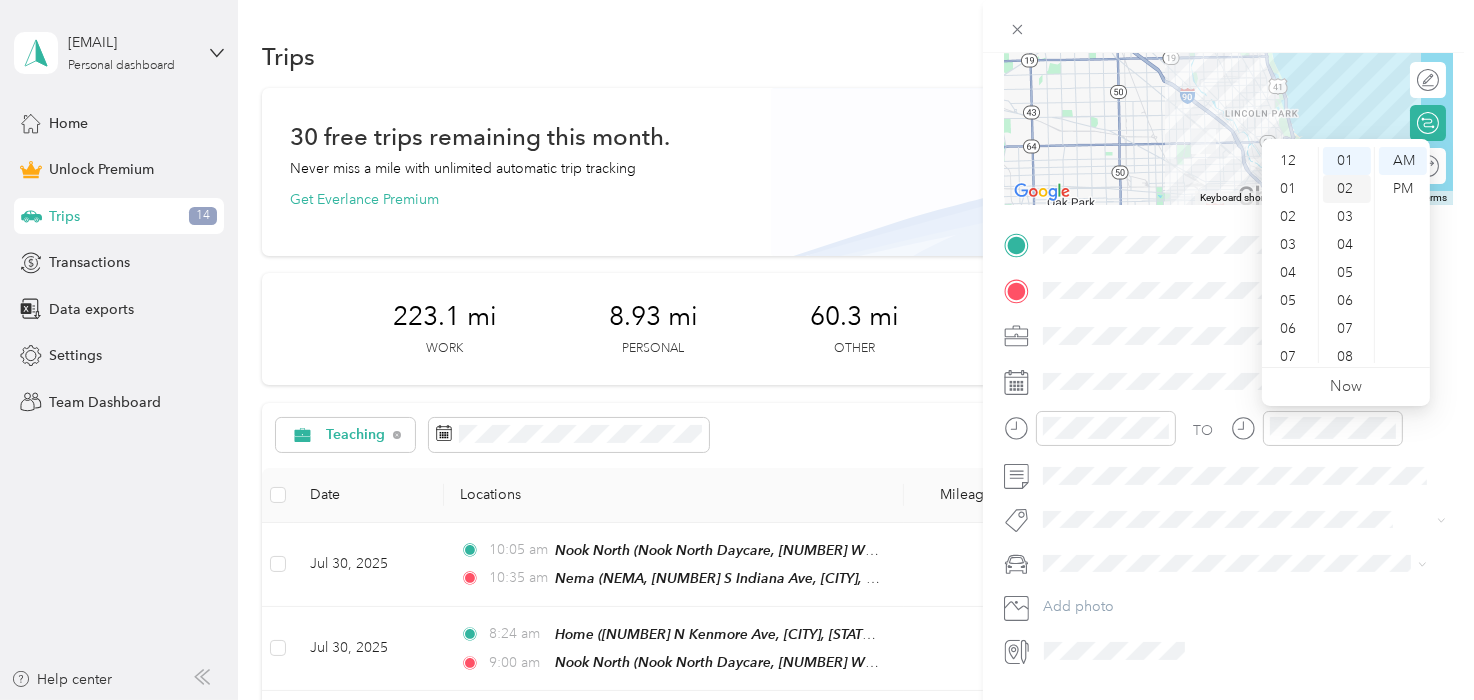 click on "02" at bounding box center (1347, 189) 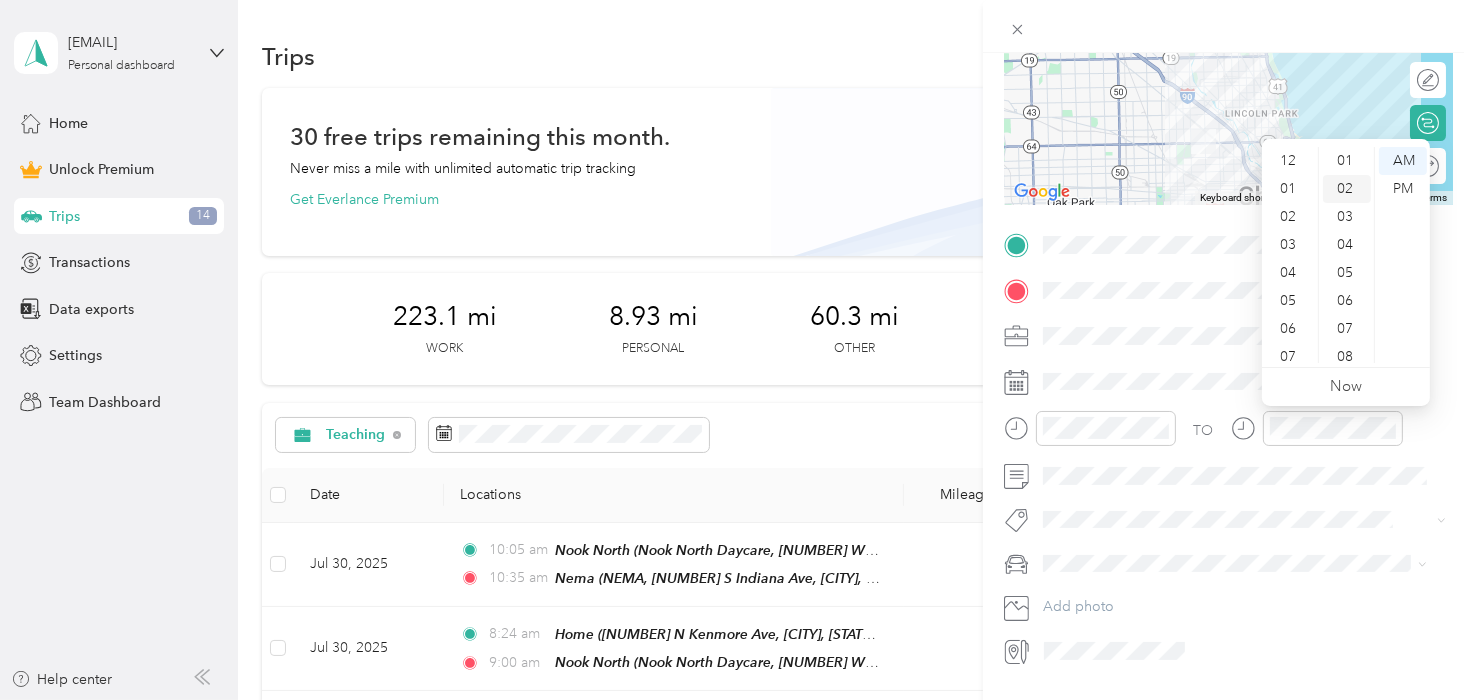 scroll, scrollTop: 55, scrollLeft: 0, axis: vertical 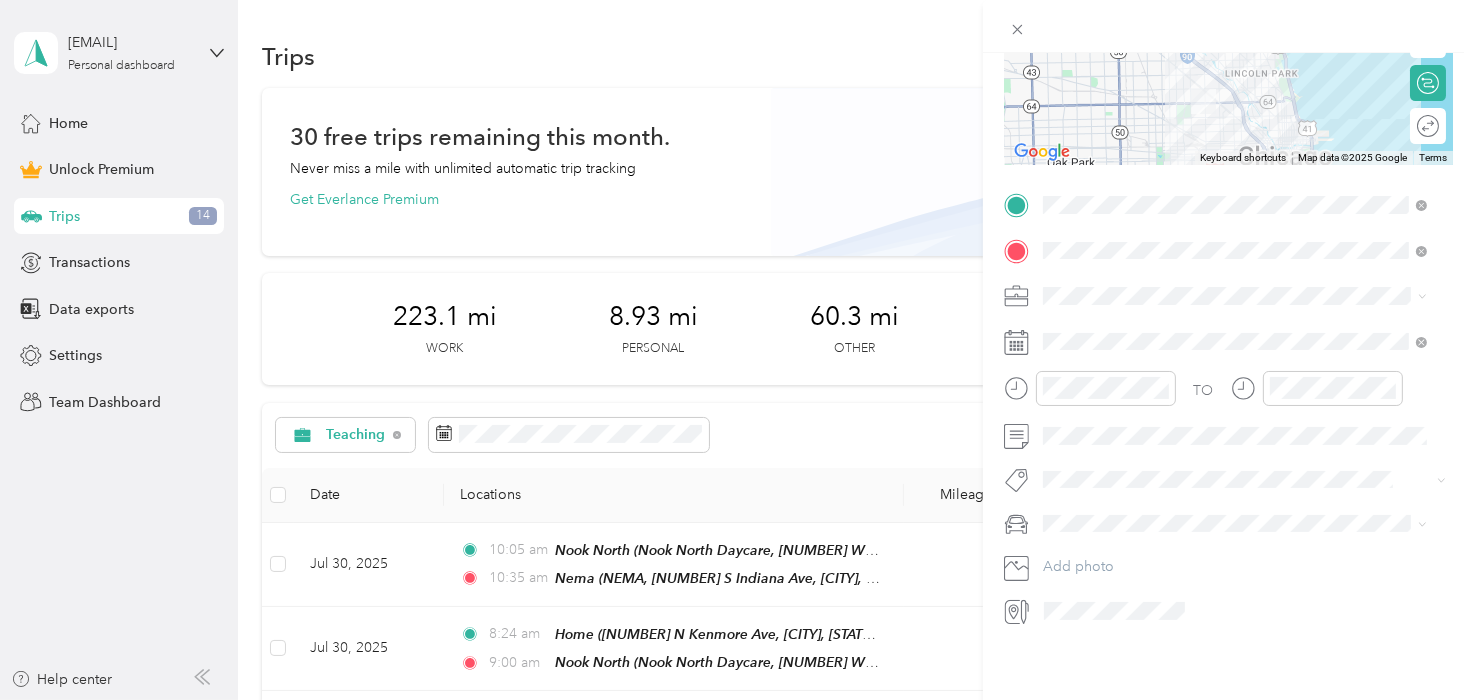 click on "TO Add photo" at bounding box center [1228, 408] 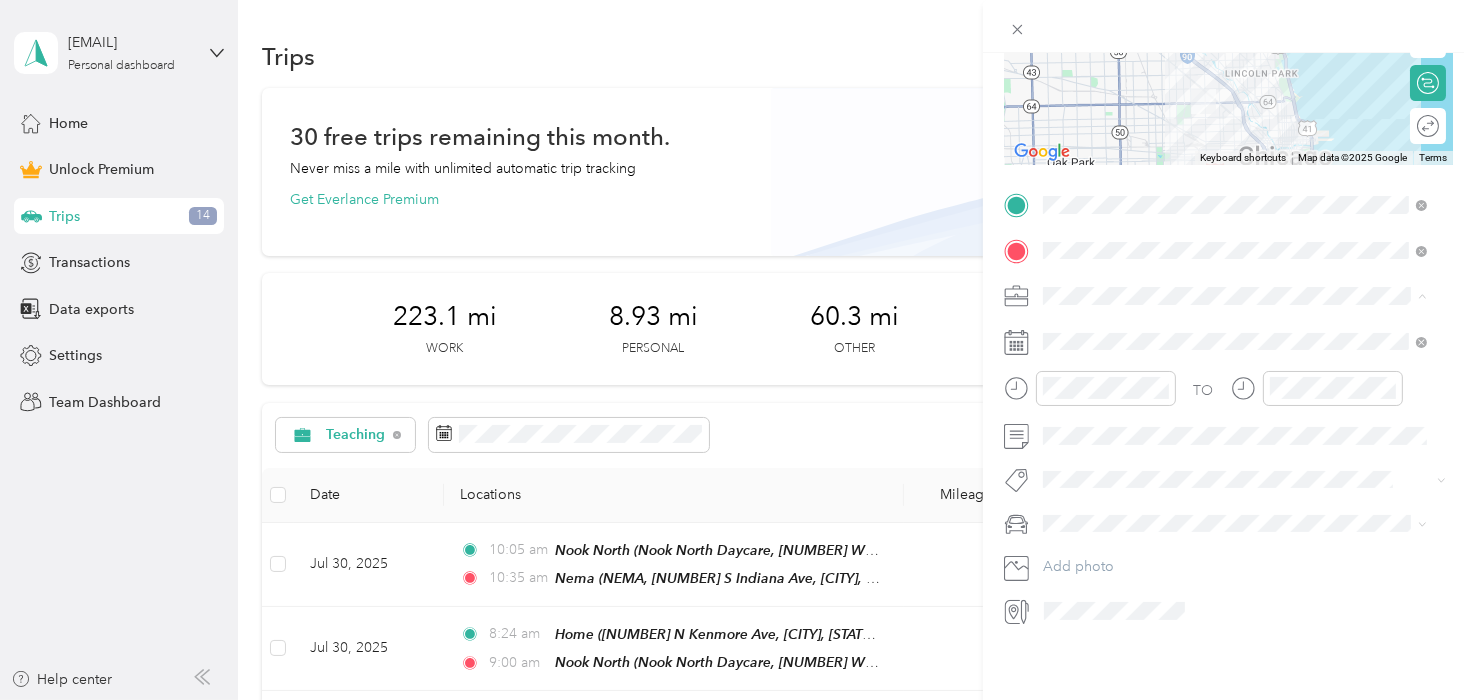 click on "Teaching" at bounding box center [1235, 382] 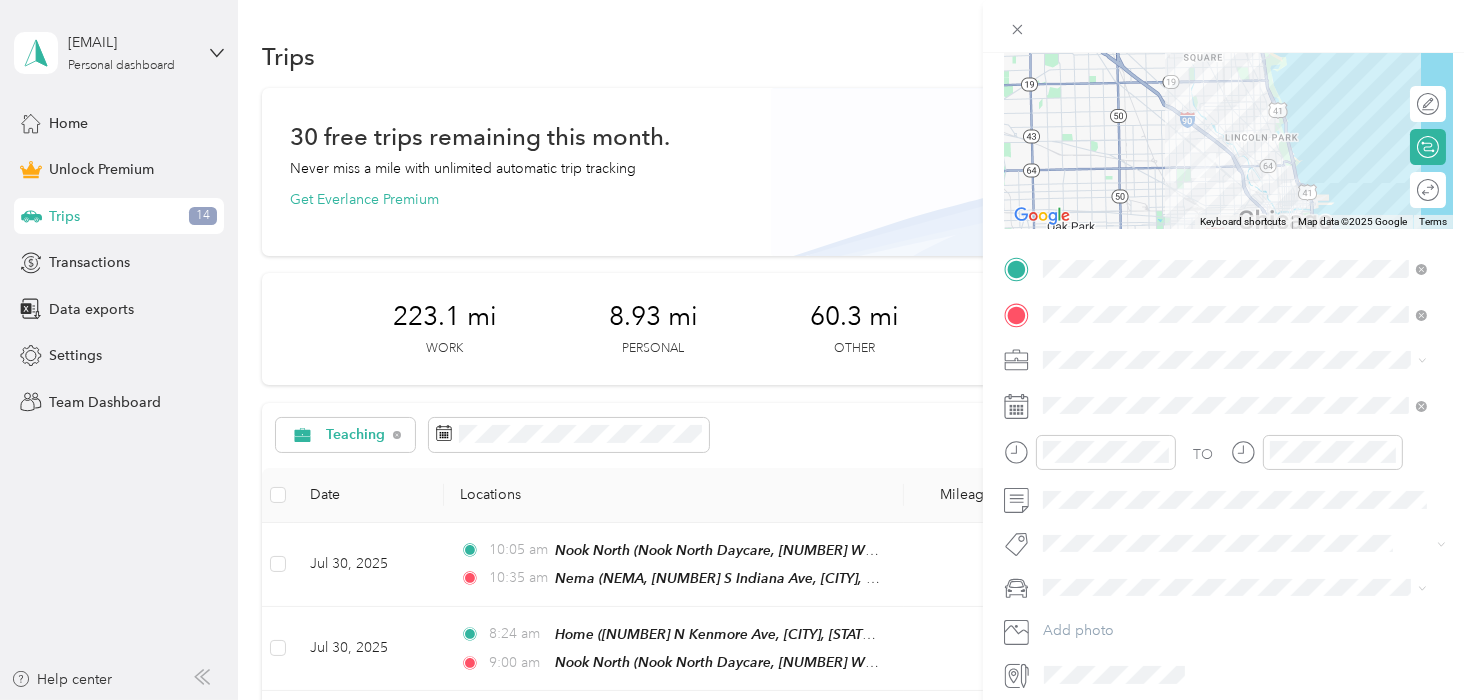 scroll, scrollTop: 307, scrollLeft: 0, axis: vertical 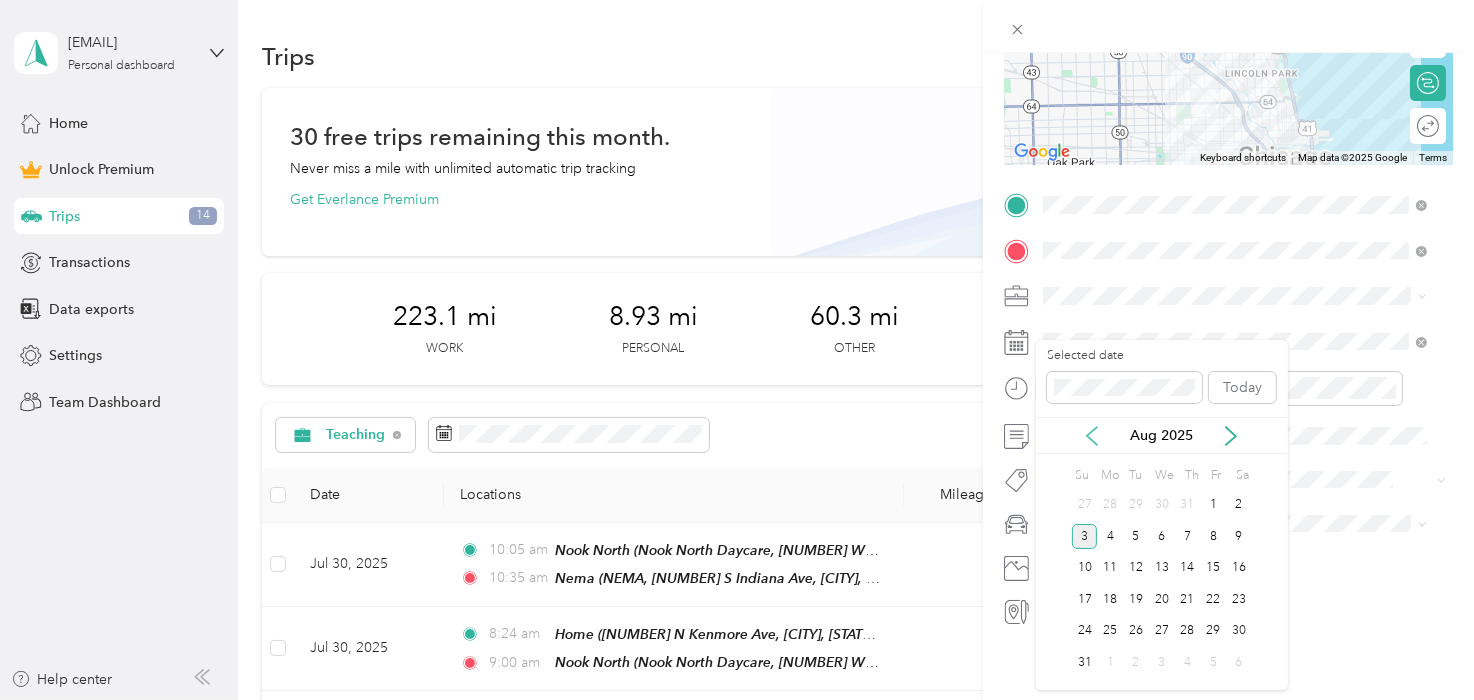 click 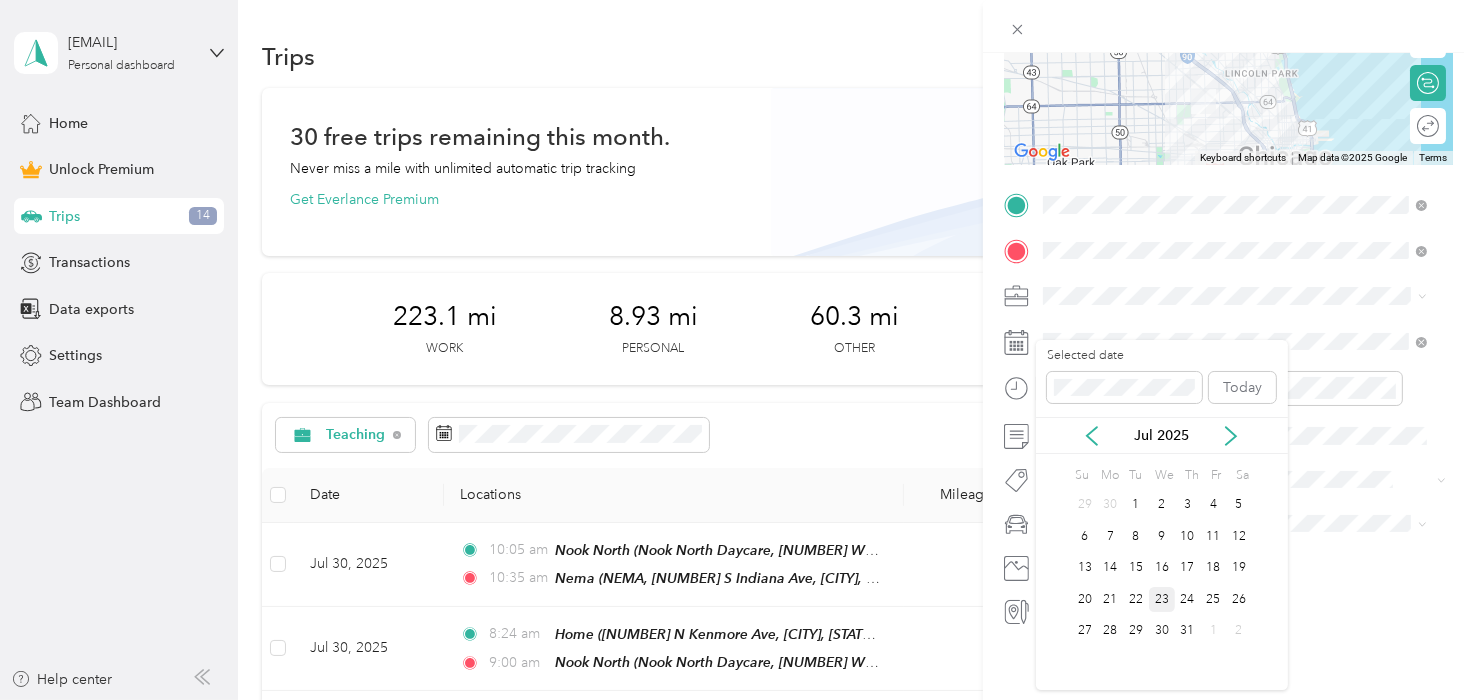 click on "23" at bounding box center [1162, 599] 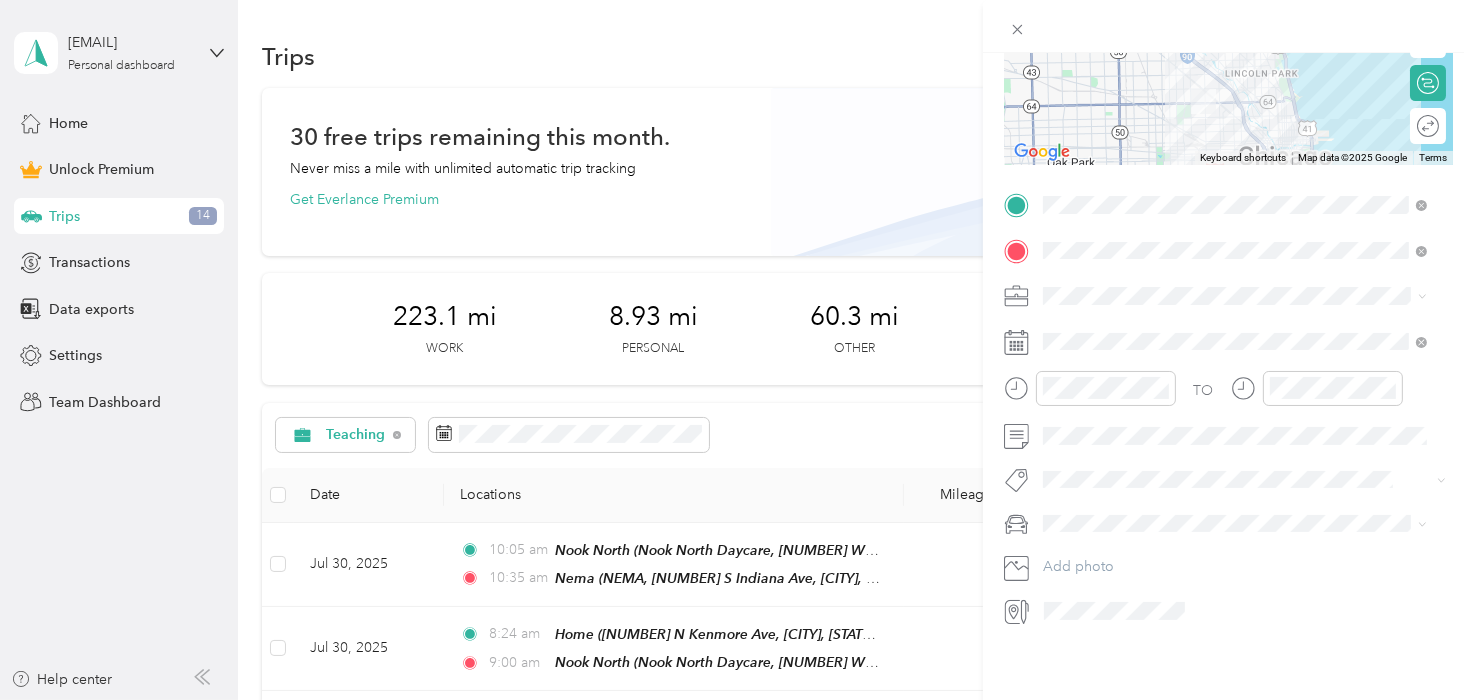 scroll, scrollTop: 0, scrollLeft: 0, axis: both 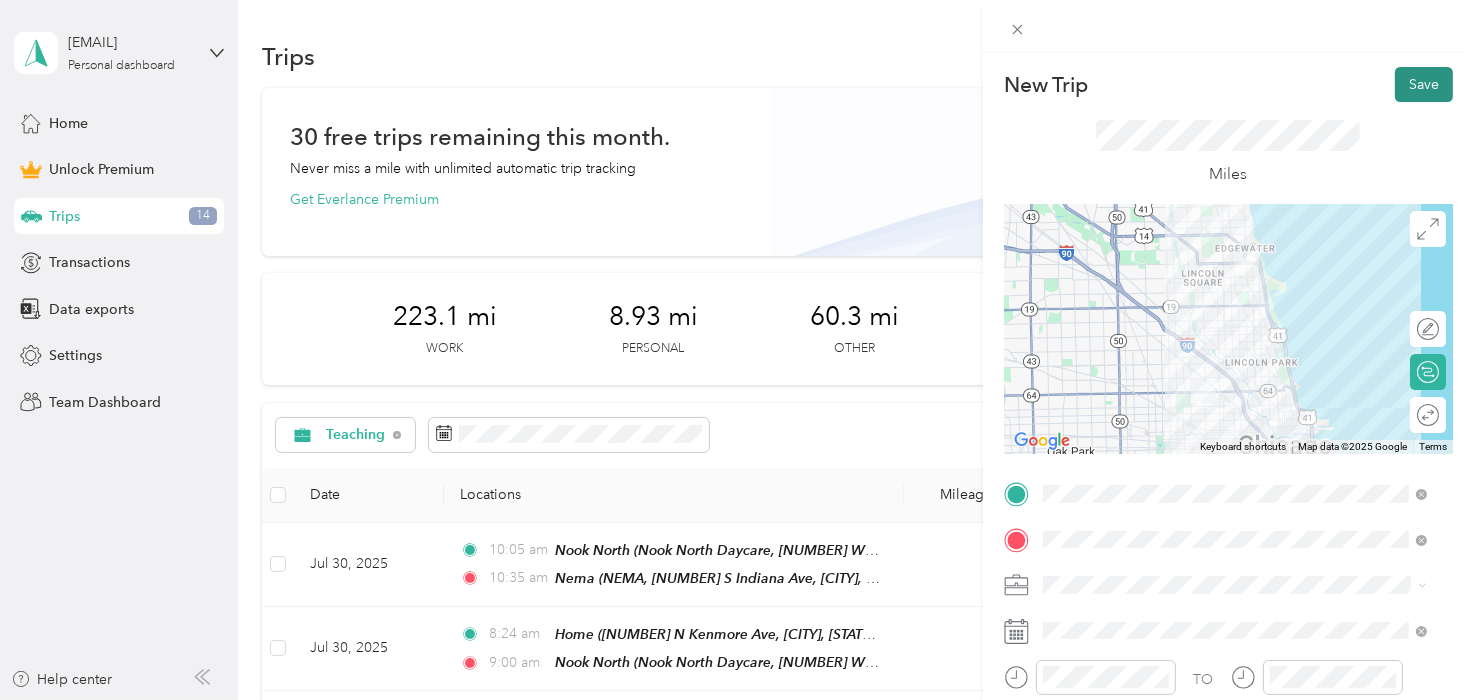 click on "Save" at bounding box center [1424, 84] 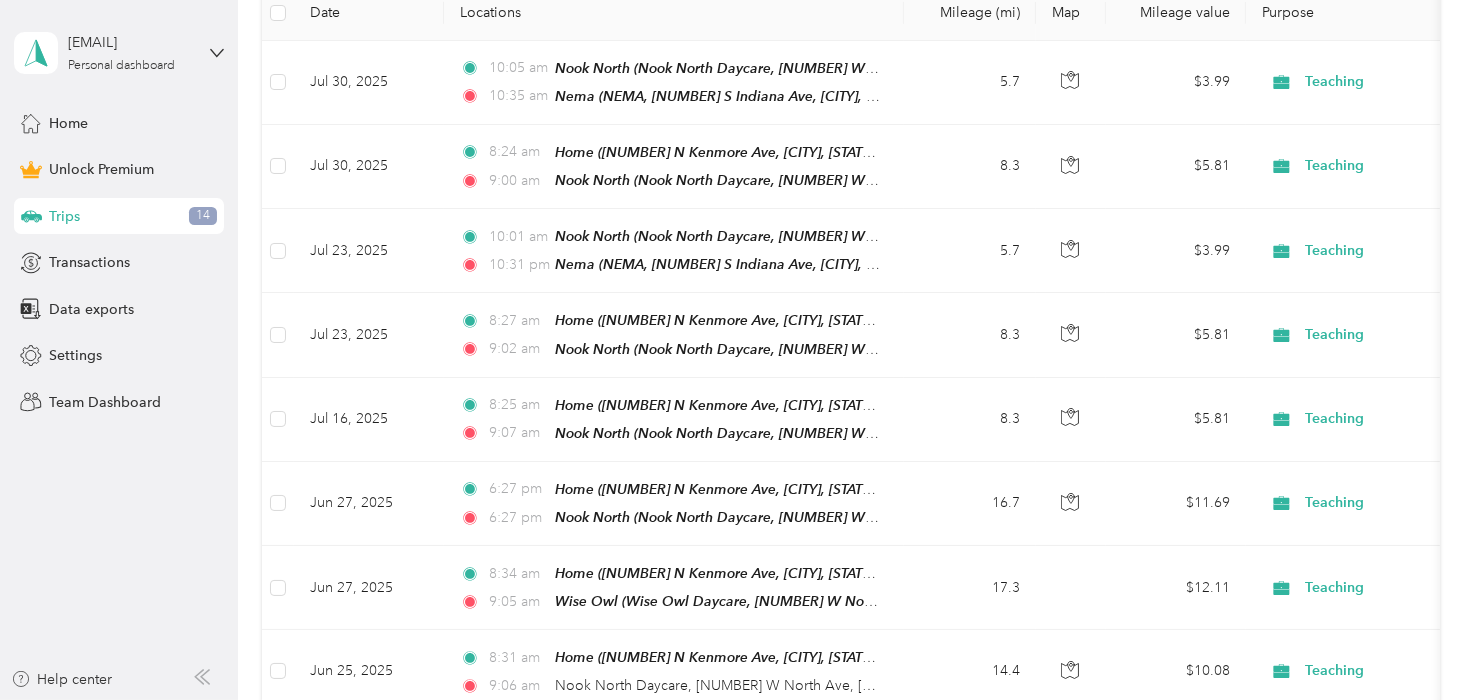 scroll, scrollTop: 249, scrollLeft: 0, axis: vertical 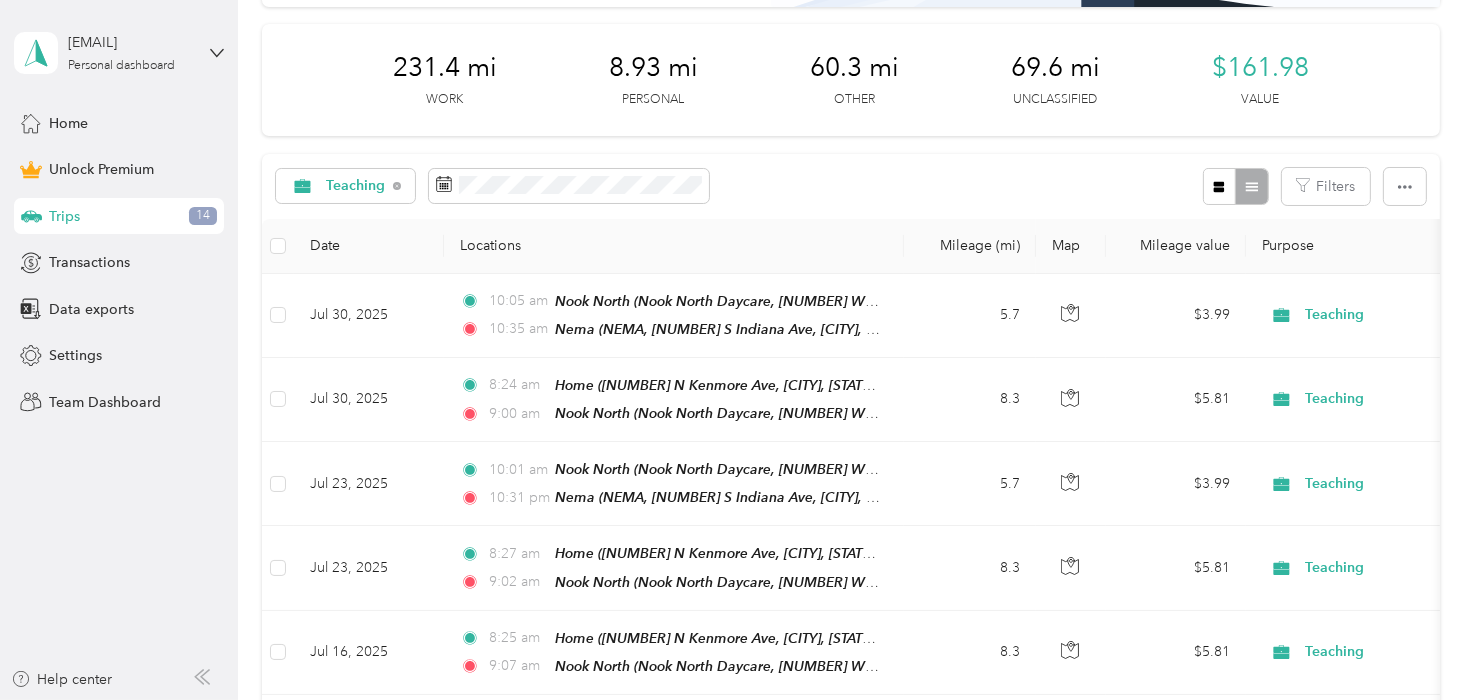 click on "Teaching Filters" at bounding box center (850, 186) 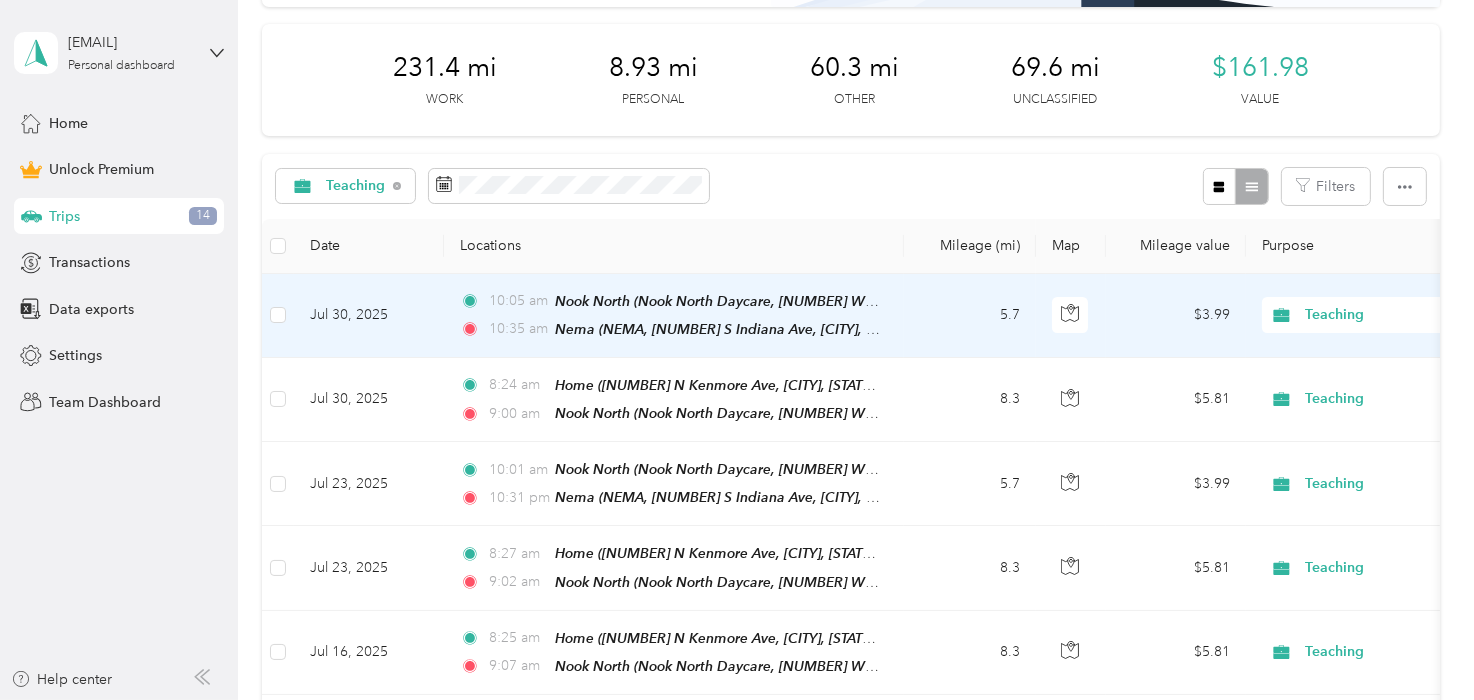 click on "5.7" at bounding box center (970, 316) 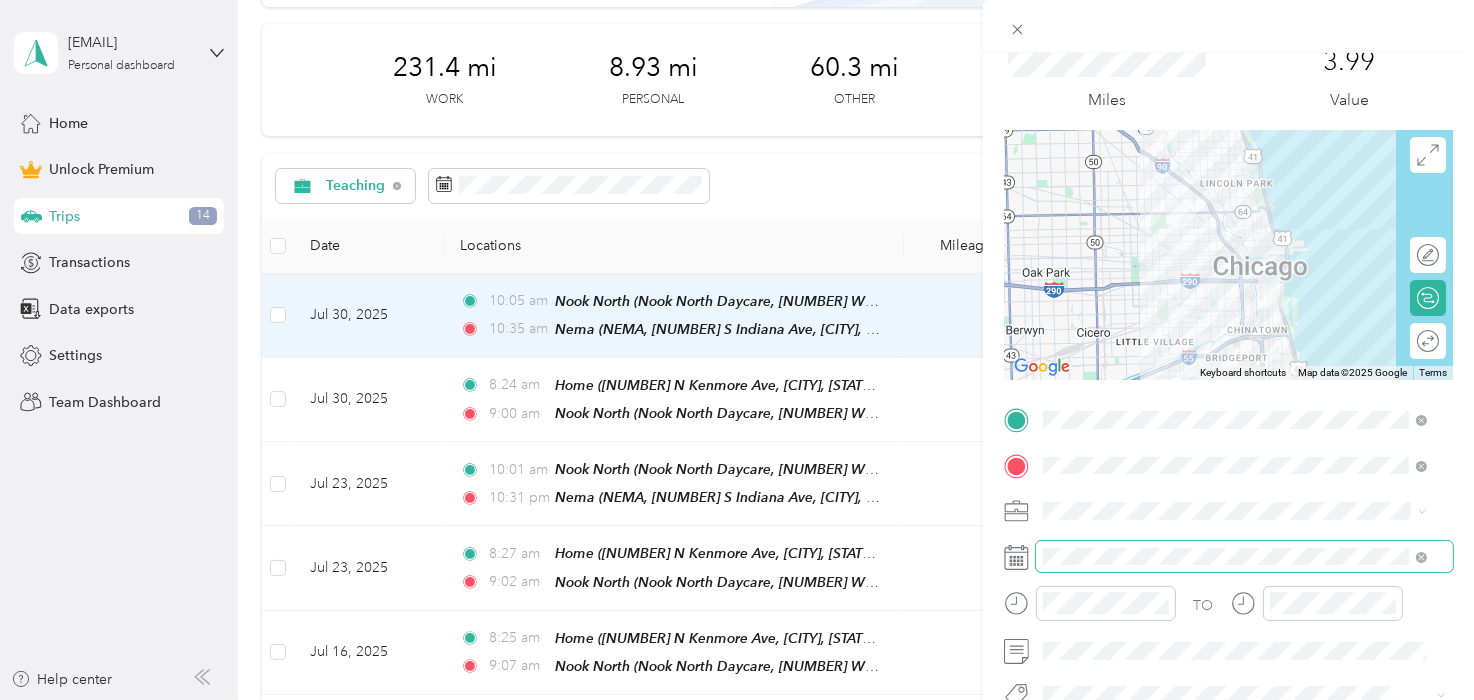 scroll, scrollTop: 124, scrollLeft: 0, axis: vertical 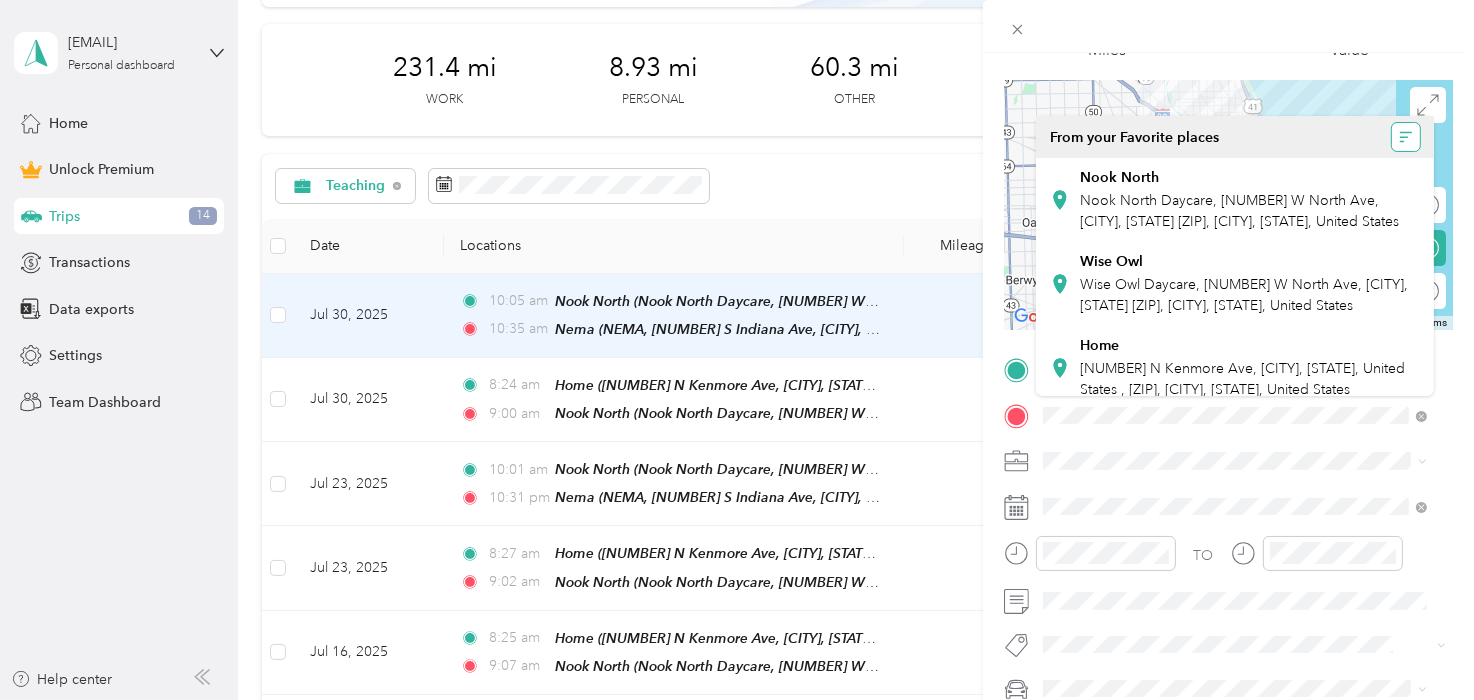 click at bounding box center [1406, 137] 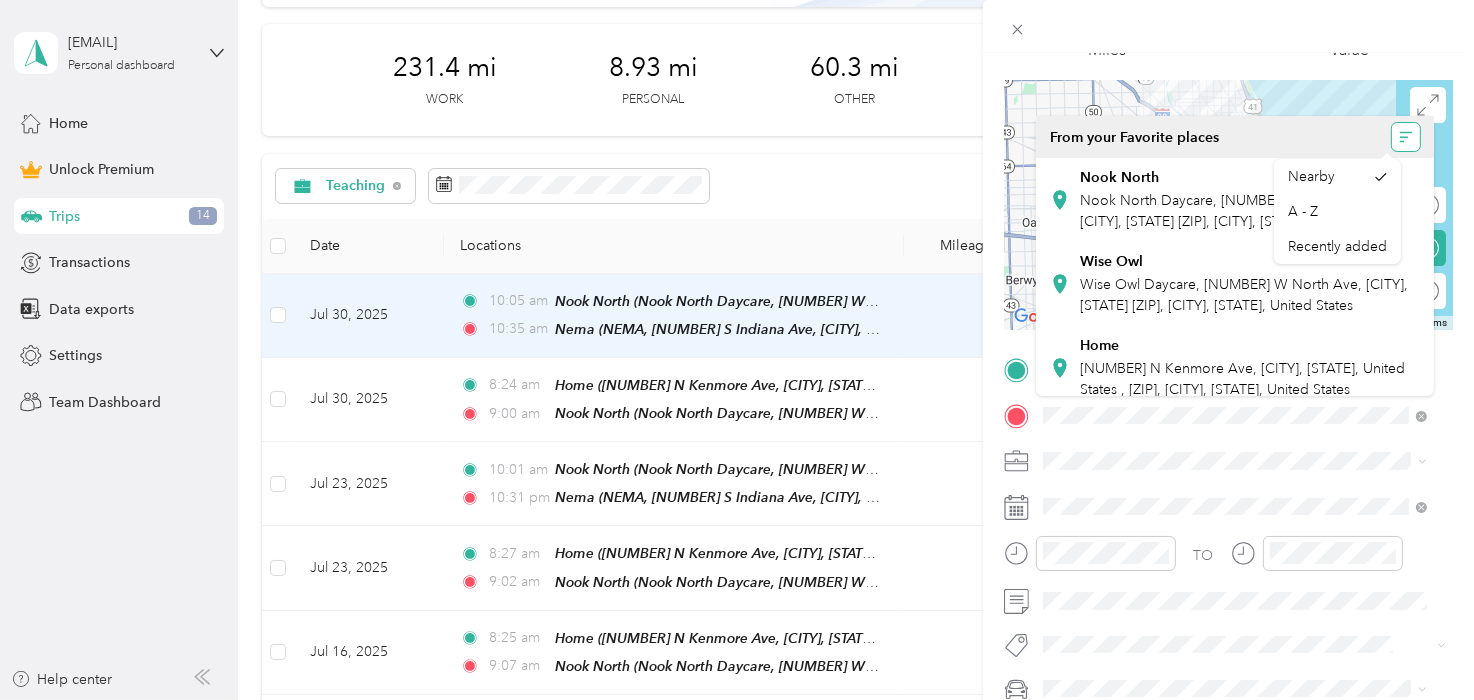 click at bounding box center (1406, 137) 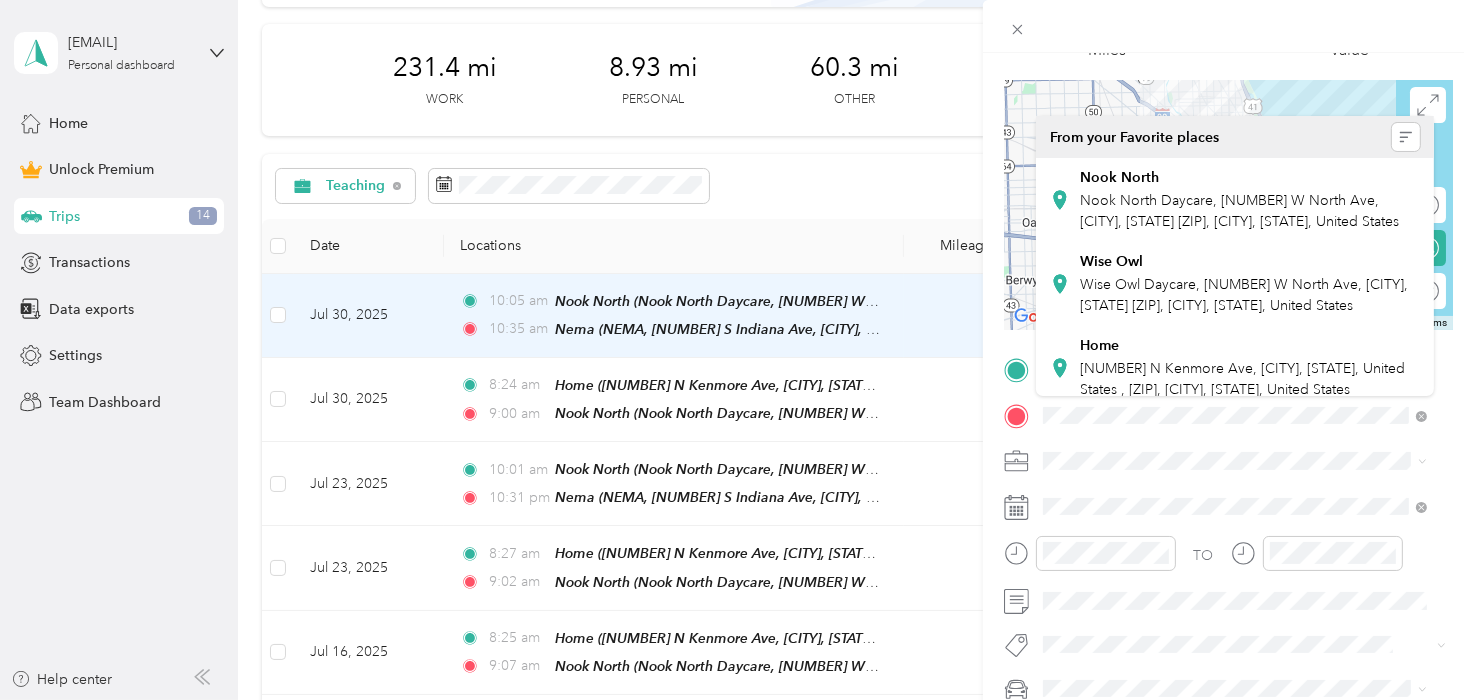click at bounding box center [1228, 205] 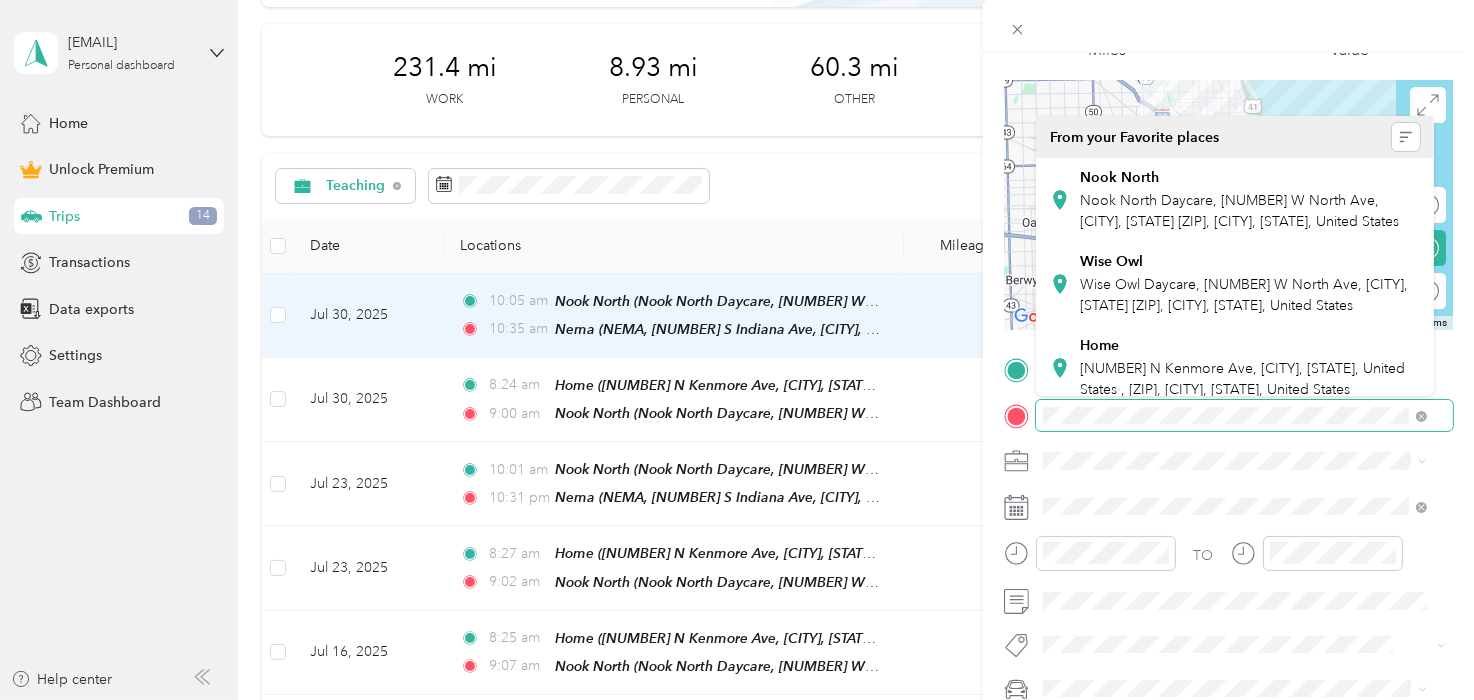 click at bounding box center (1244, 416) 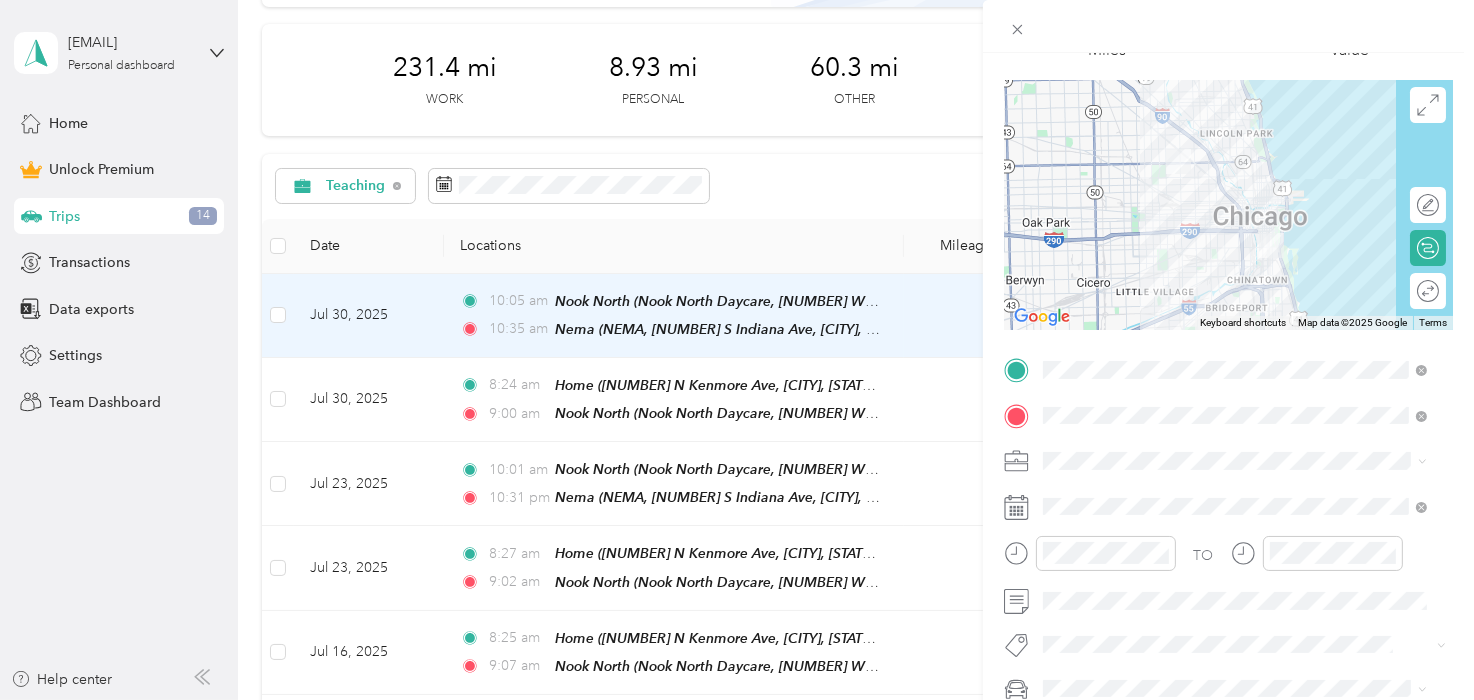 click 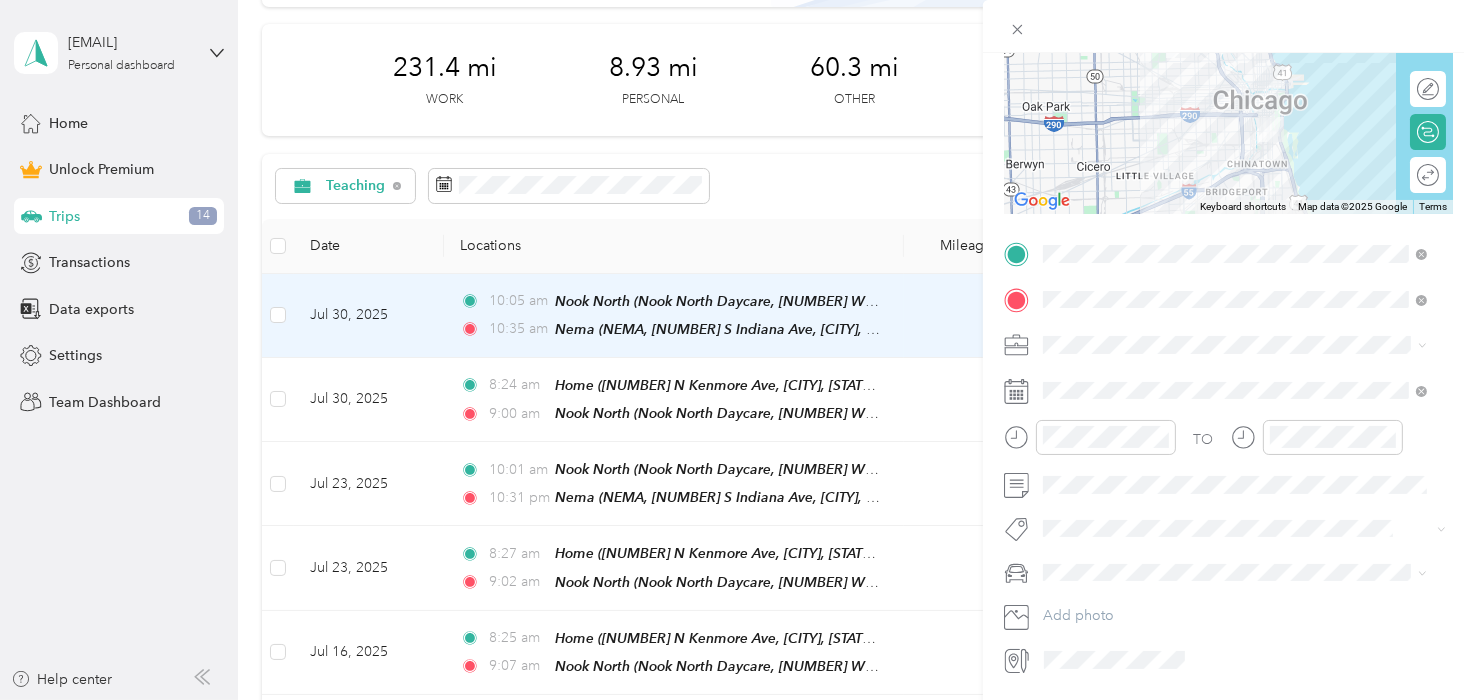scroll, scrollTop: 249, scrollLeft: 0, axis: vertical 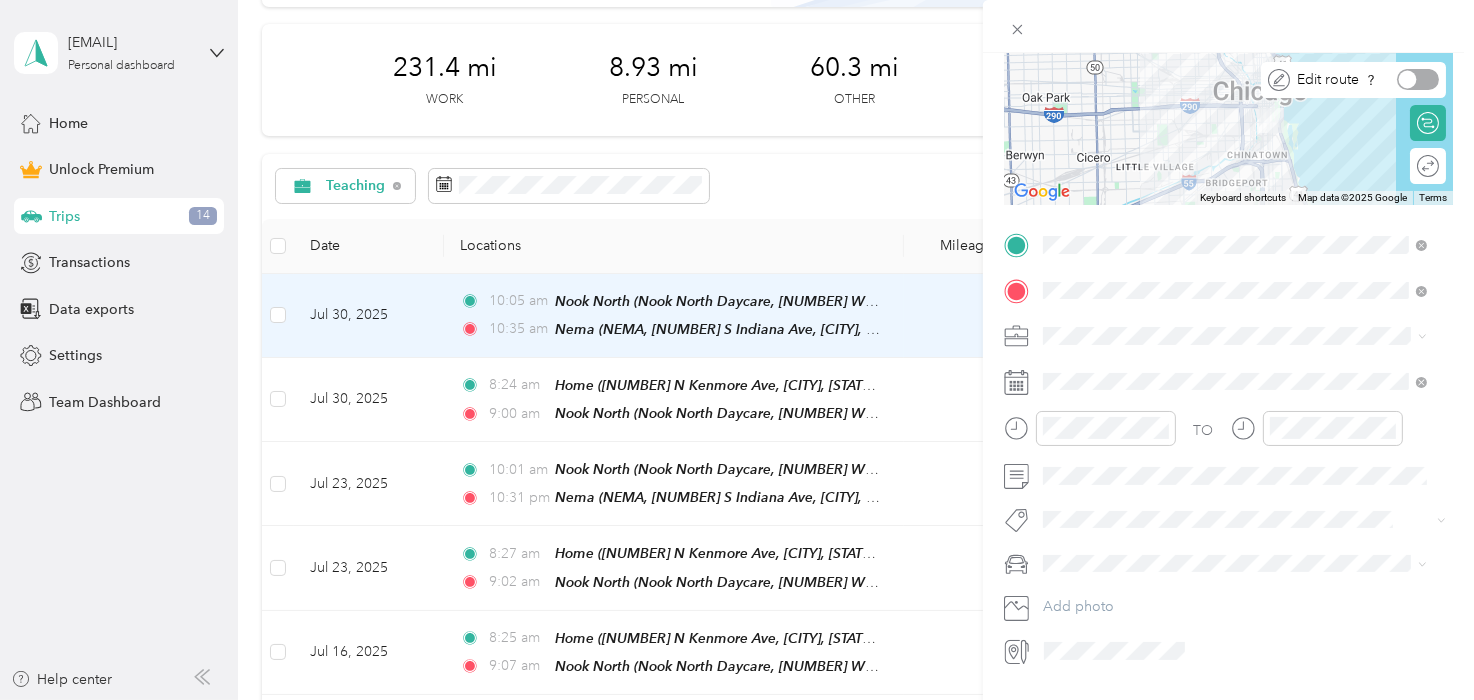 click at bounding box center [1418, 79] 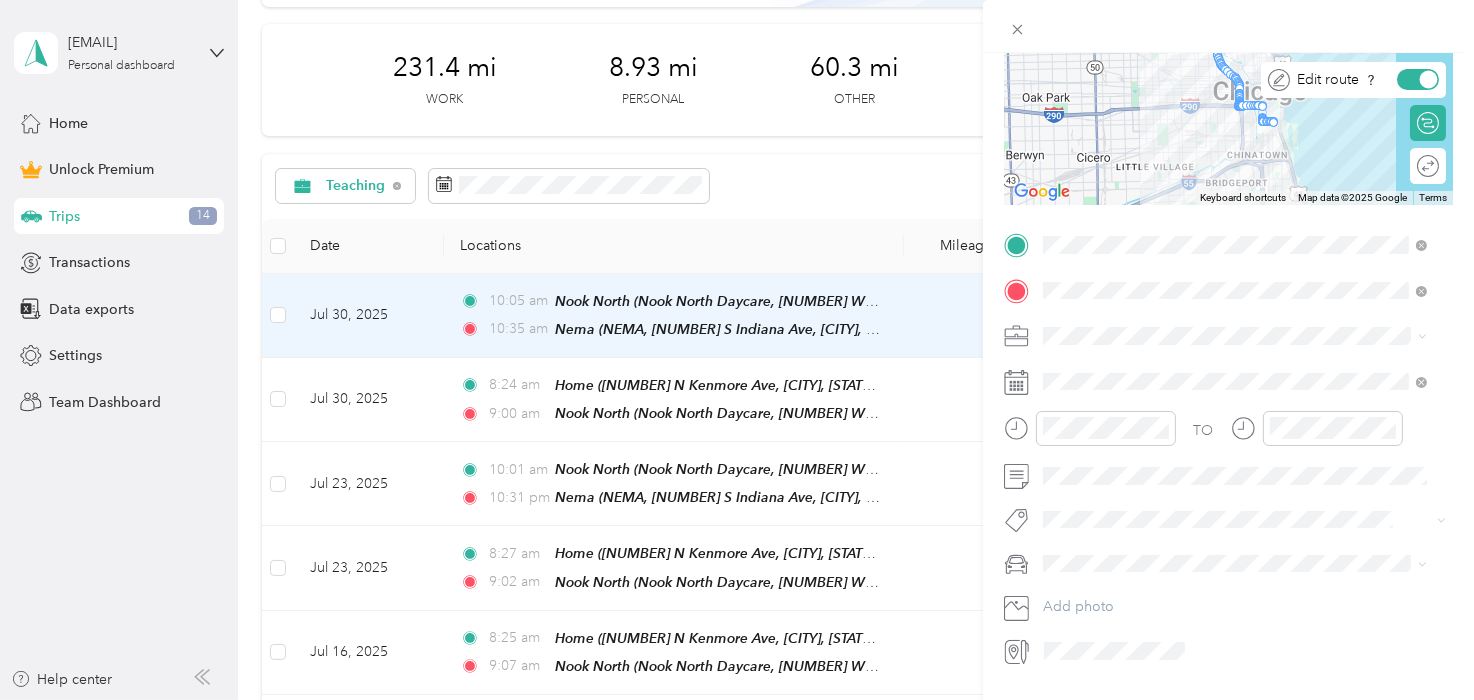 click at bounding box center [1429, 80] 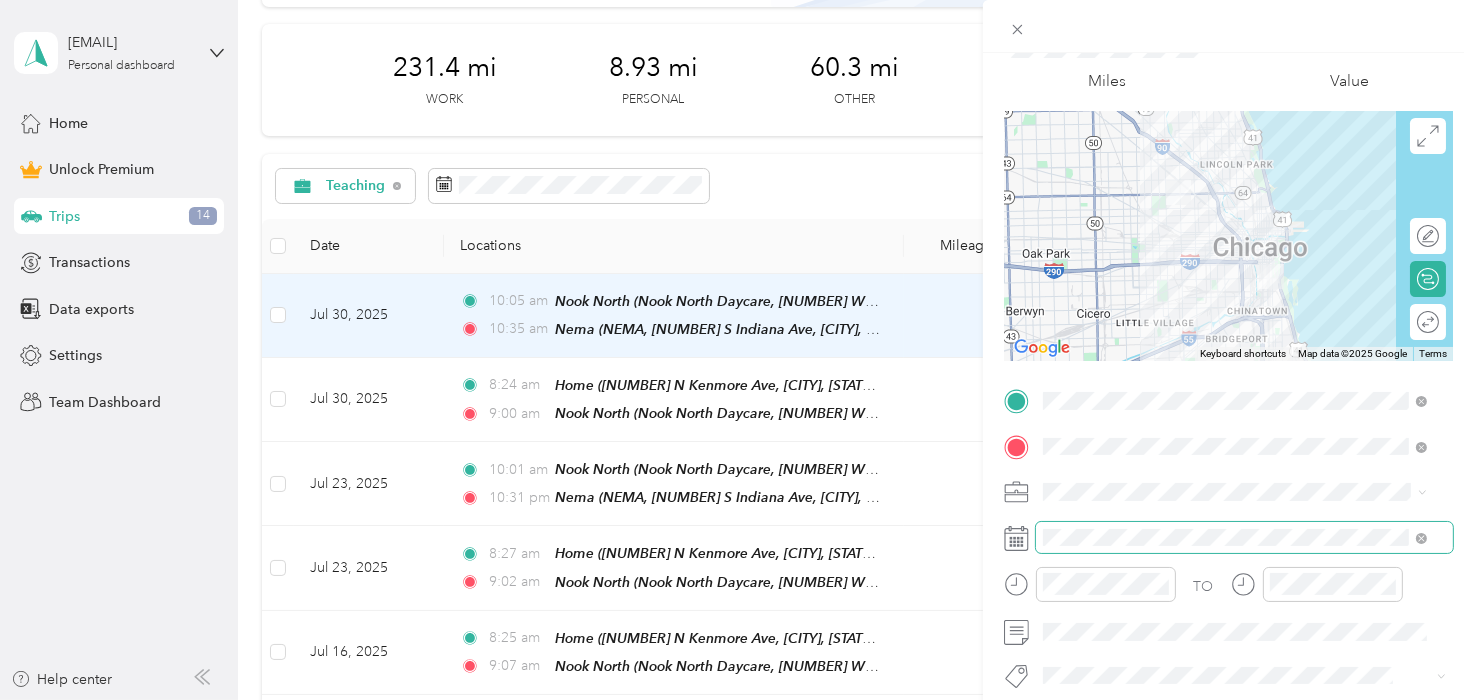 scroll, scrollTop: 0, scrollLeft: 0, axis: both 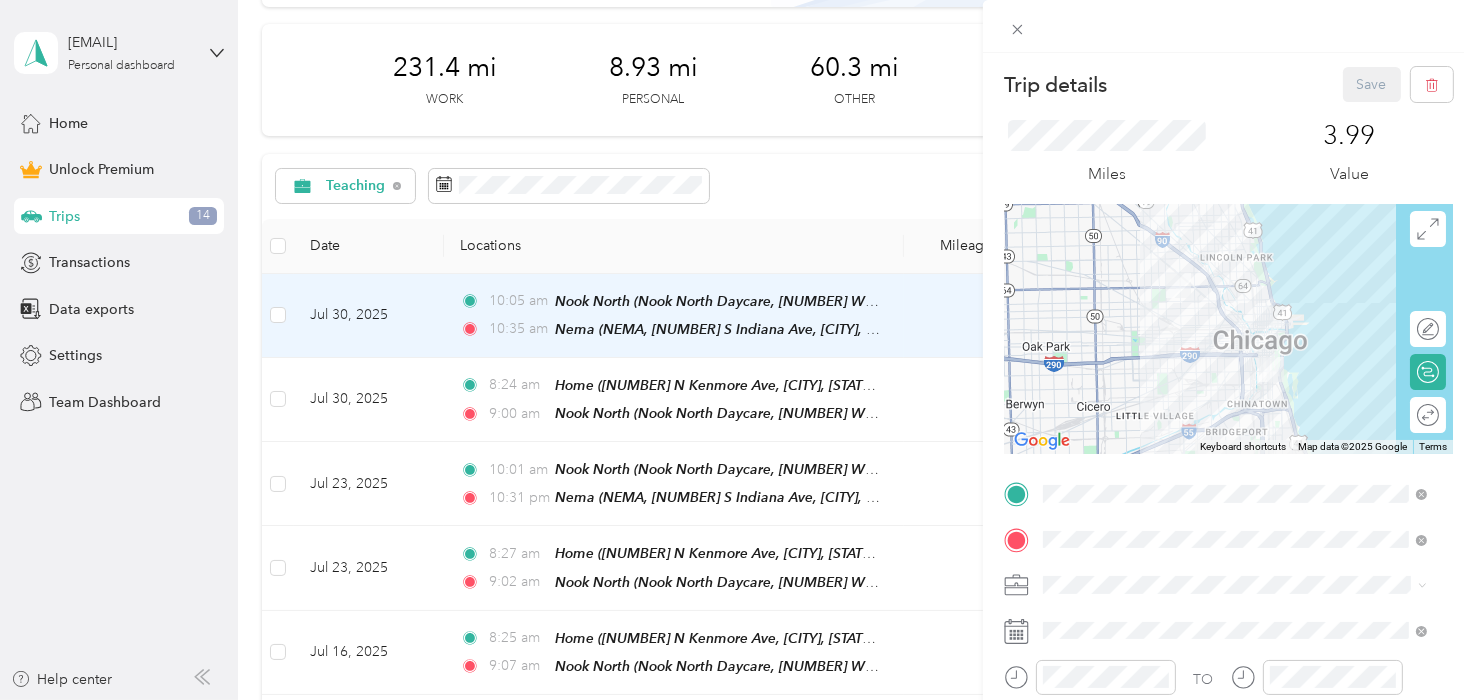 click on "Trip details Save" at bounding box center [1228, 84] 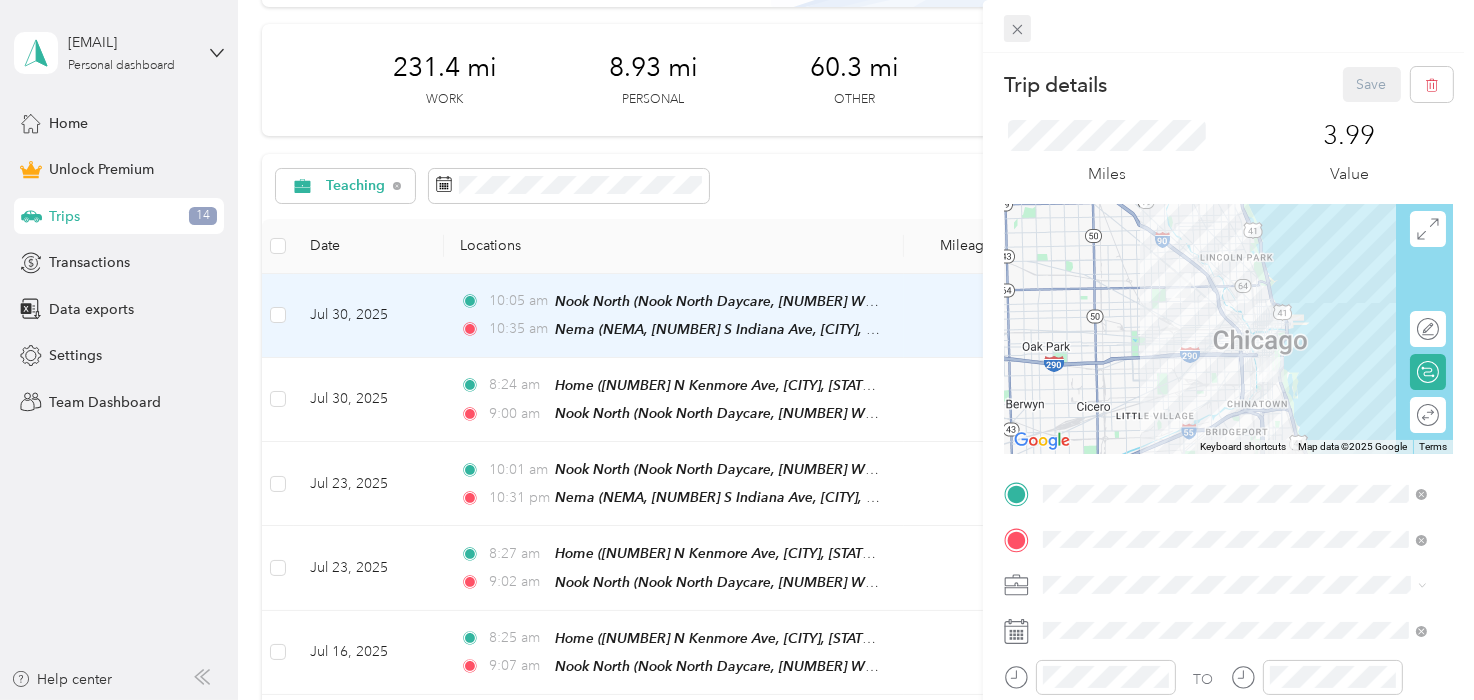 click at bounding box center (1018, 29) 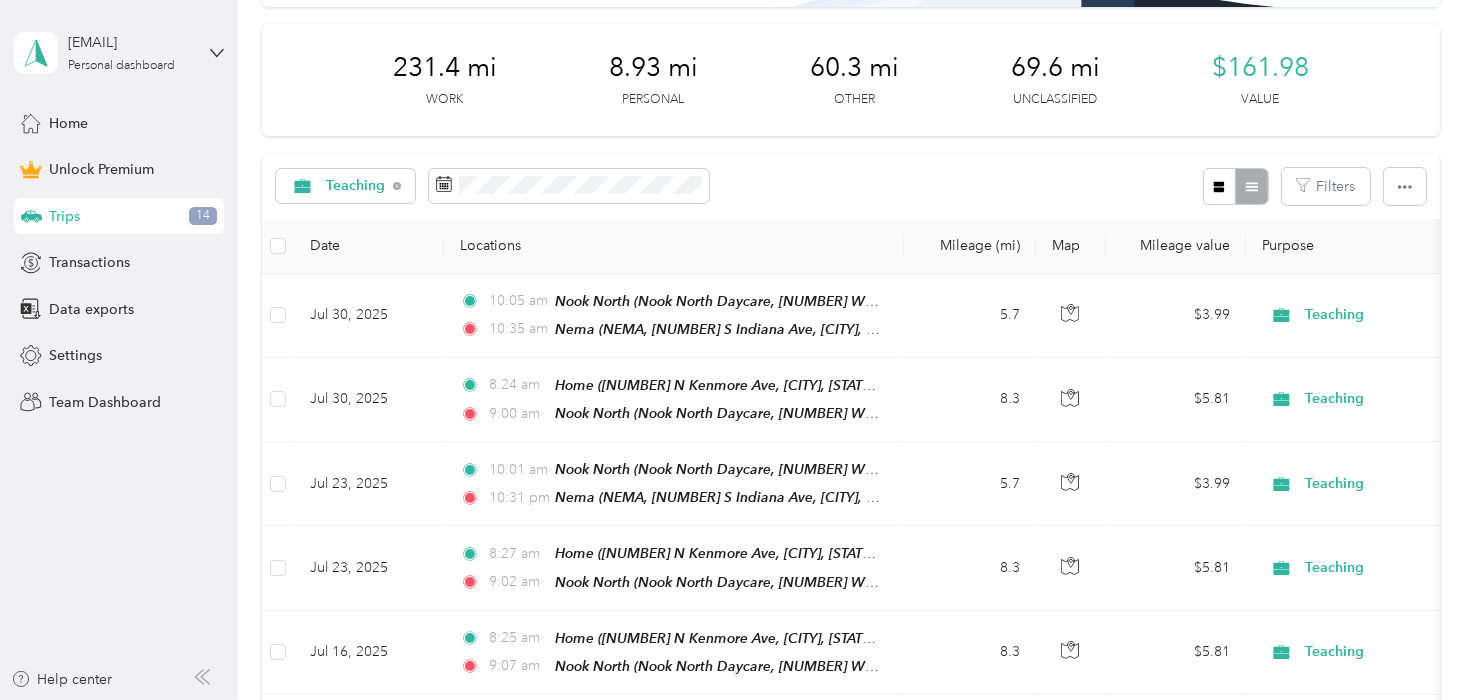 click on "231.4   mi Work 8.93   mi Personal 60.3   mi Other 69.6   mi Unclassified $161.98 Value" at bounding box center [850, 80] 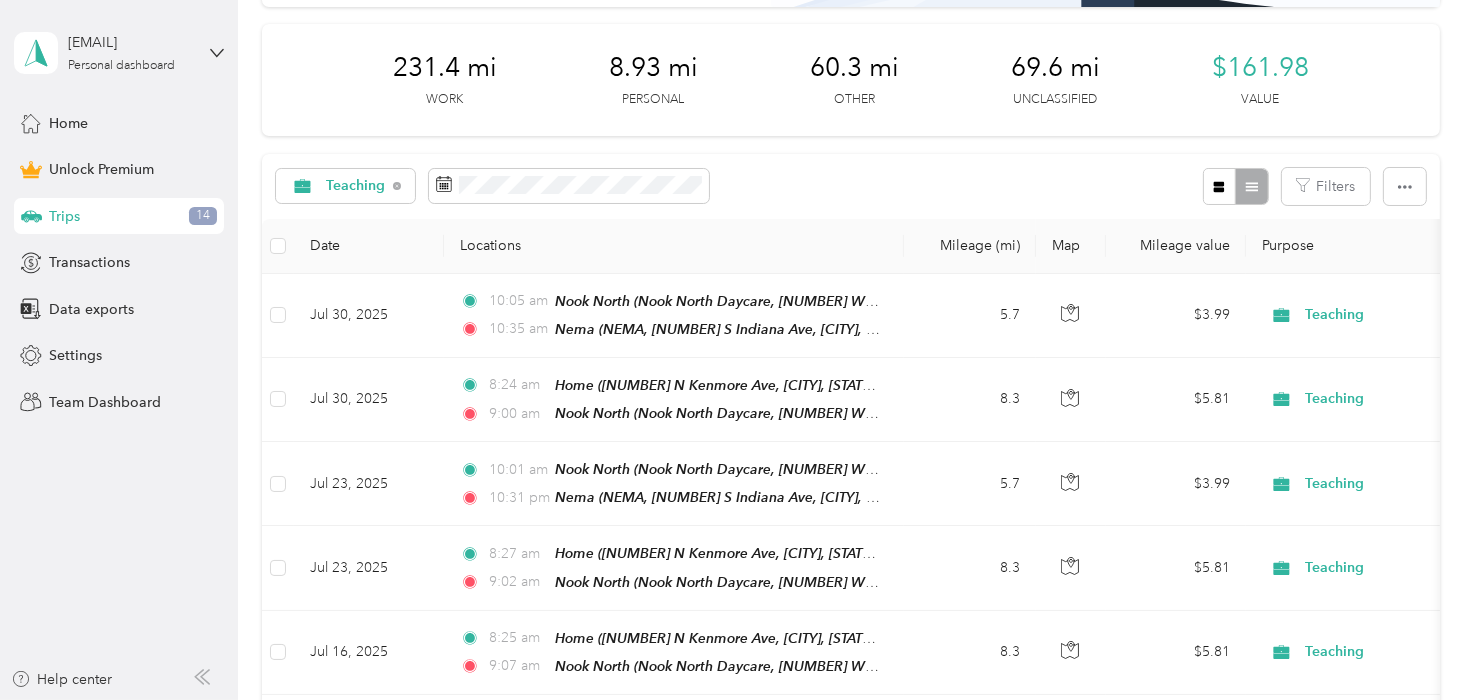 click on "Locations" at bounding box center (674, 246) 